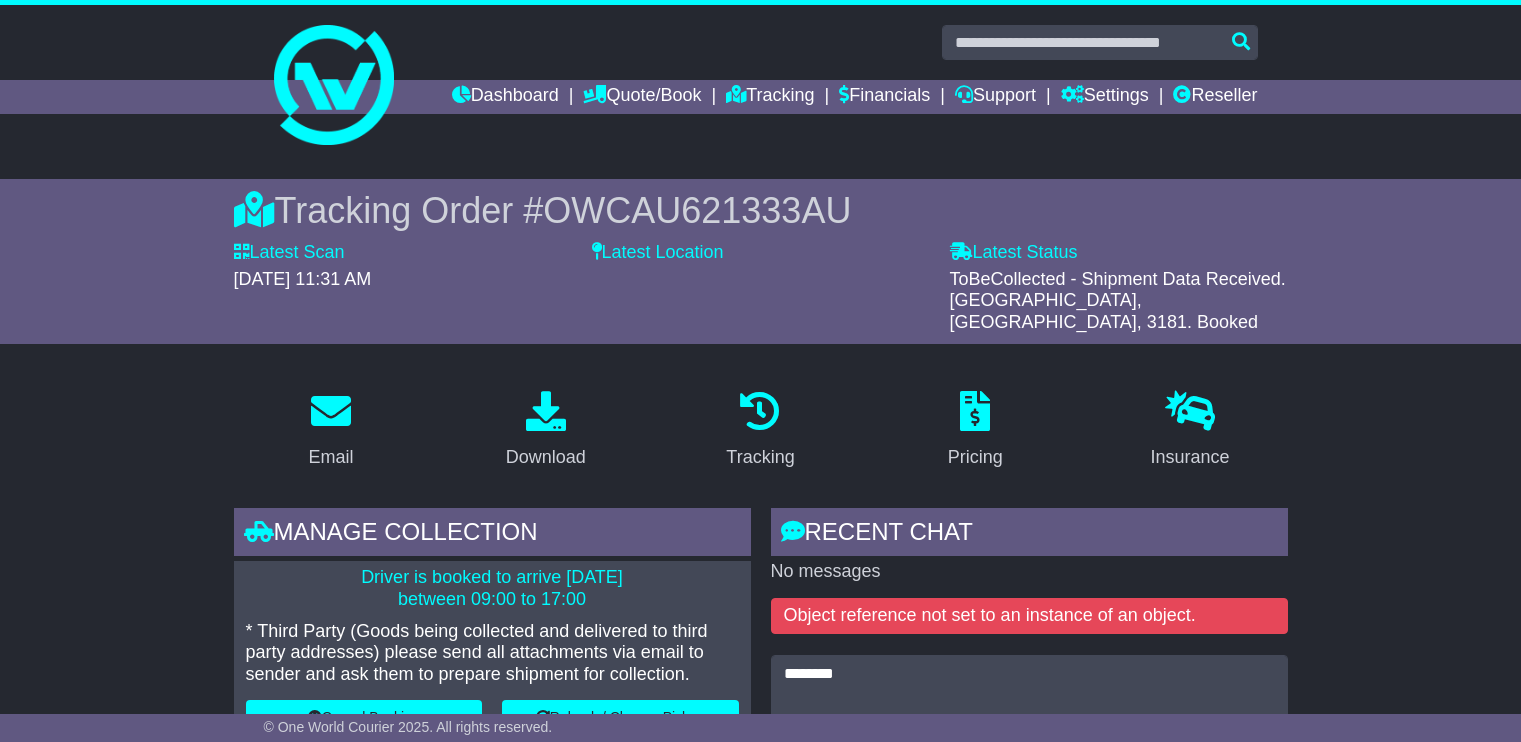 scroll, scrollTop: 0, scrollLeft: 0, axis: both 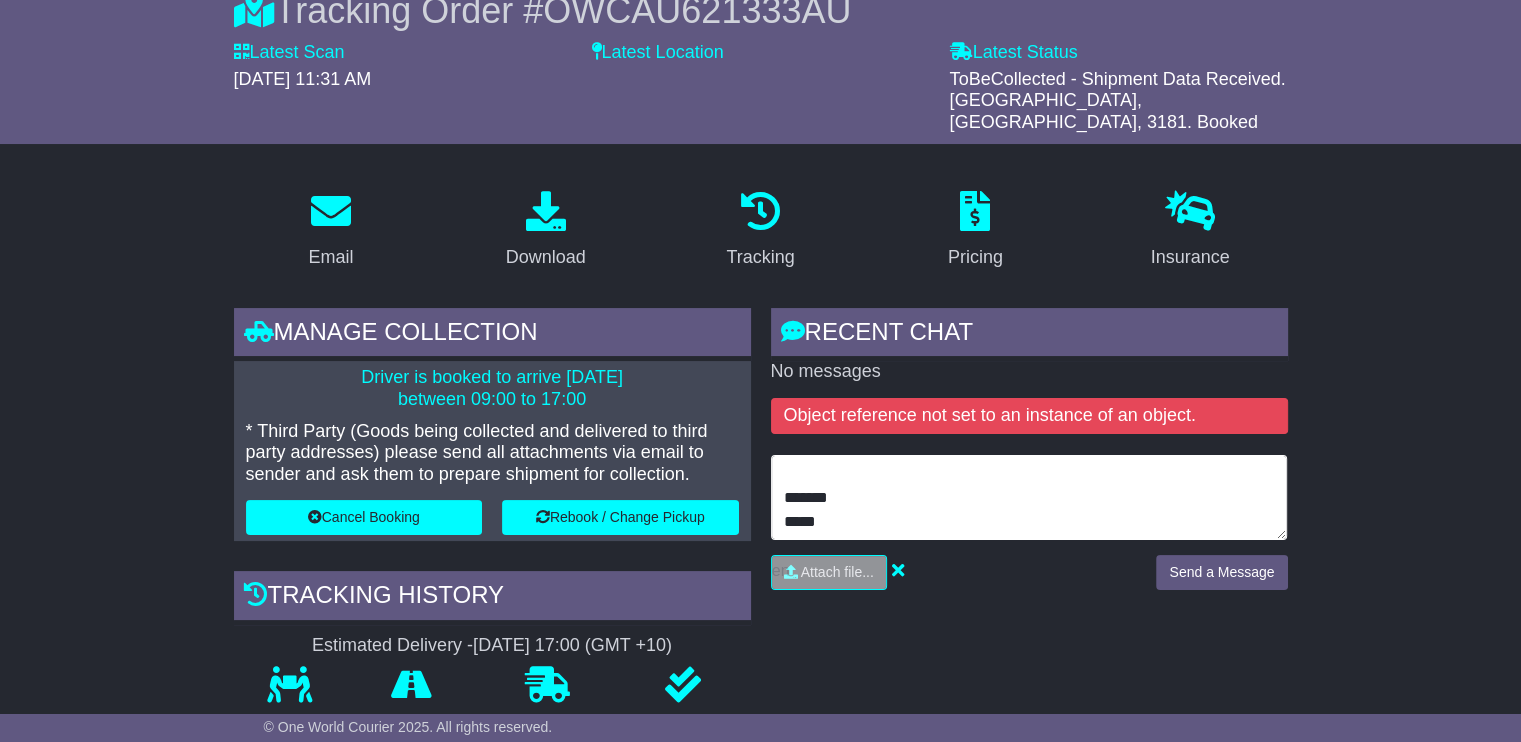 click on "**********" at bounding box center [1029, 498] 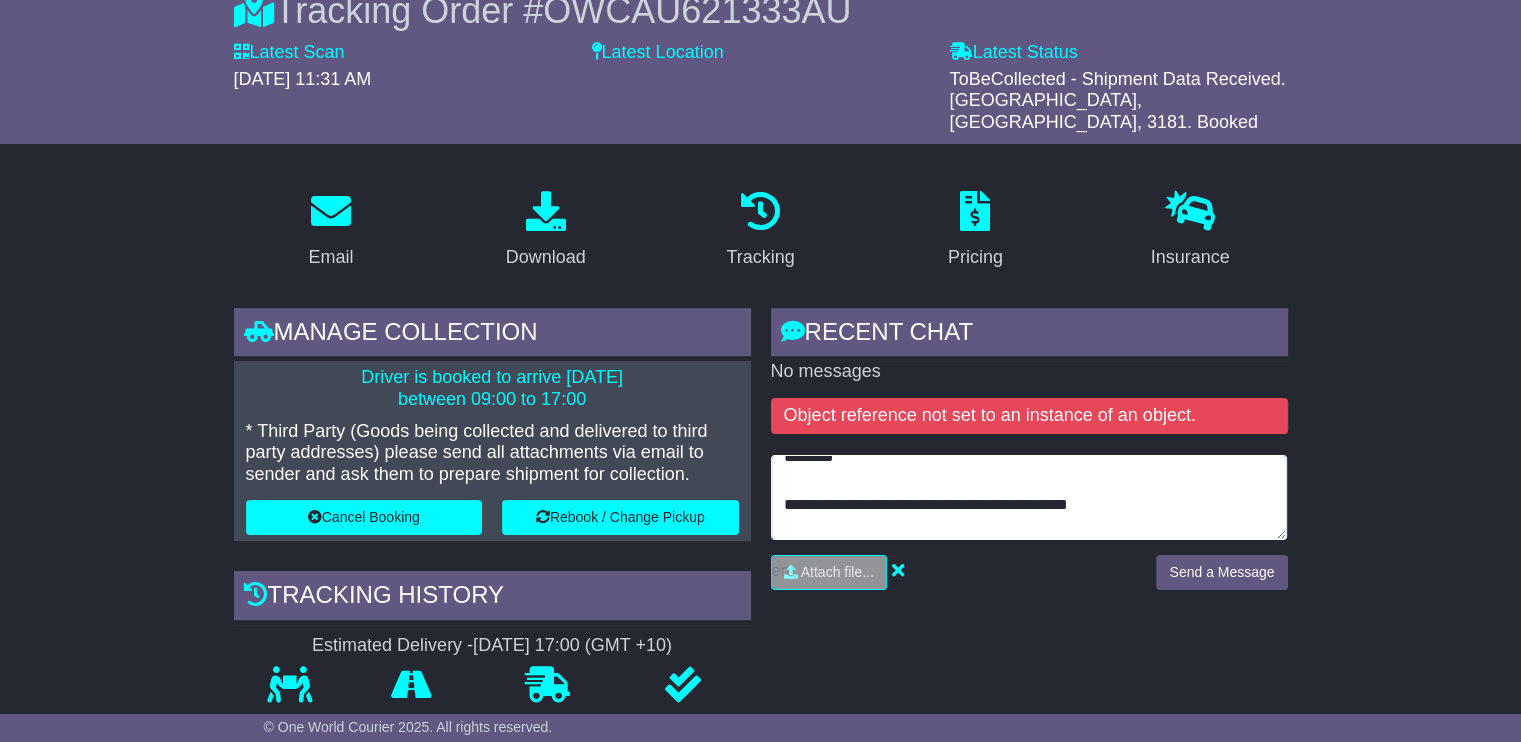 scroll, scrollTop: 0, scrollLeft: 0, axis: both 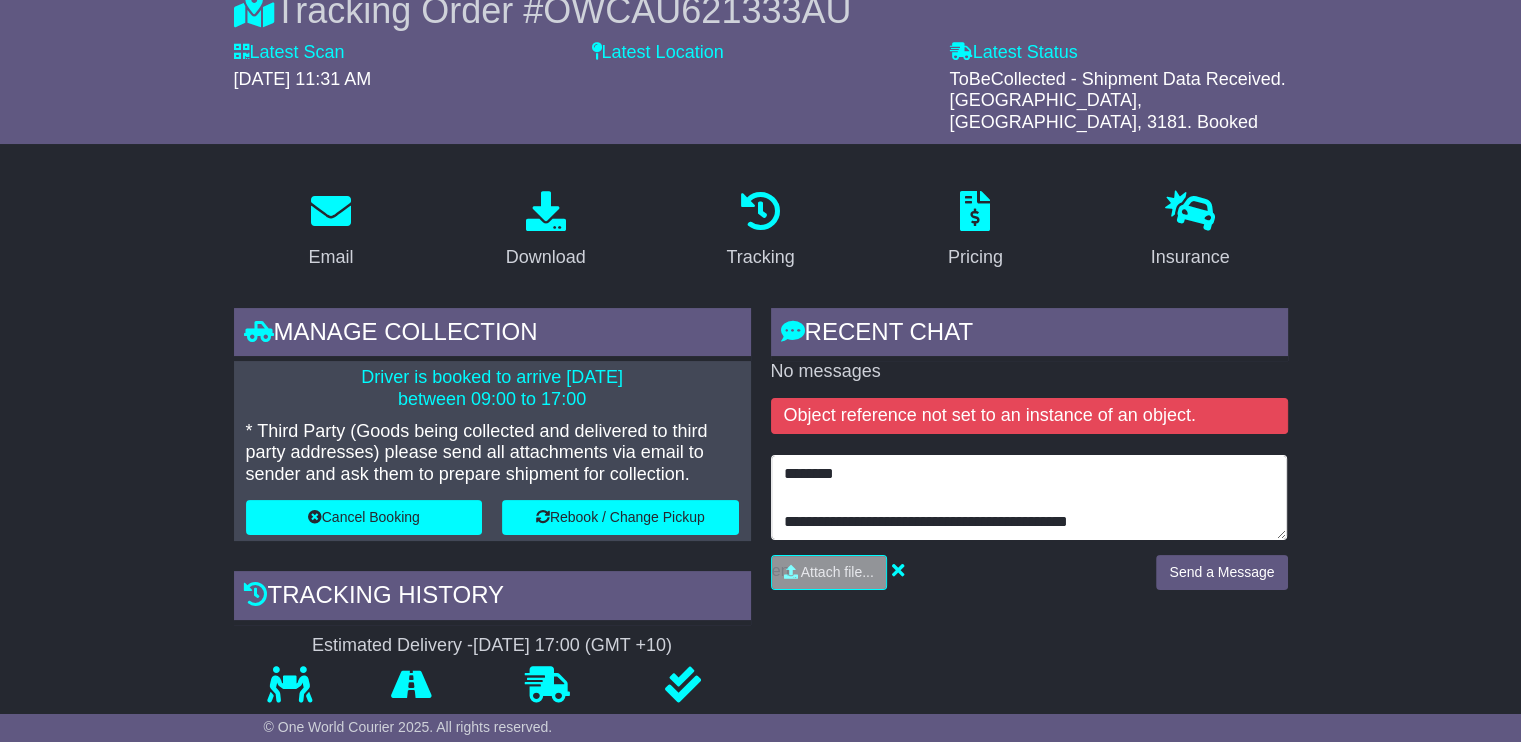 drag, startPoint x: 887, startPoint y: 495, endPoint x: 732, endPoint y: 405, distance: 179.23448 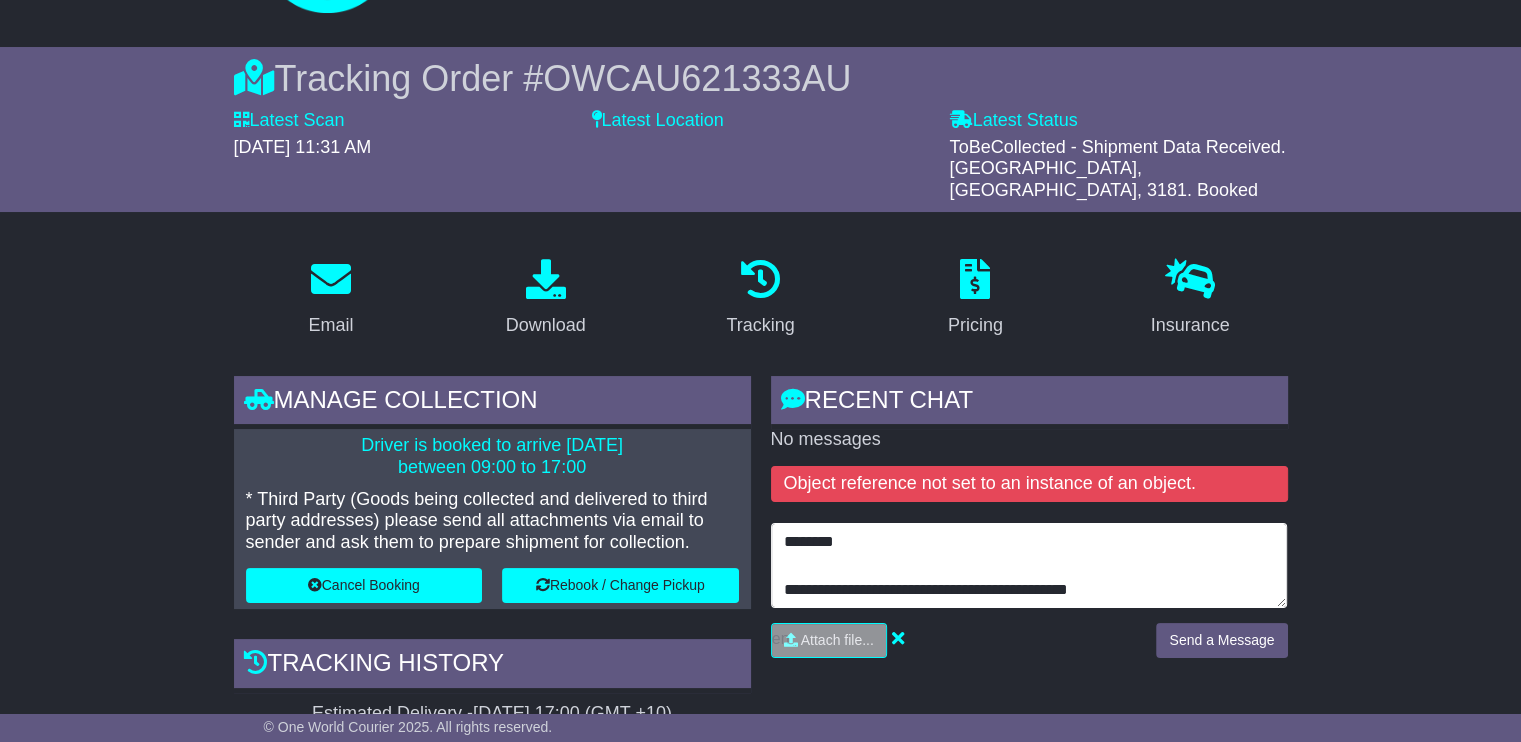 scroll, scrollTop: 0, scrollLeft: 0, axis: both 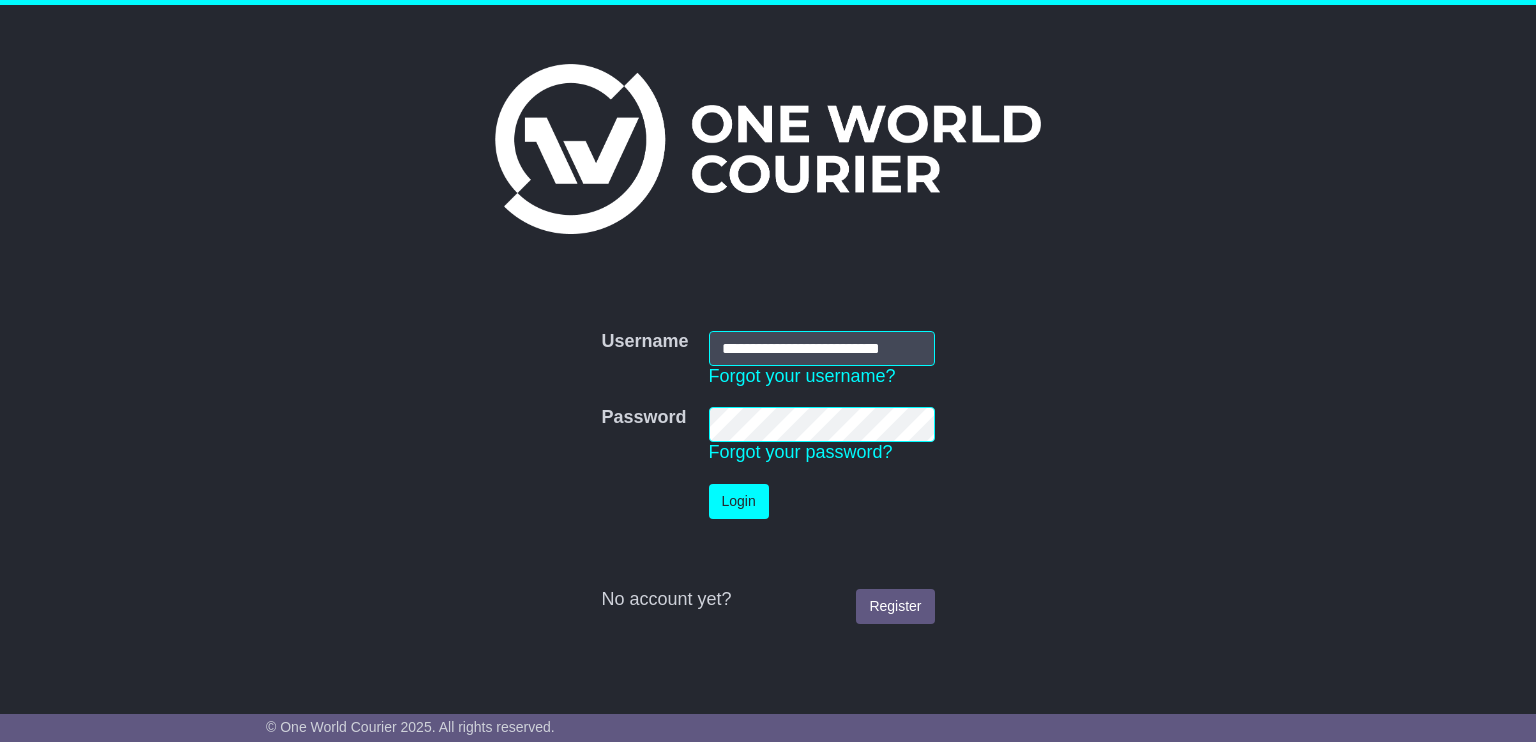 click on "Login" at bounding box center (739, 501) 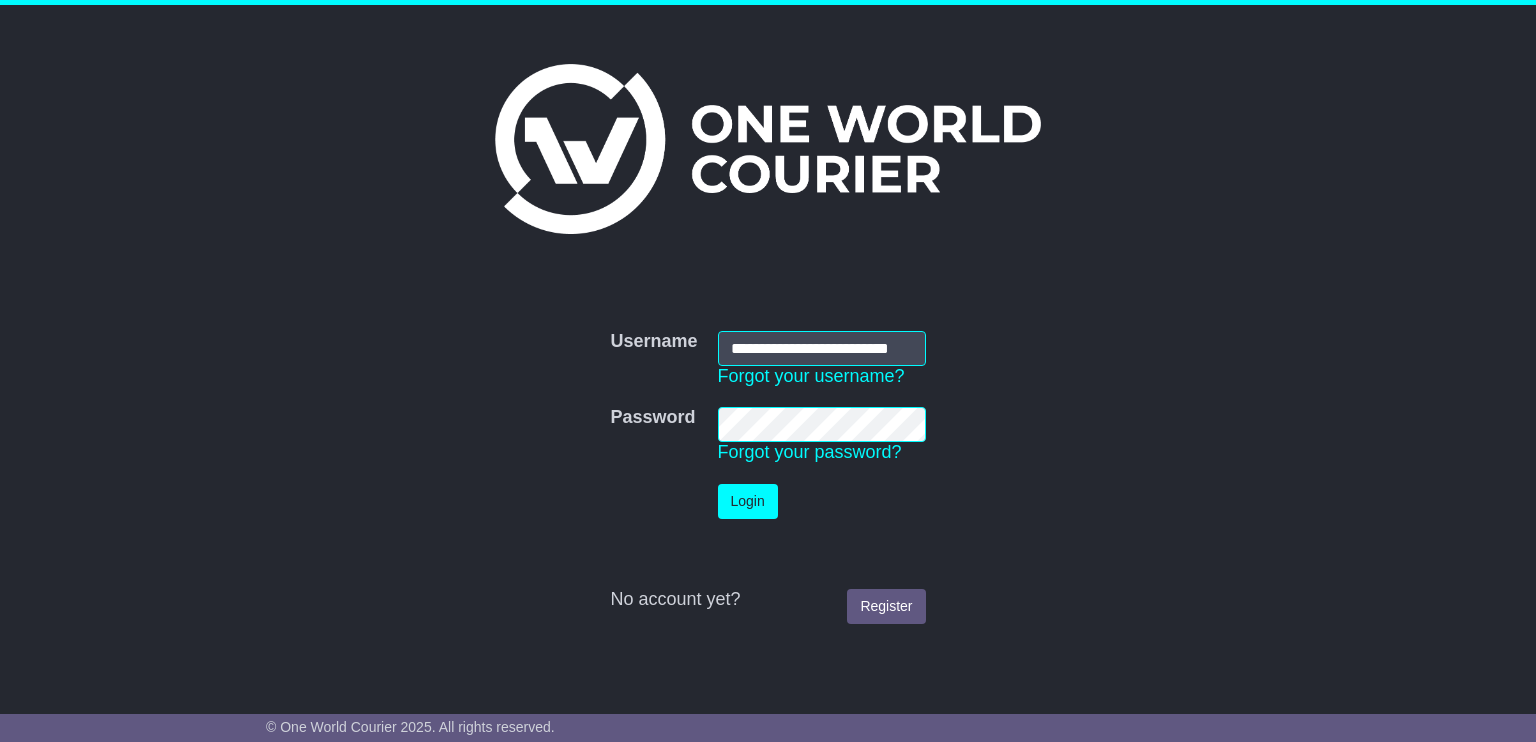 scroll, scrollTop: 0, scrollLeft: 0, axis: both 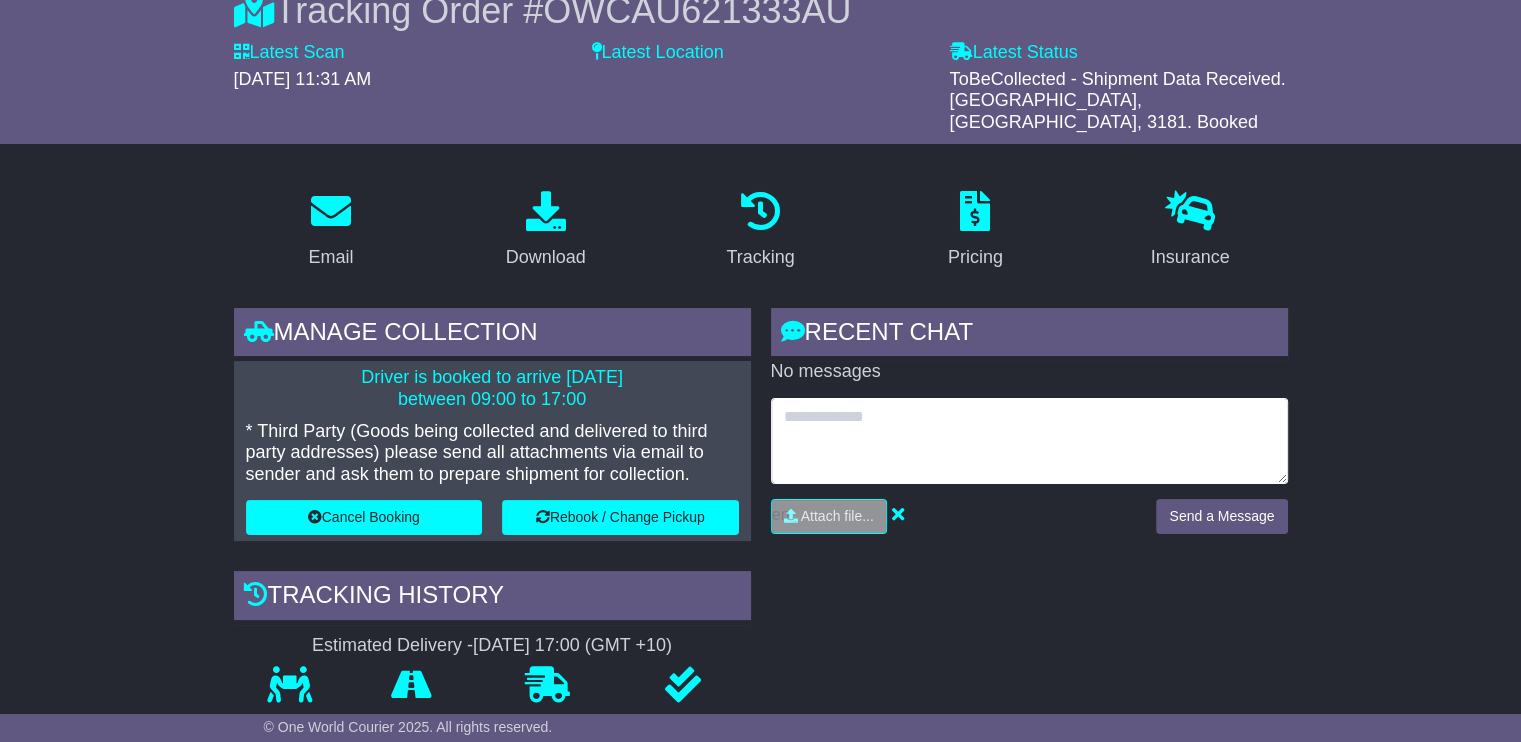 click at bounding box center (1029, 441) 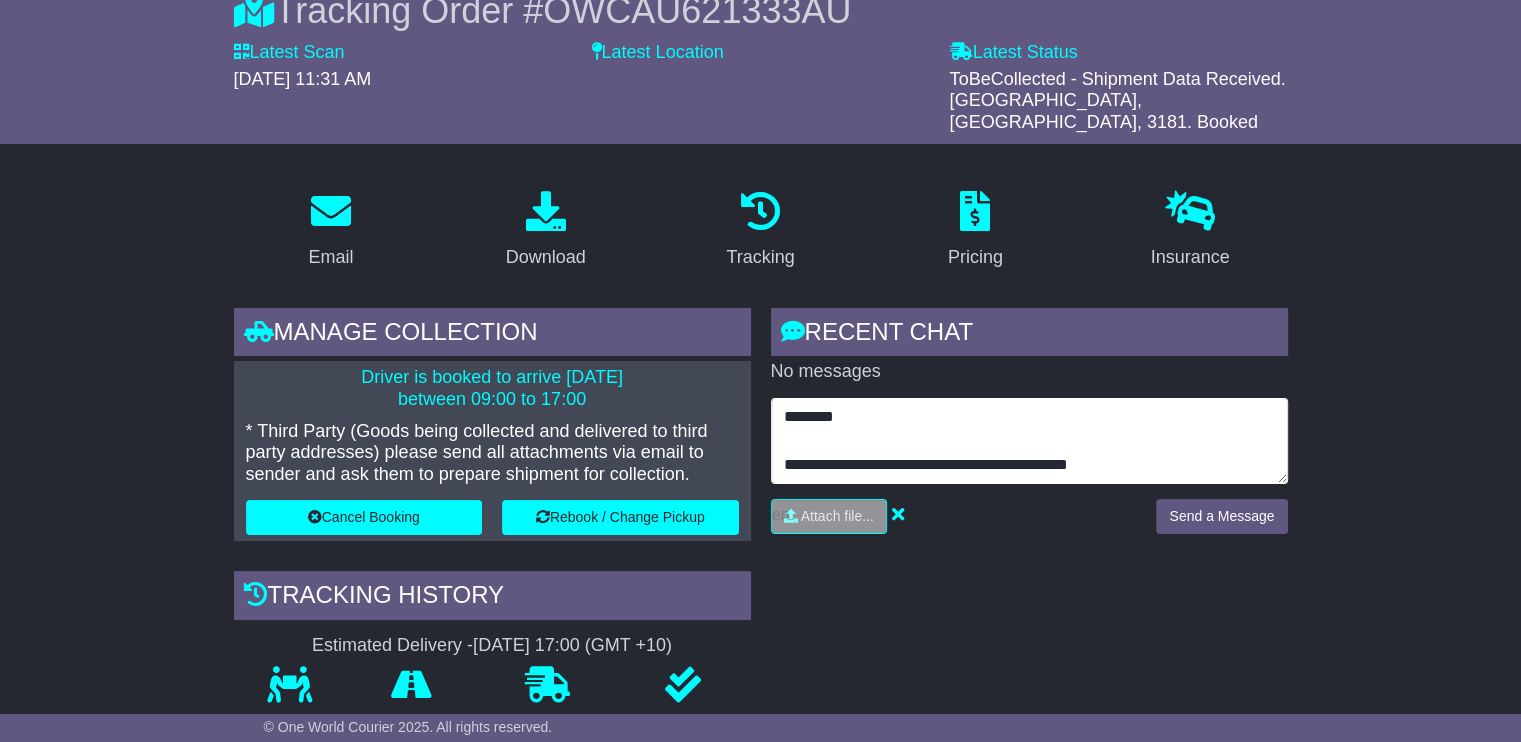 scroll, scrollTop: 64, scrollLeft: 0, axis: vertical 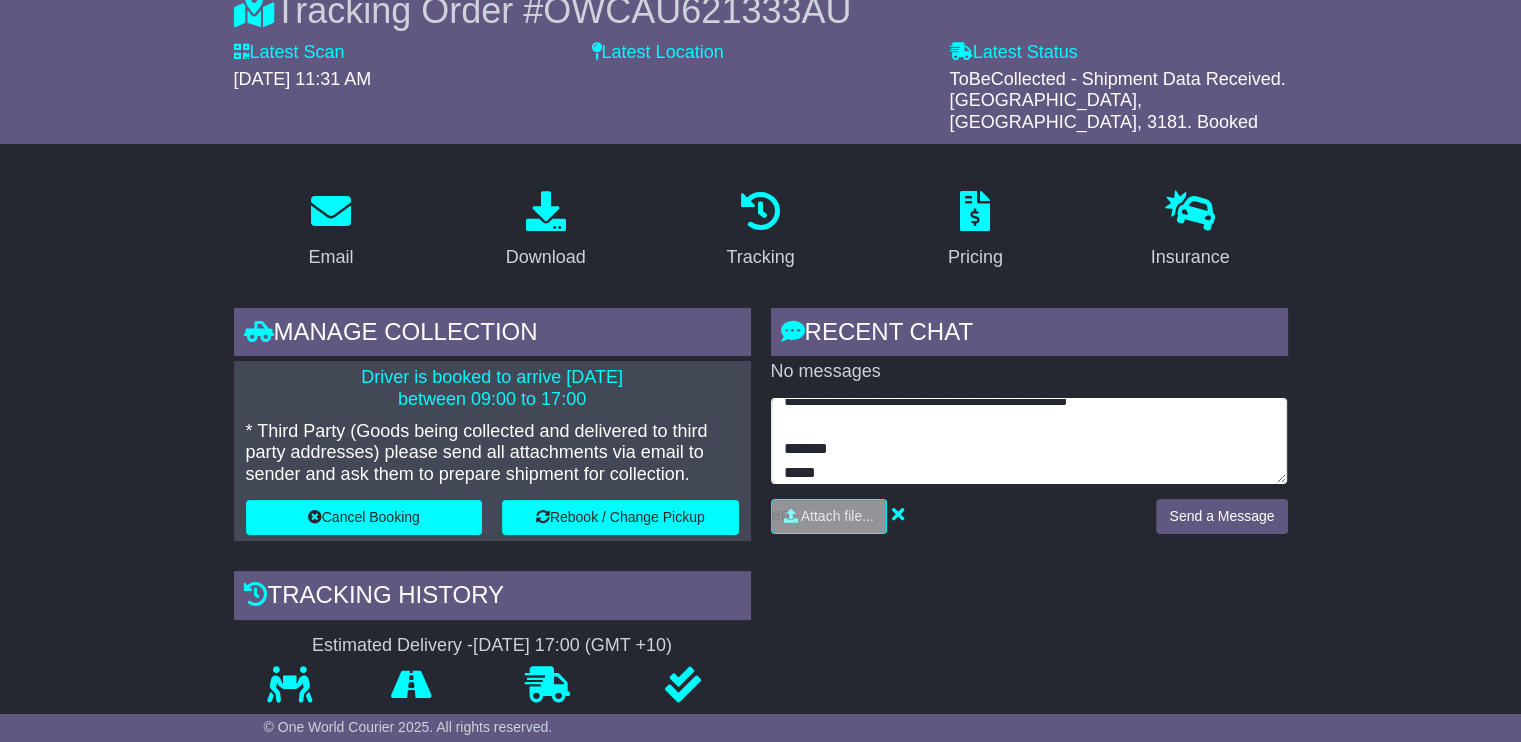type on "**********" 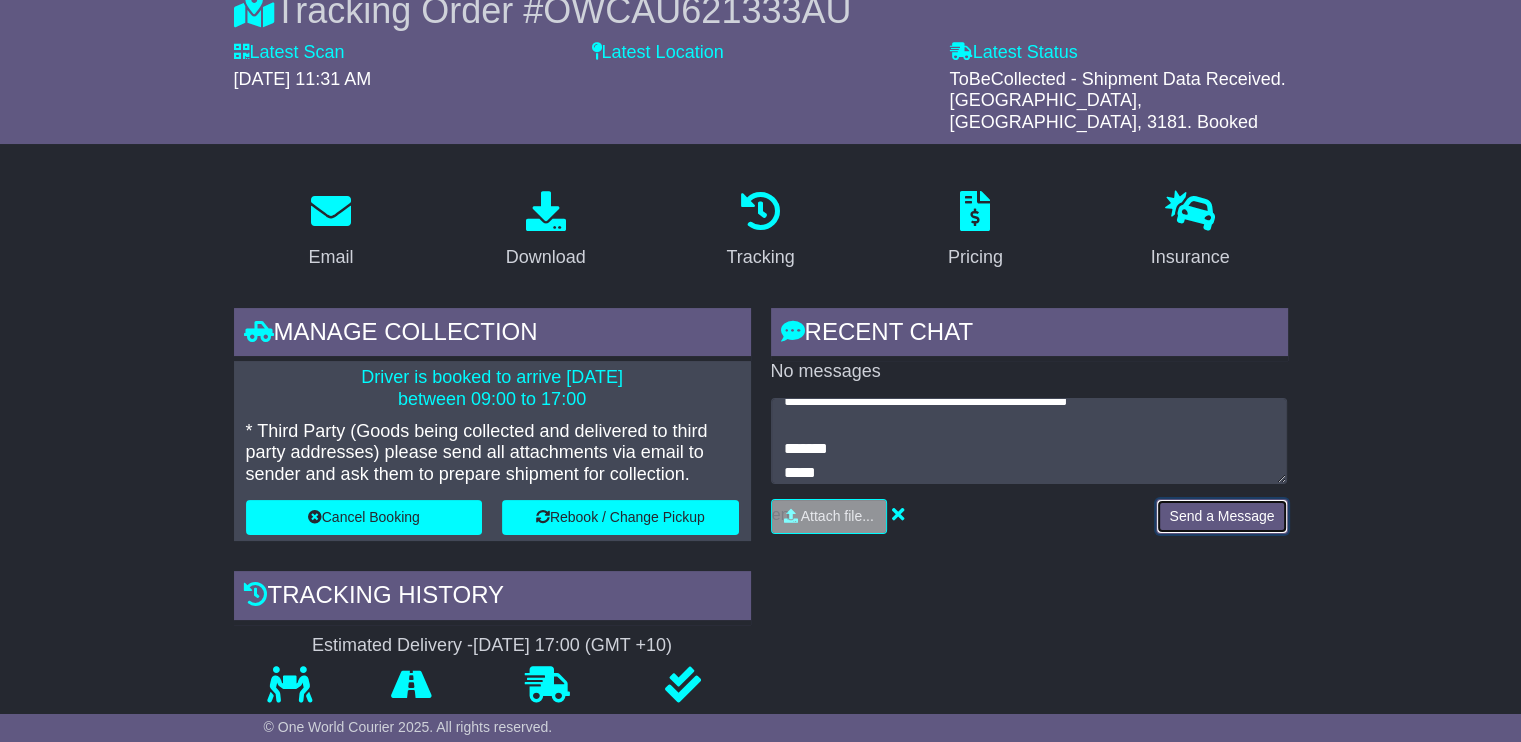 click on "Send a Message" at bounding box center (1221, 516) 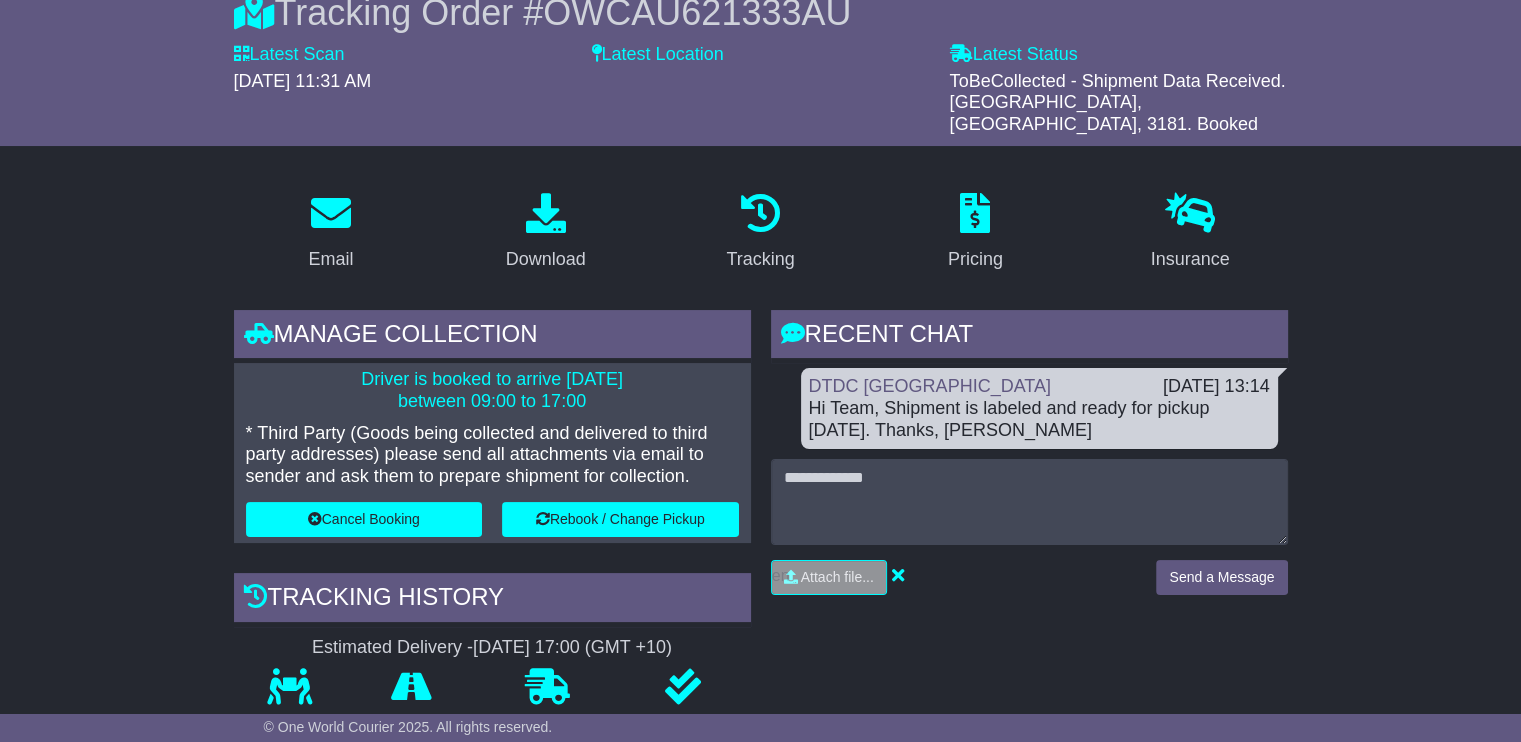 scroll, scrollTop: 0, scrollLeft: 0, axis: both 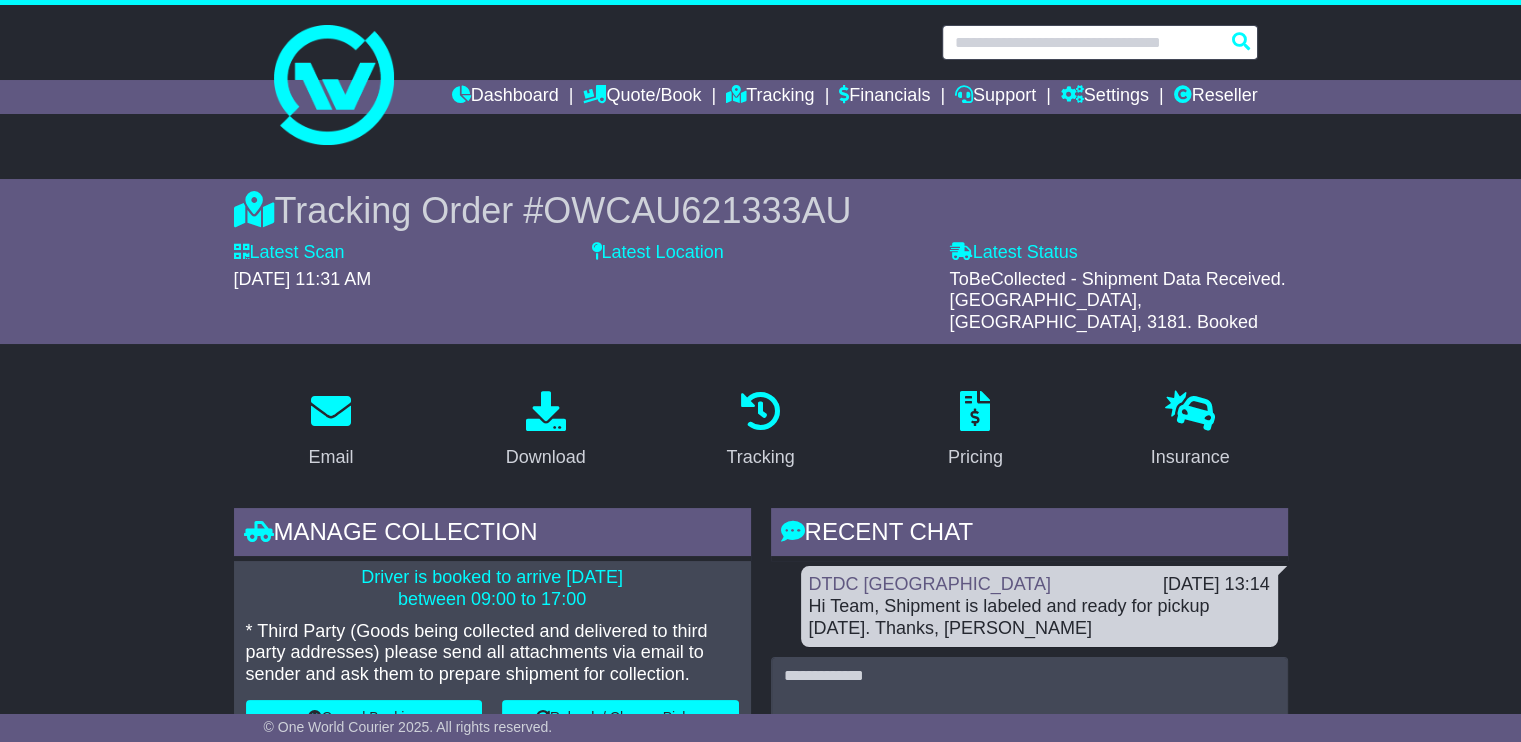 click at bounding box center [1100, 42] 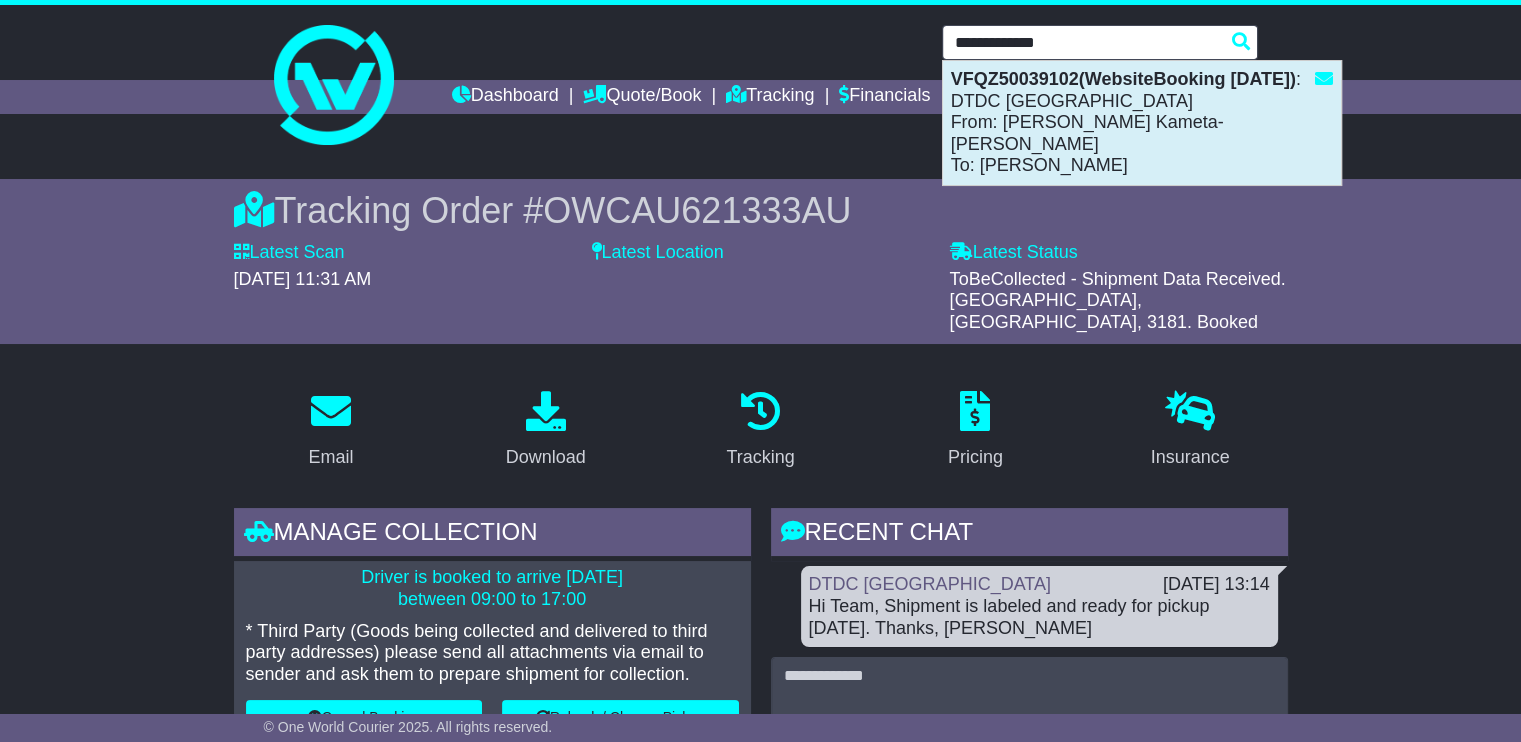 click on "VFQZ50039102(WebsiteBooking 30-6-2025) : DTDC Australia From: Clarissa Kameta-Taylor To: Saurabh Nayak" at bounding box center [1142, 123] 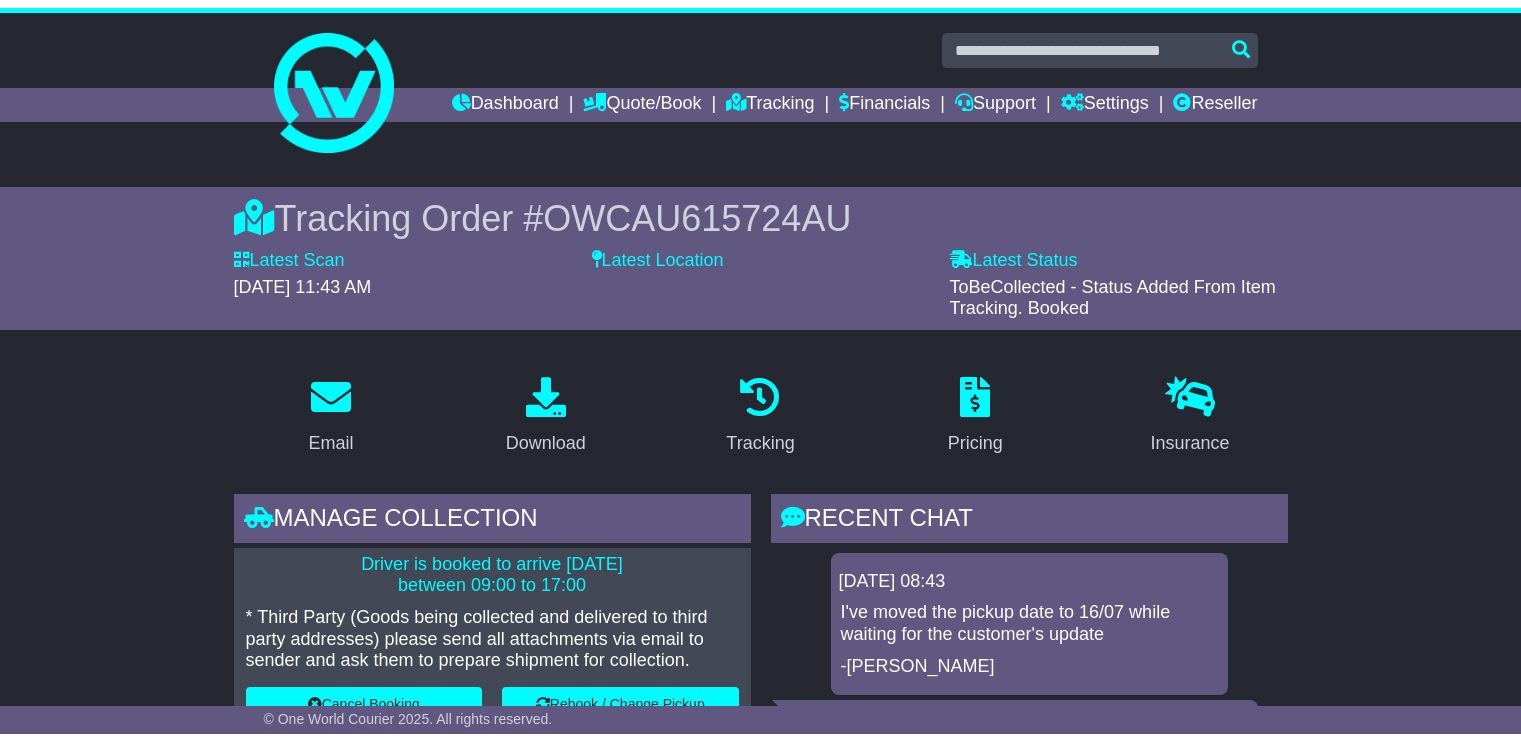scroll, scrollTop: 0, scrollLeft: 0, axis: both 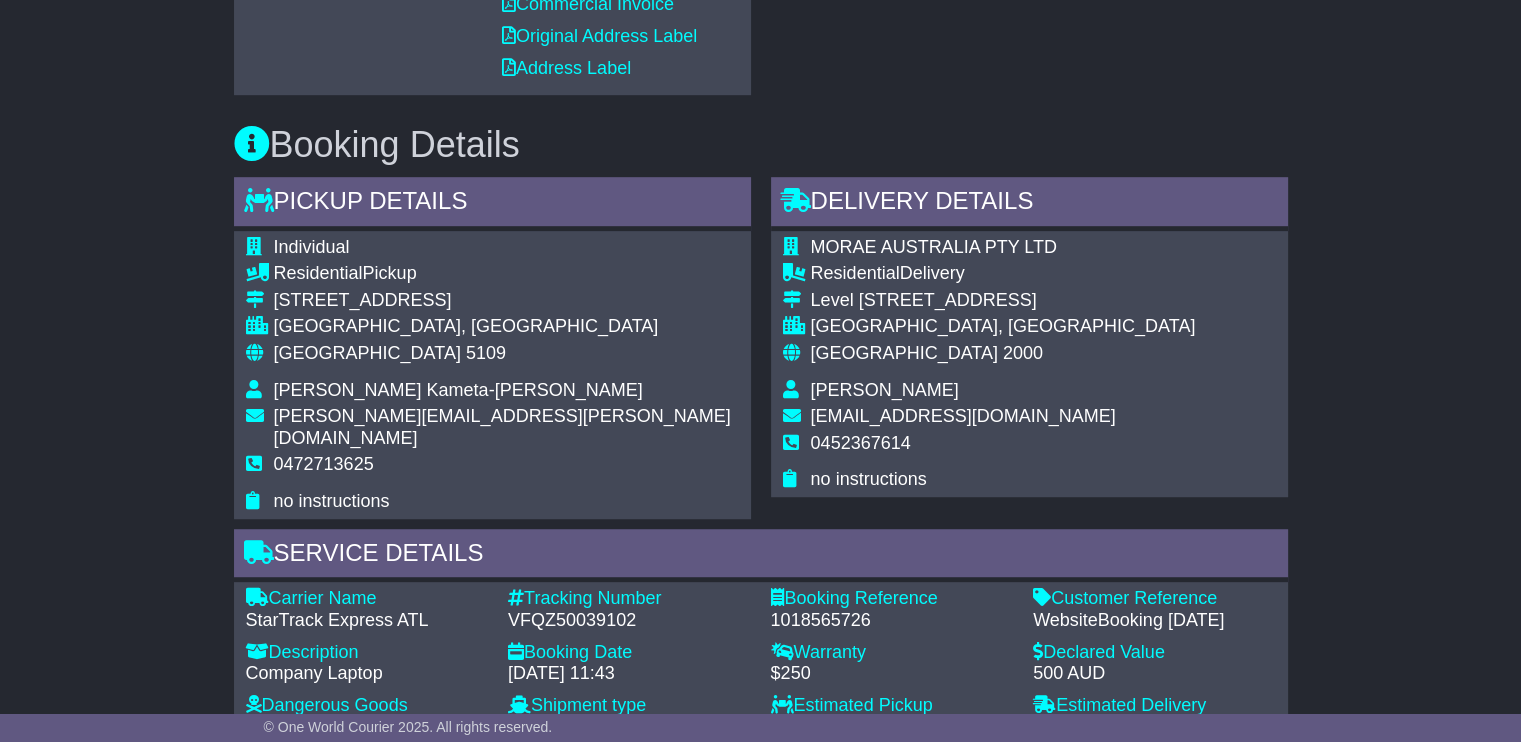 click on "[PERSON_NAME][EMAIL_ADDRESS][PERSON_NAME][DOMAIN_NAME]" at bounding box center (502, 427) 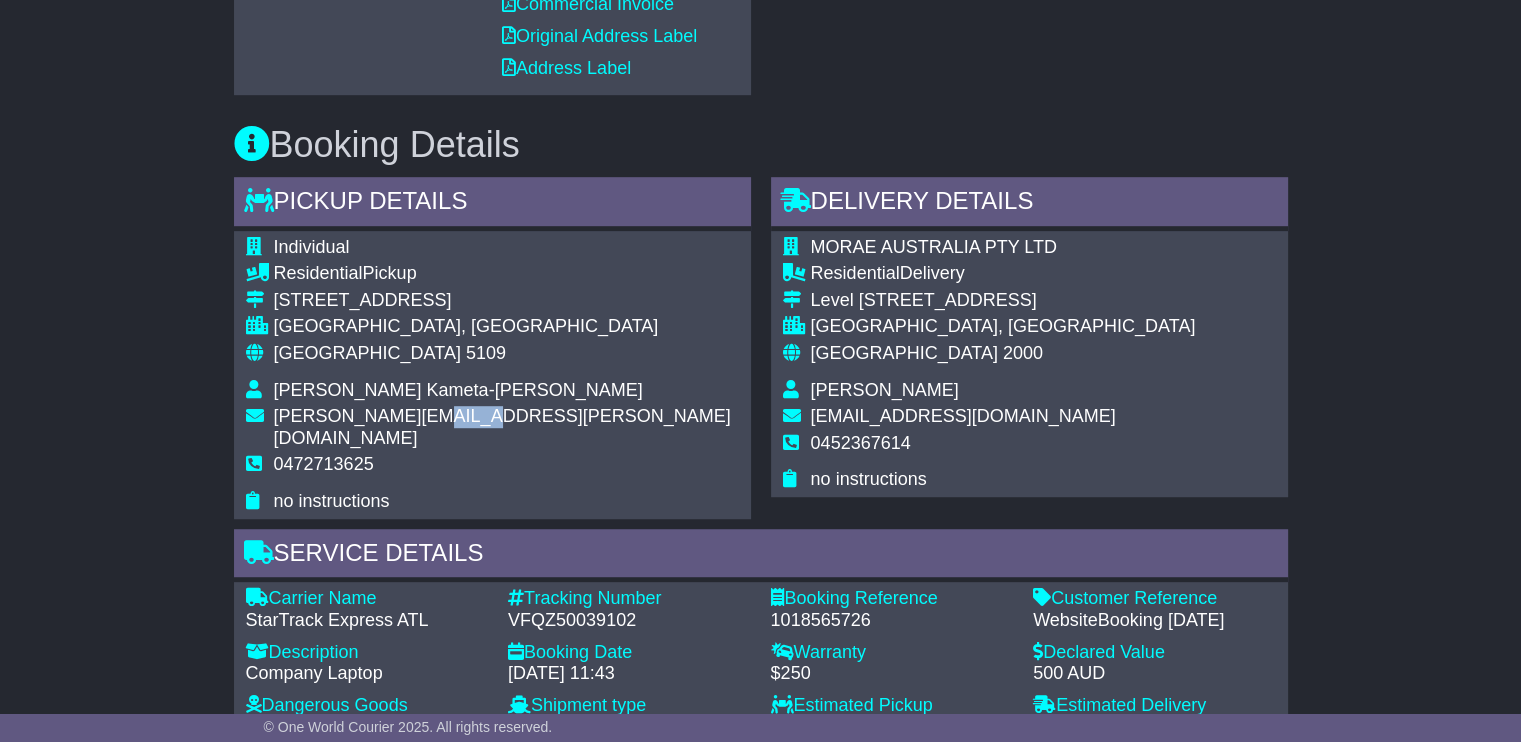 click on "[PERSON_NAME][EMAIL_ADDRESS][PERSON_NAME][DOMAIN_NAME]" at bounding box center (502, 427) 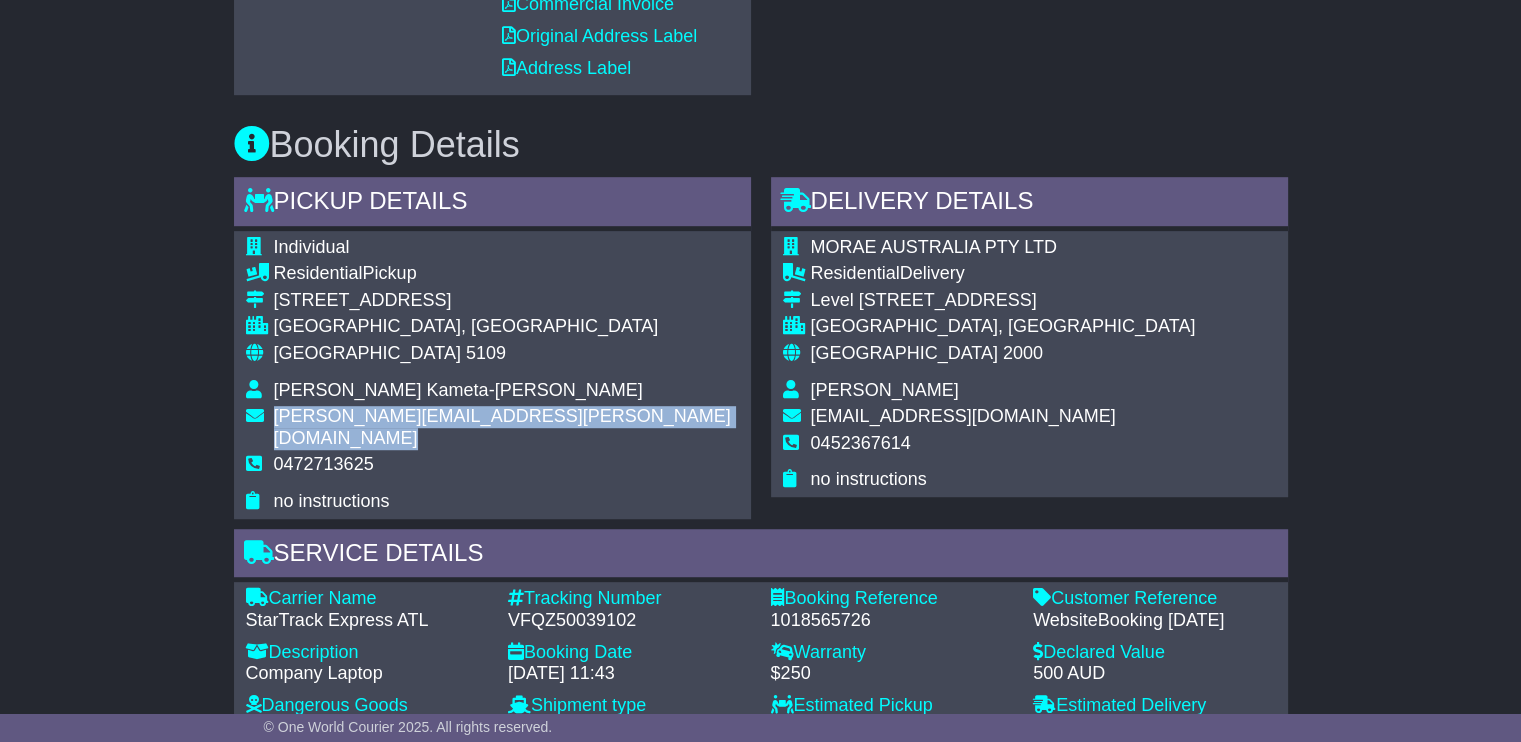 click on "clarissa.taylor@morae.com" at bounding box center [502, 427] 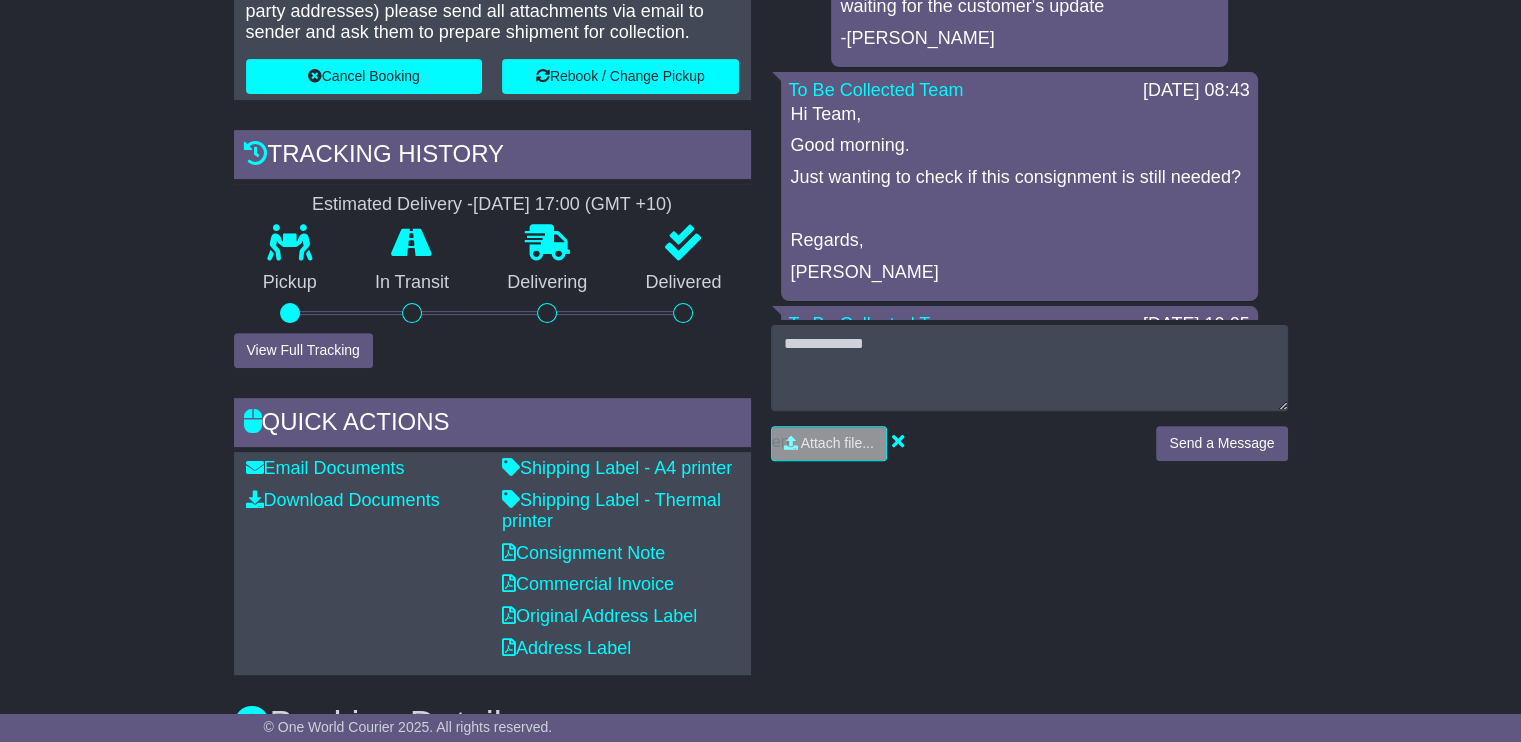 scroll, scrollTop: 400, scrollLeft: 0, axis: vertical 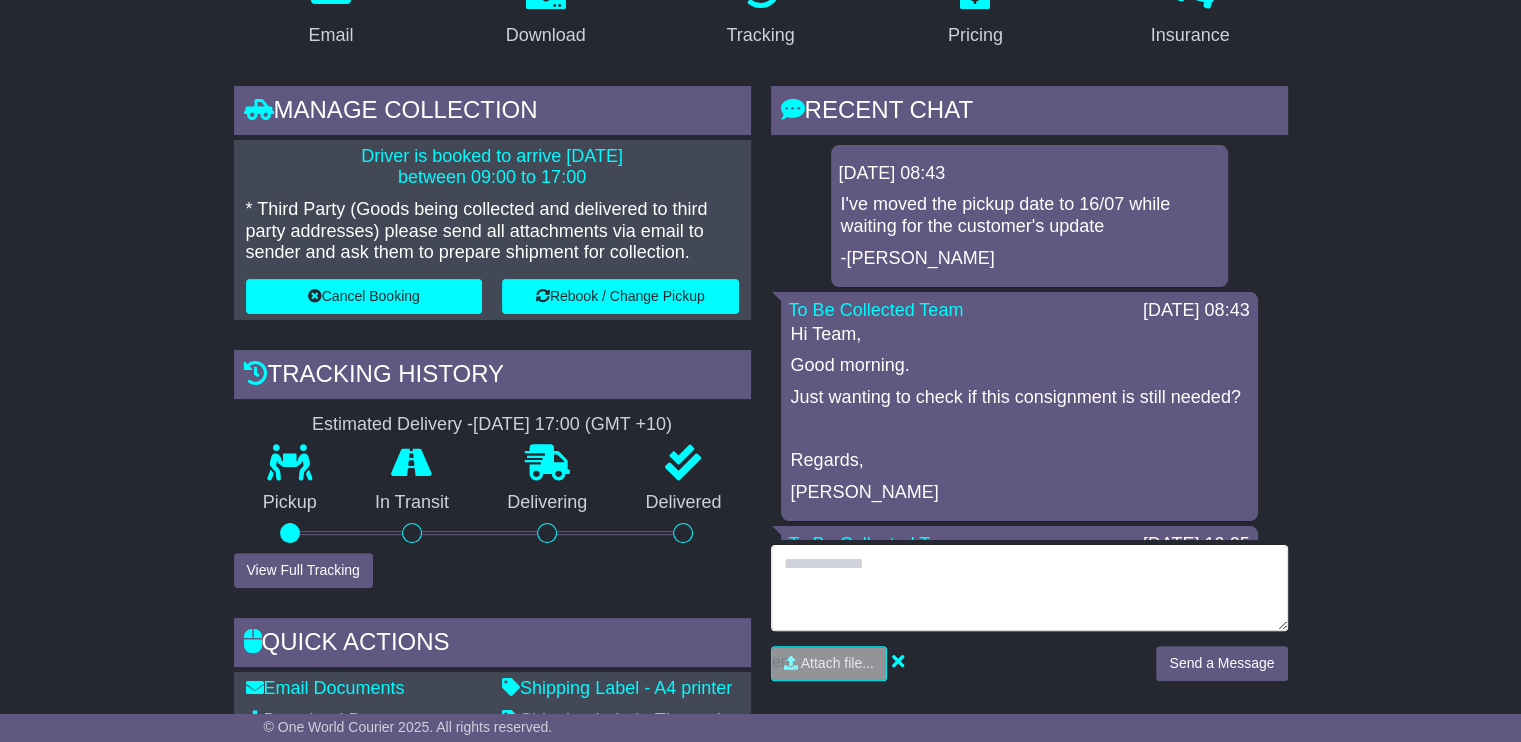 drag, startPoint x: 1005, startPoint y: 581, endPoint x: 952, endPoint y: 615, distance: 62.968246 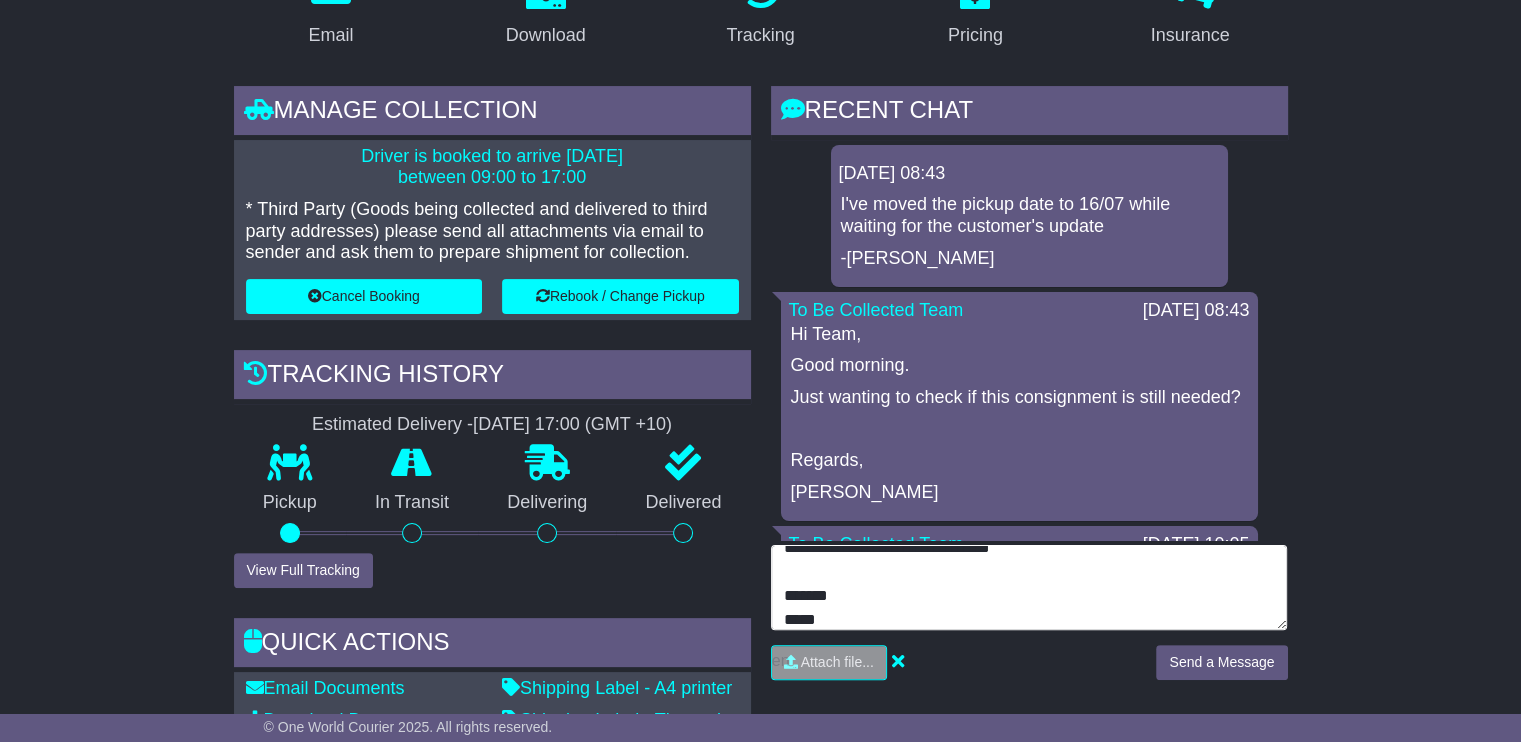 scroll, scrollTop: 8, scrollLeft: 0, axis: vertical 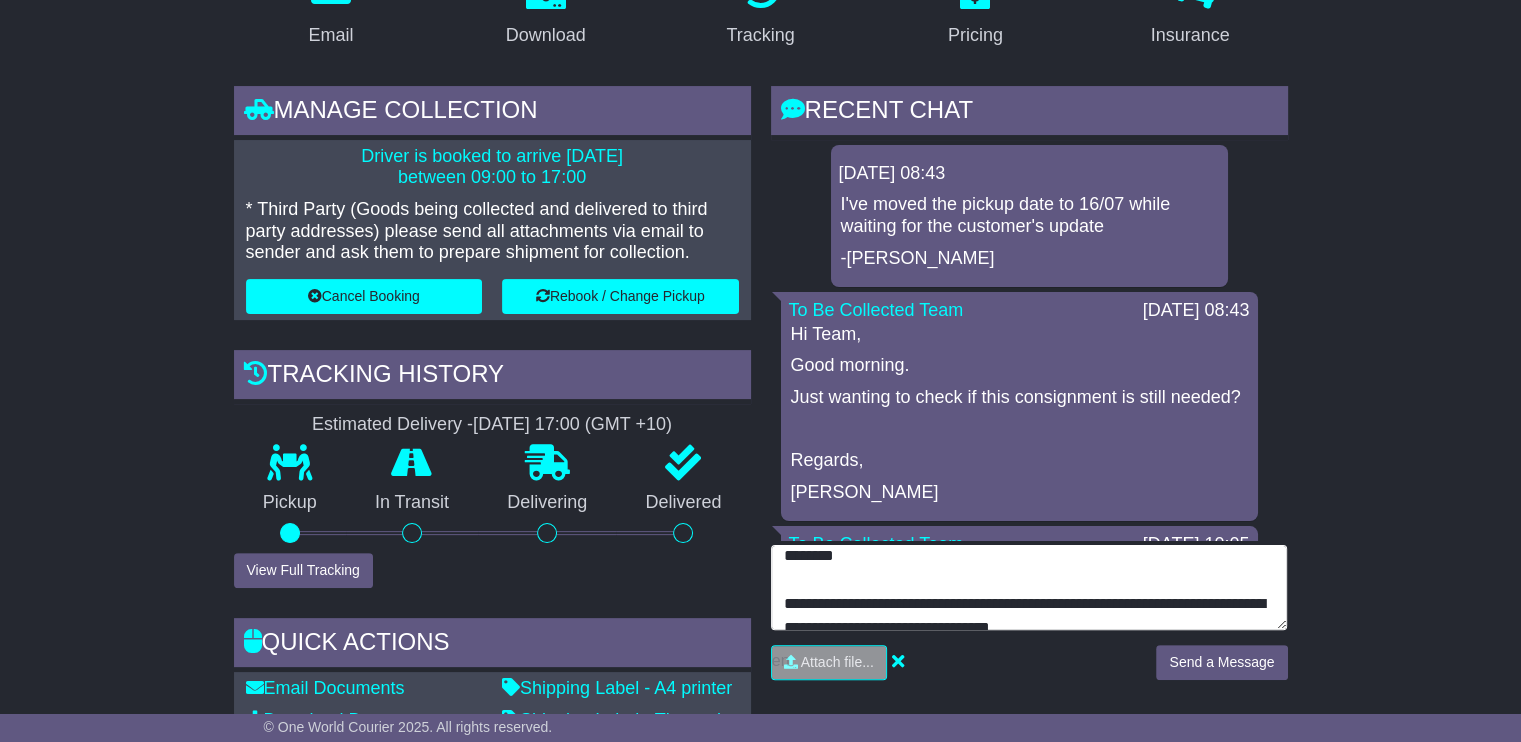 type on "**********" 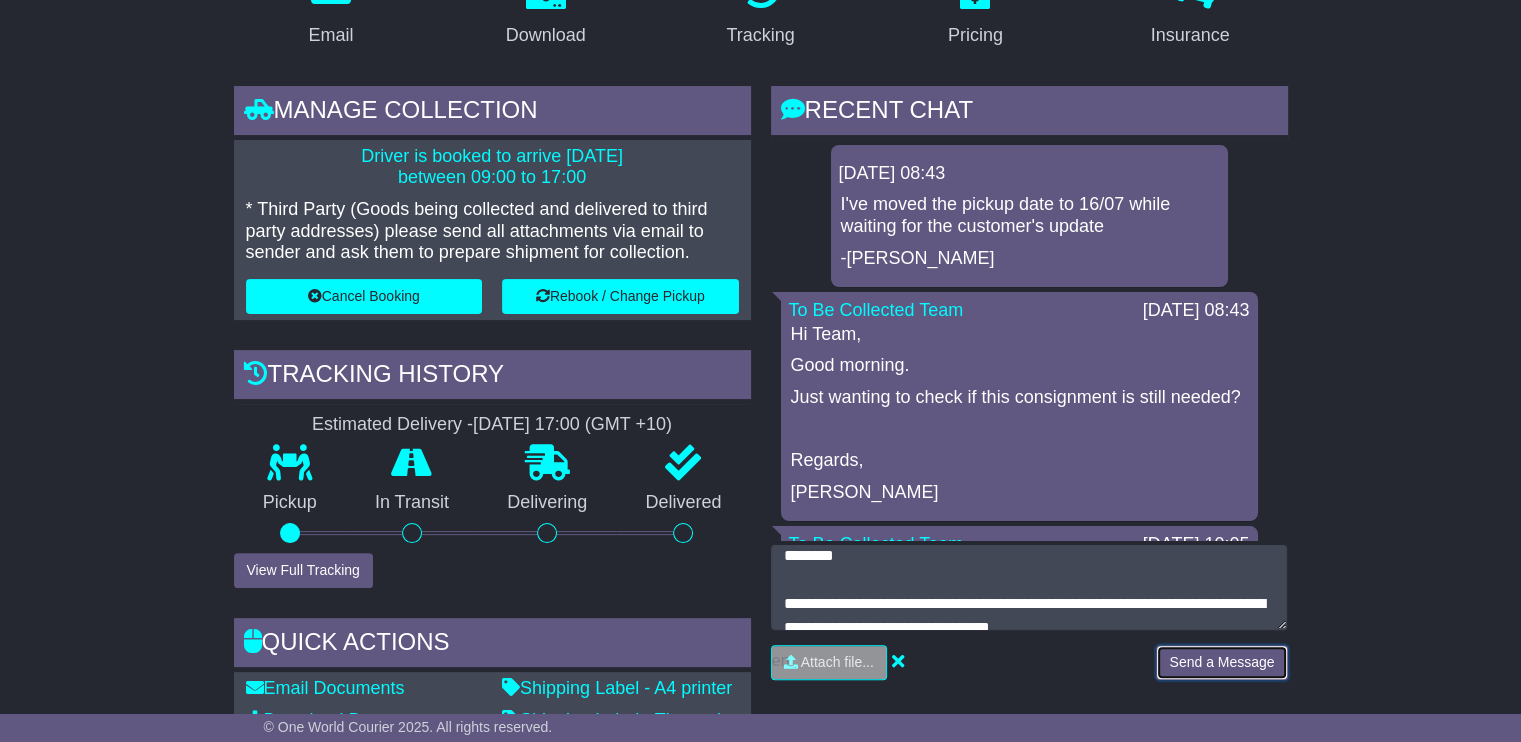 click on "Send a Message" at bounding box center [1221, 662] 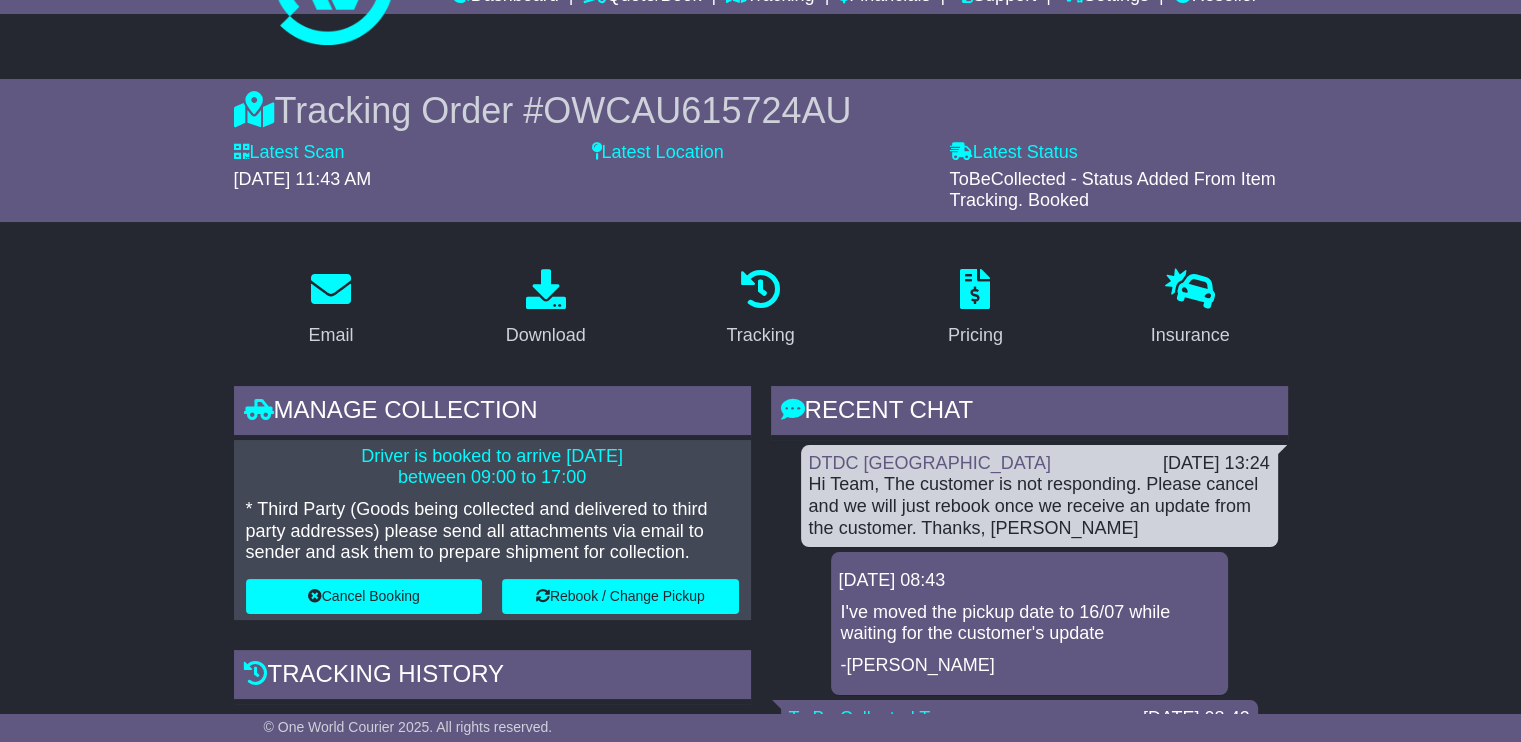 scroll, scrollTop: 0, scrollLeft: 0, axis: both 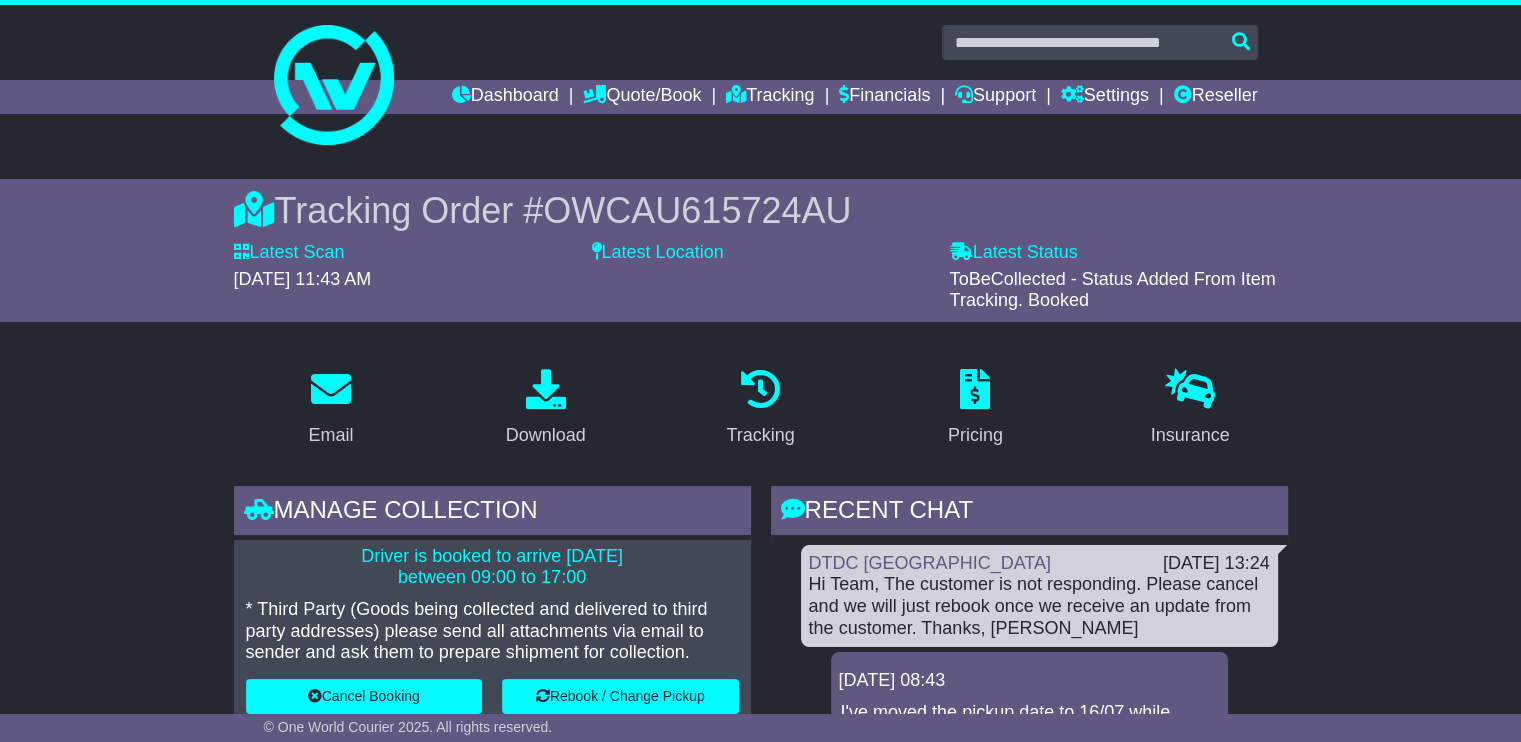 click on "OWCAU615724AU" at bounding box center [697, 210] 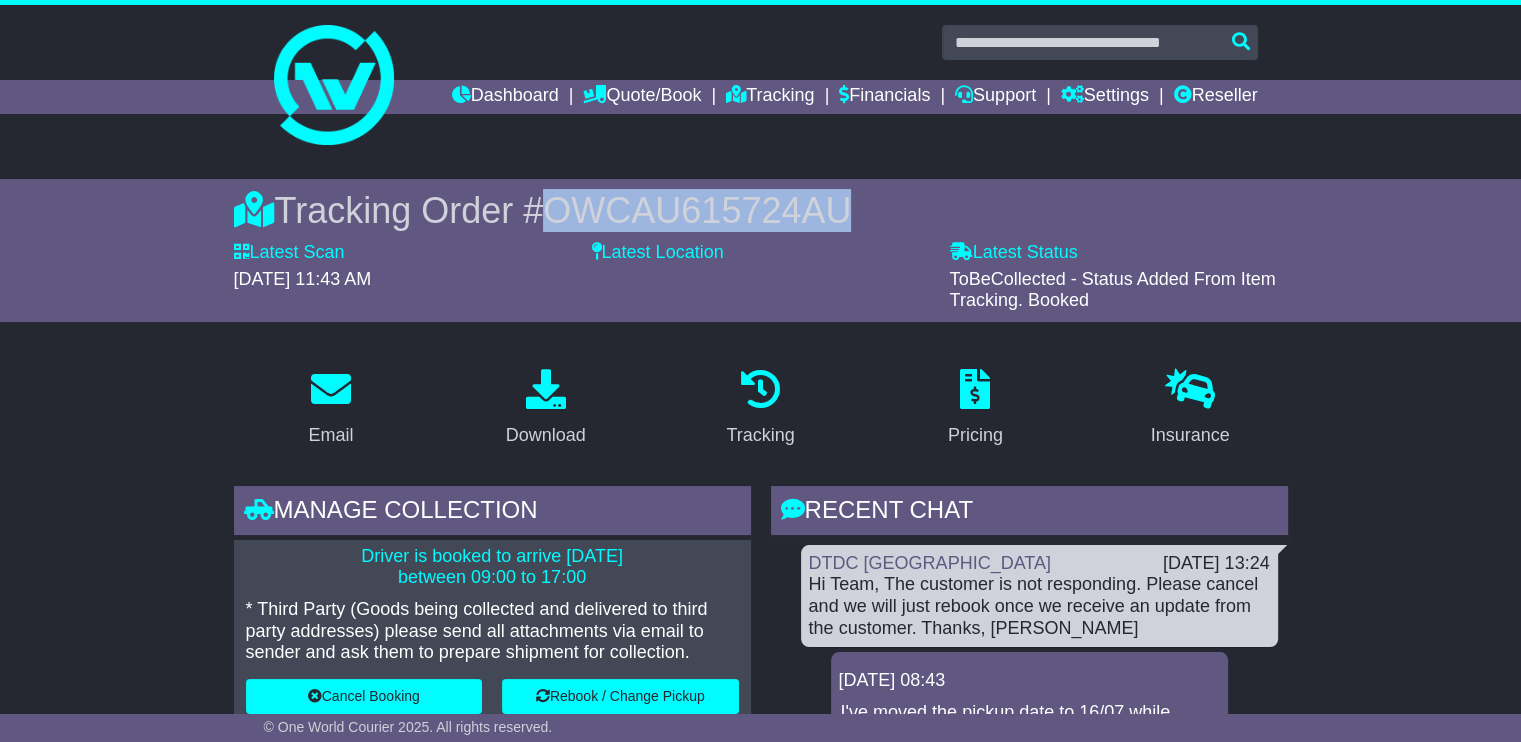 click on "OWCAU615724AU" at bounding box center (697, 210) 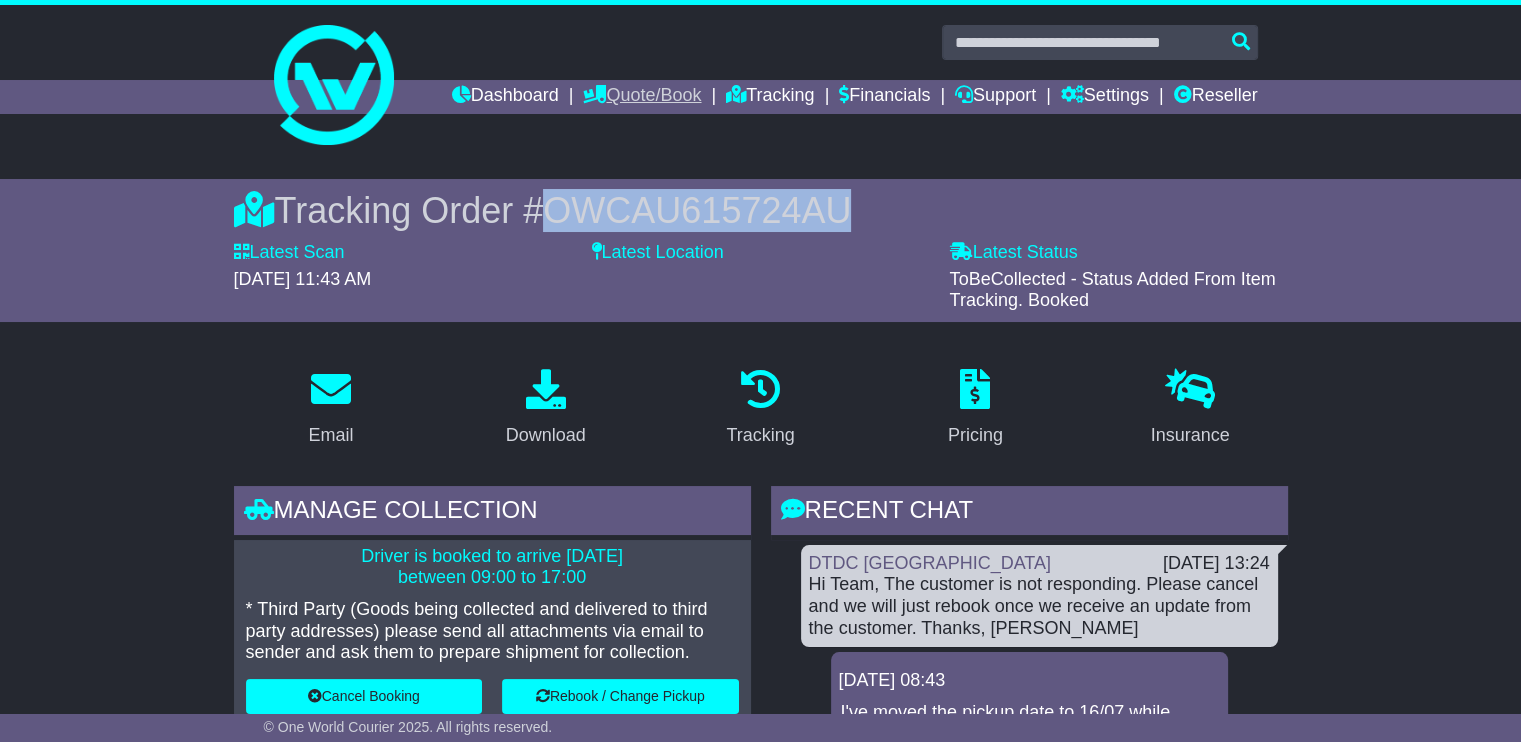 click on "Quote/Book" at bounding box center (642, 97) 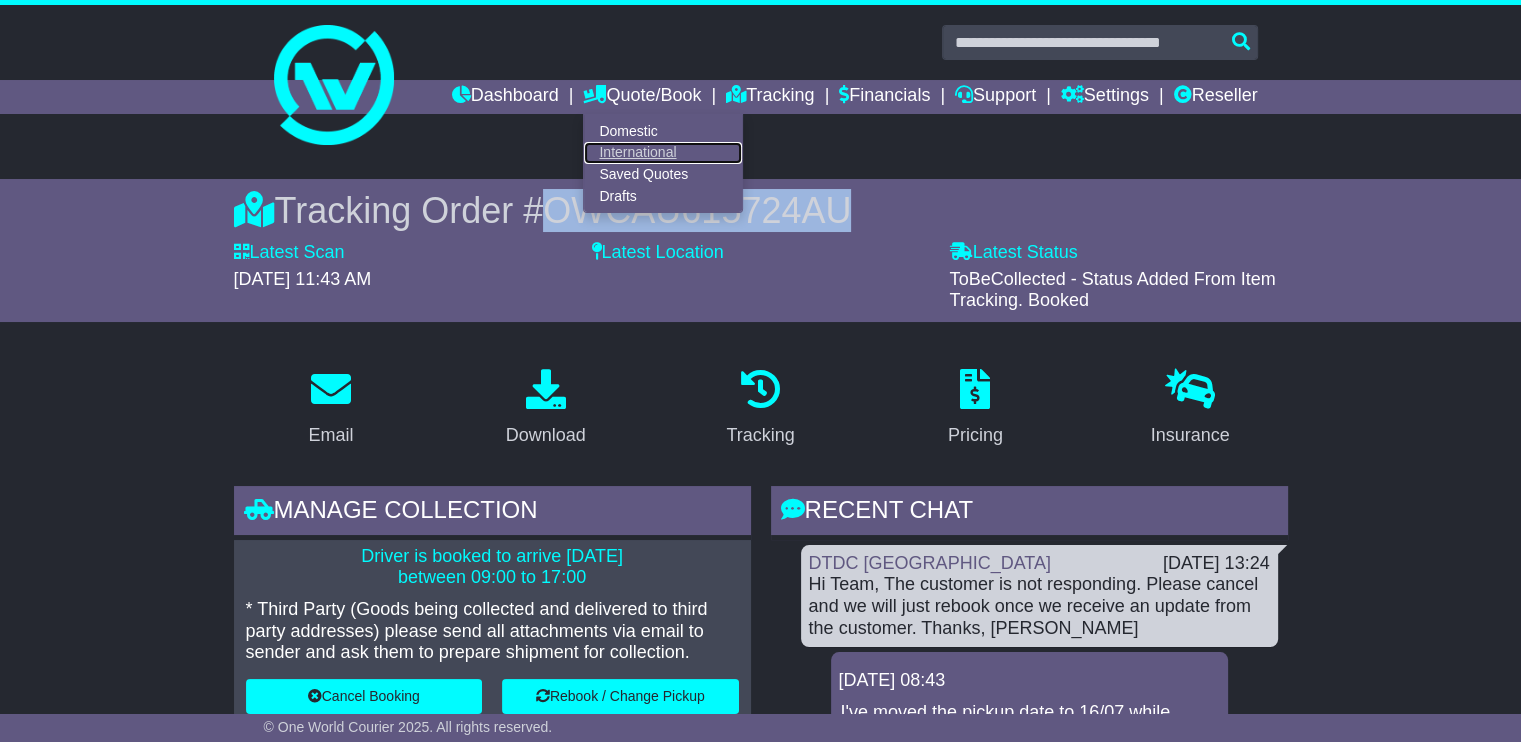 click on "International" at bounding box center (663, 153) 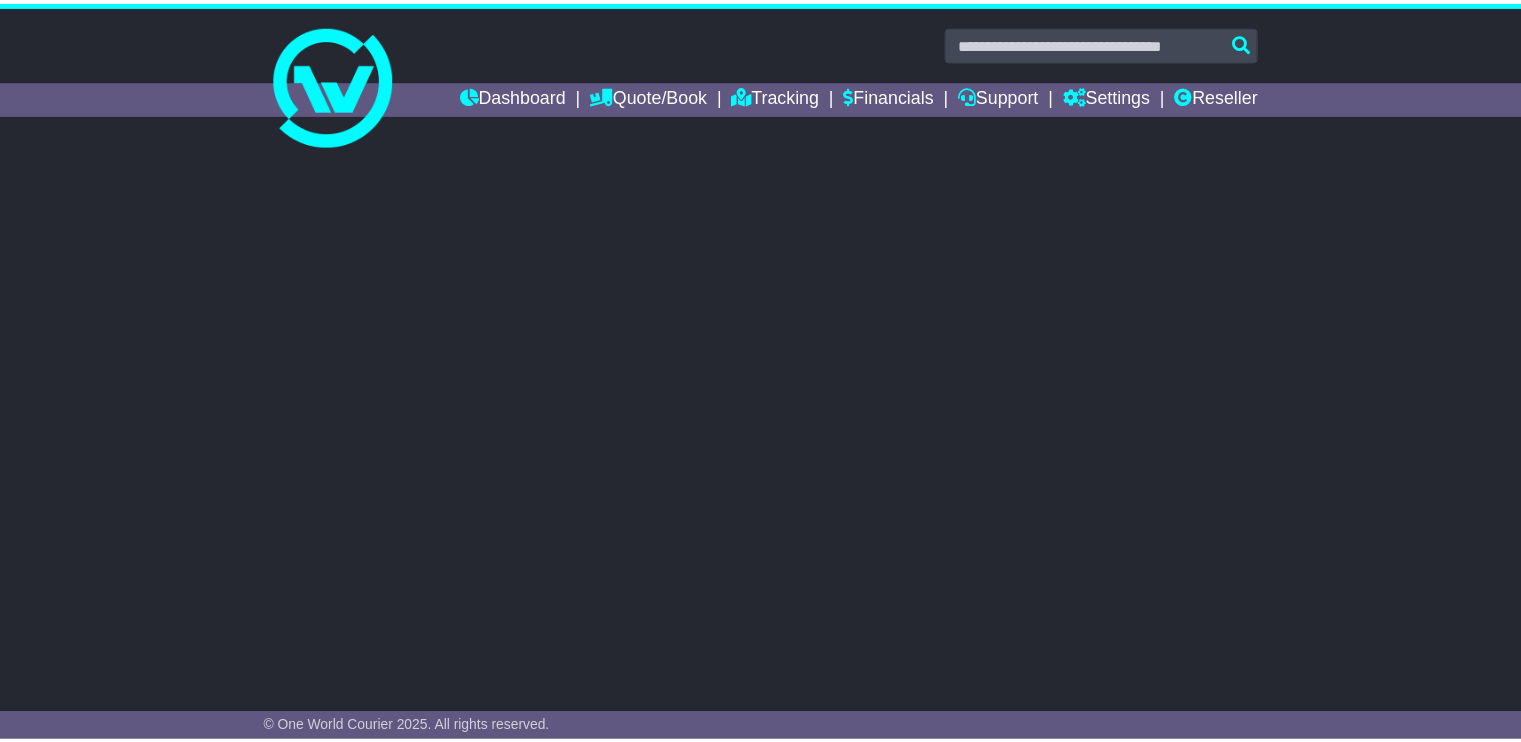 scroll, scrollTop: 0, scrollLeft: 0, axis: both 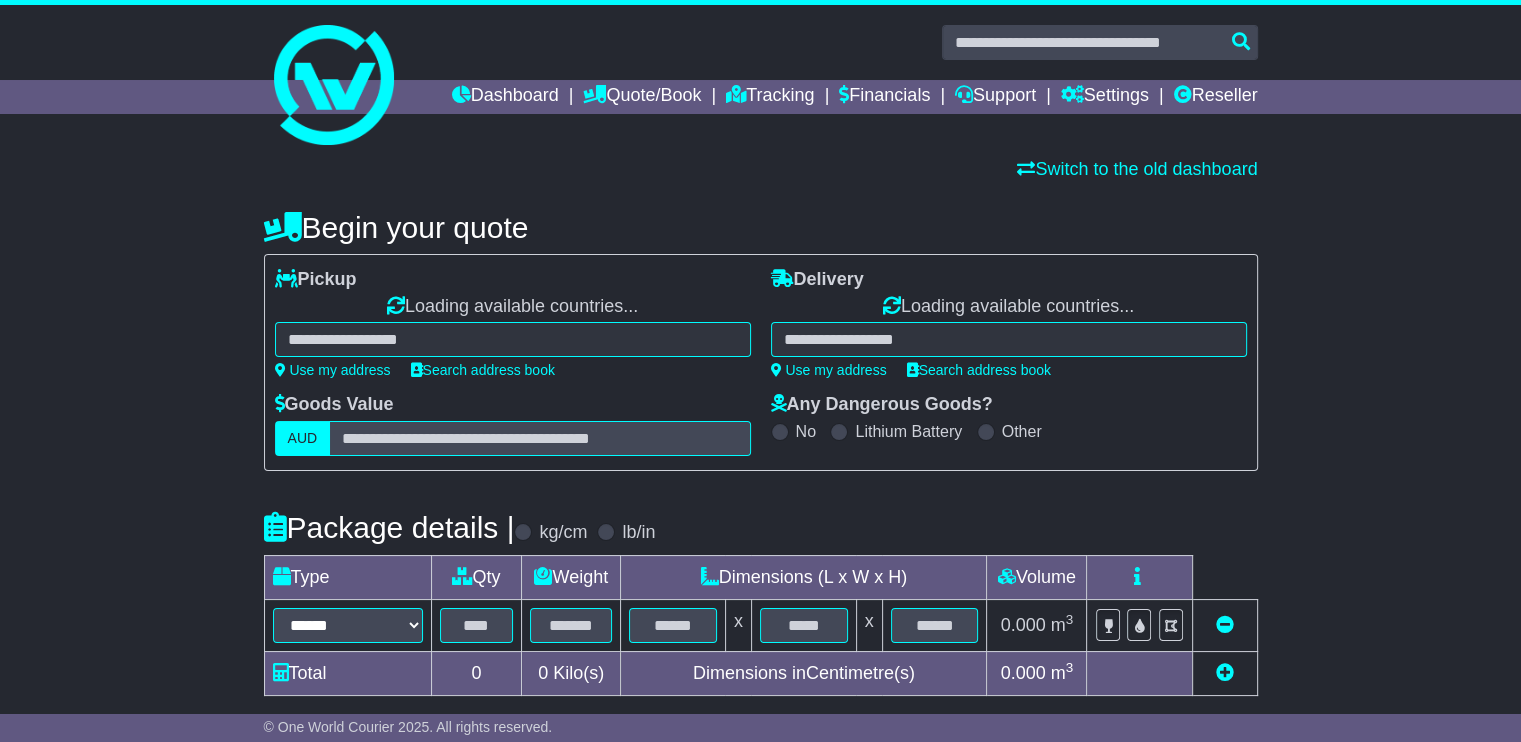 select on "**" 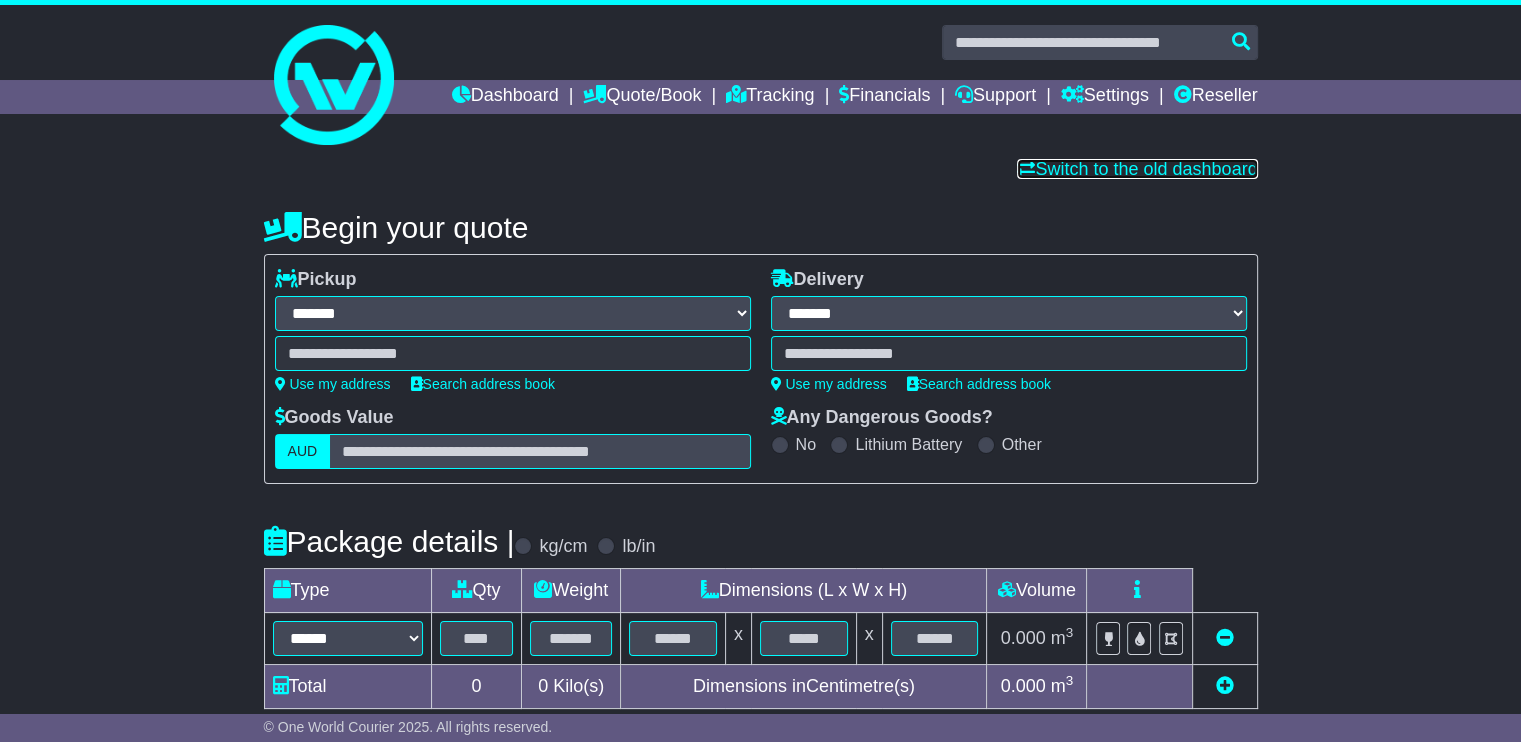 click on "Switch to the old dashboard" at bounding box center [1137, 169] 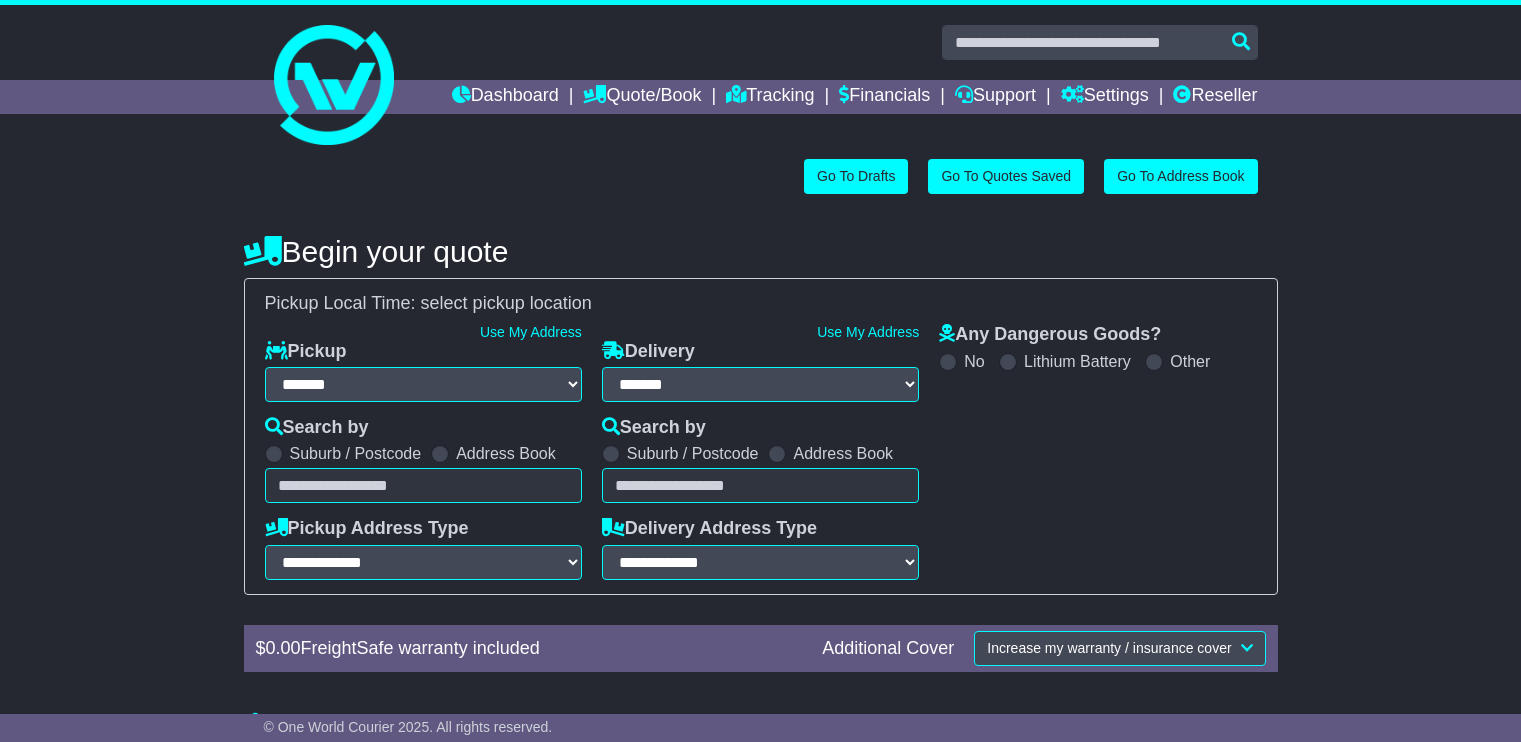 select on "**" 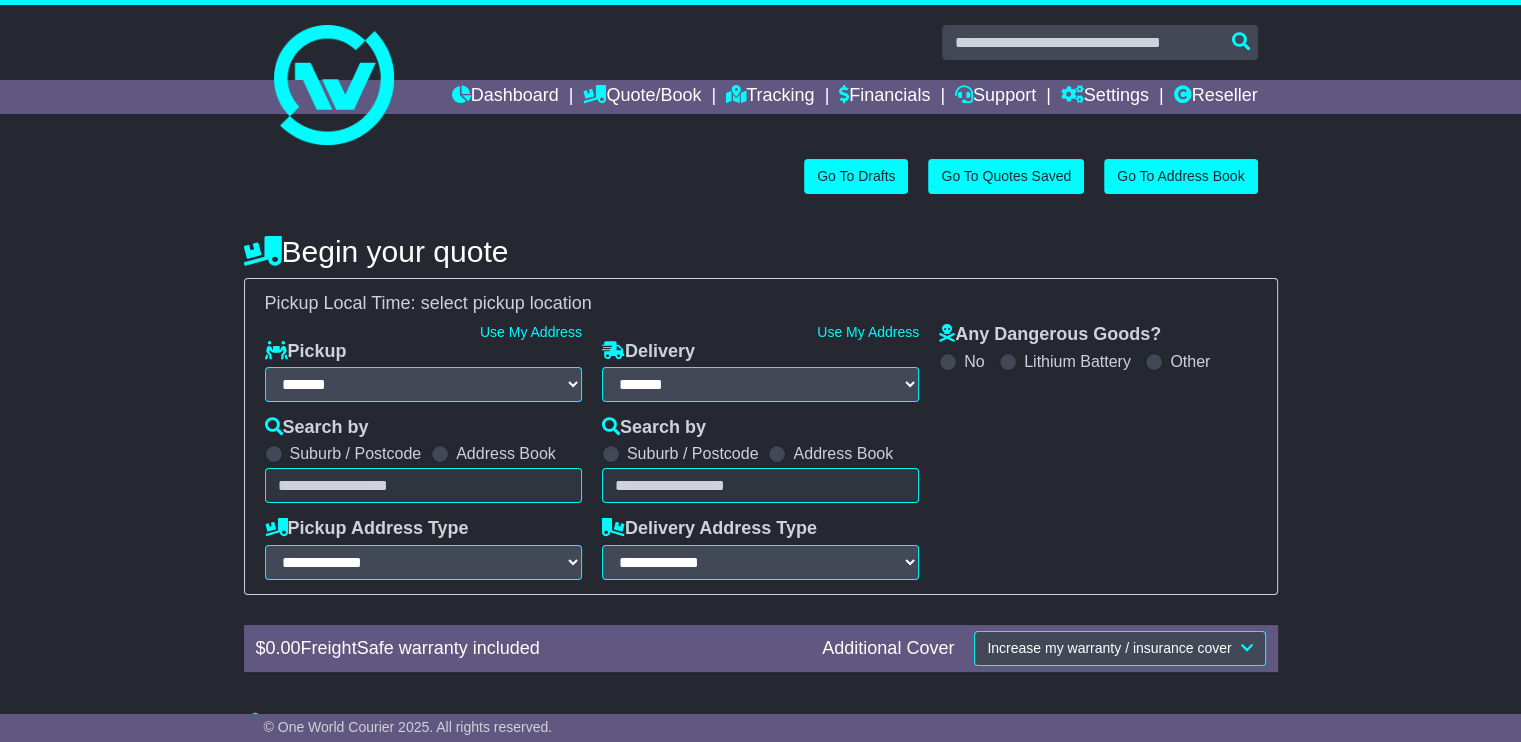 scroll, scrollTop: 0, scrollLeft: 0, axis: both 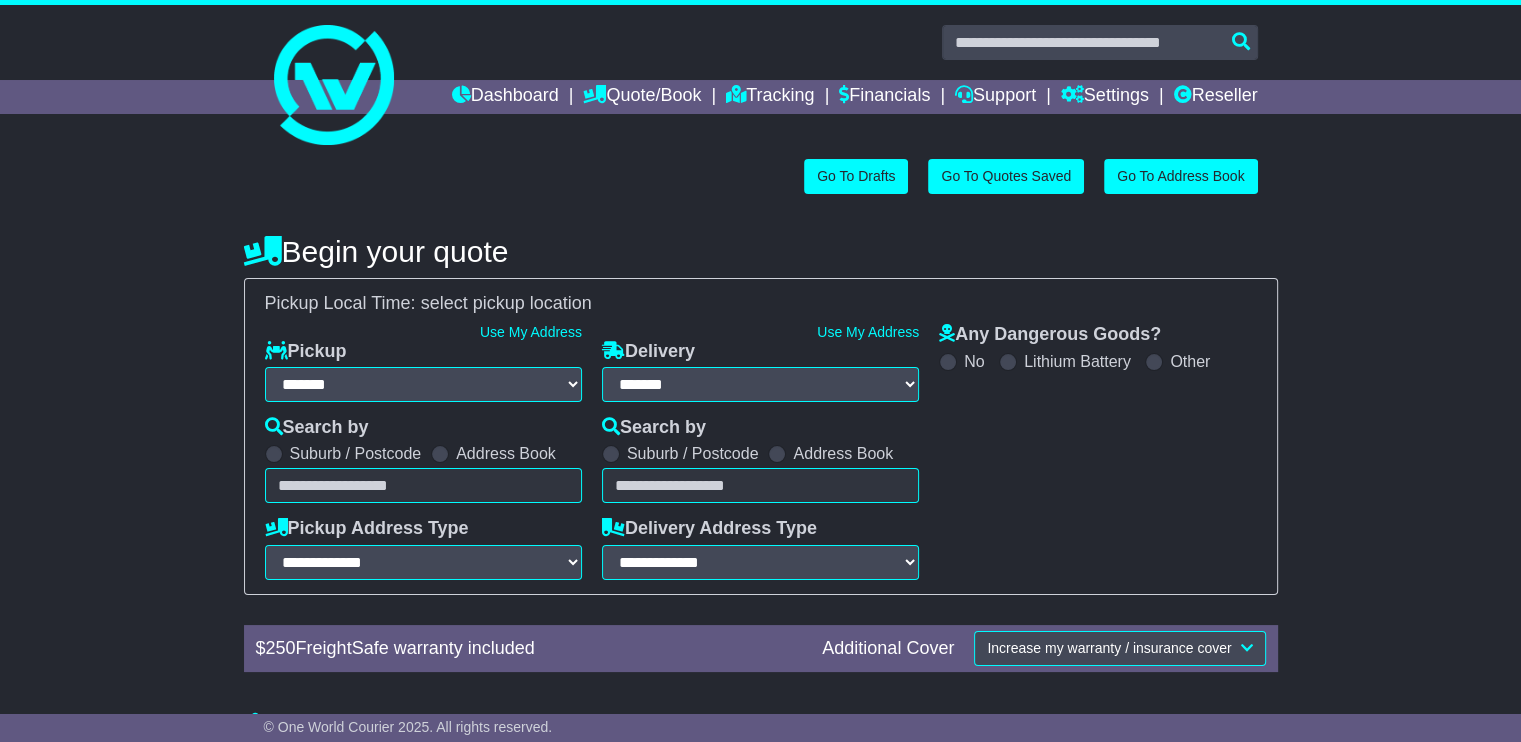 select 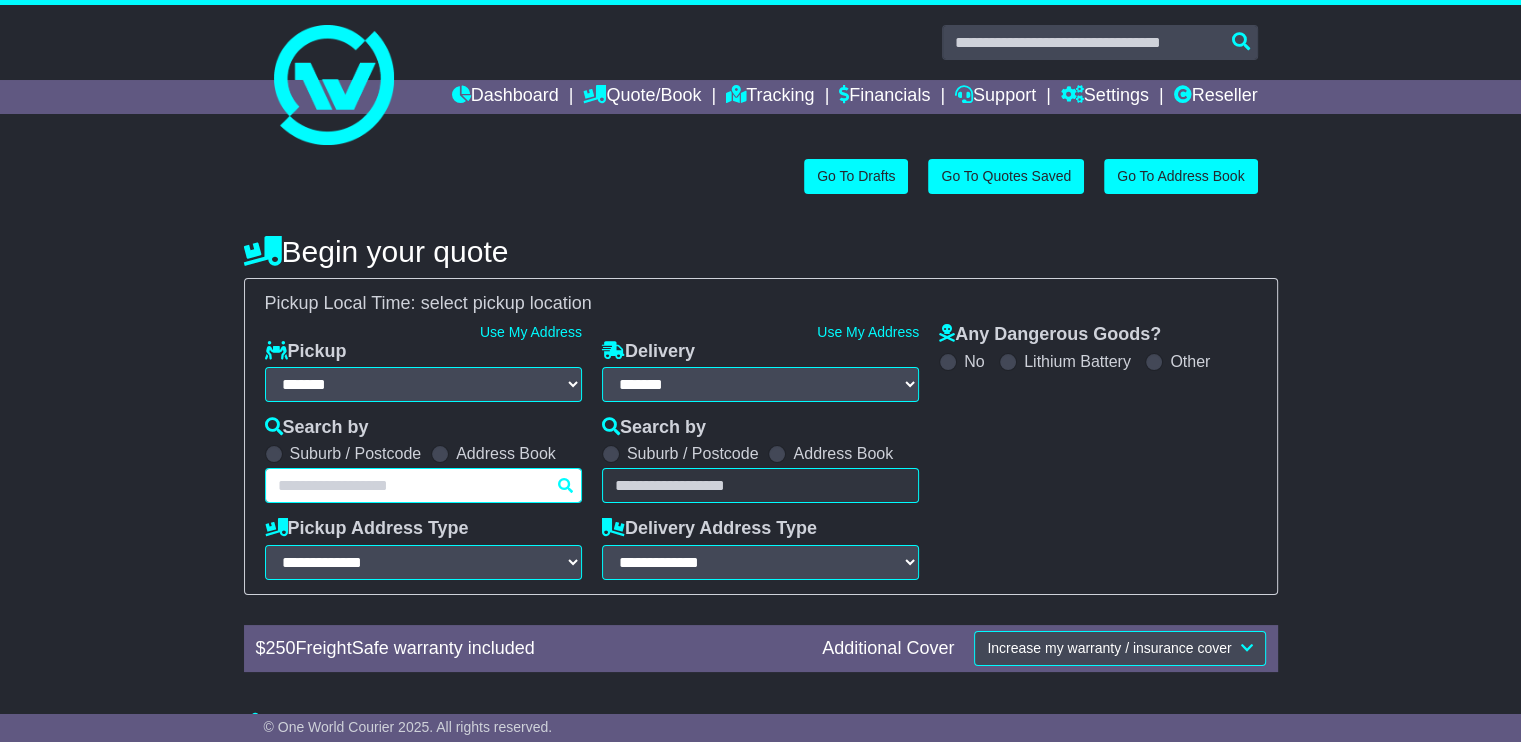 paste on "****" 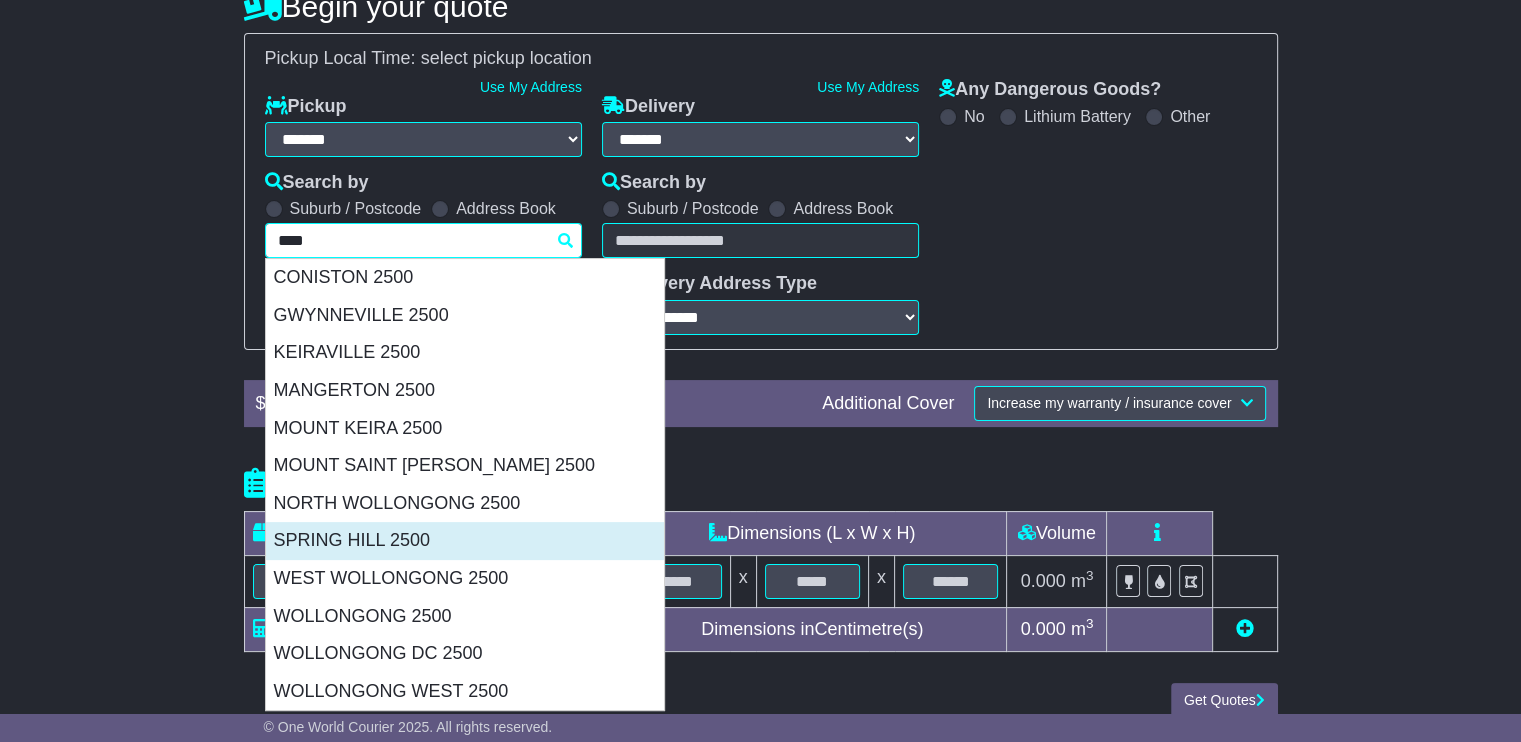 scroll, scrollTop: 268, scrollLeft: 0, axis: vertical 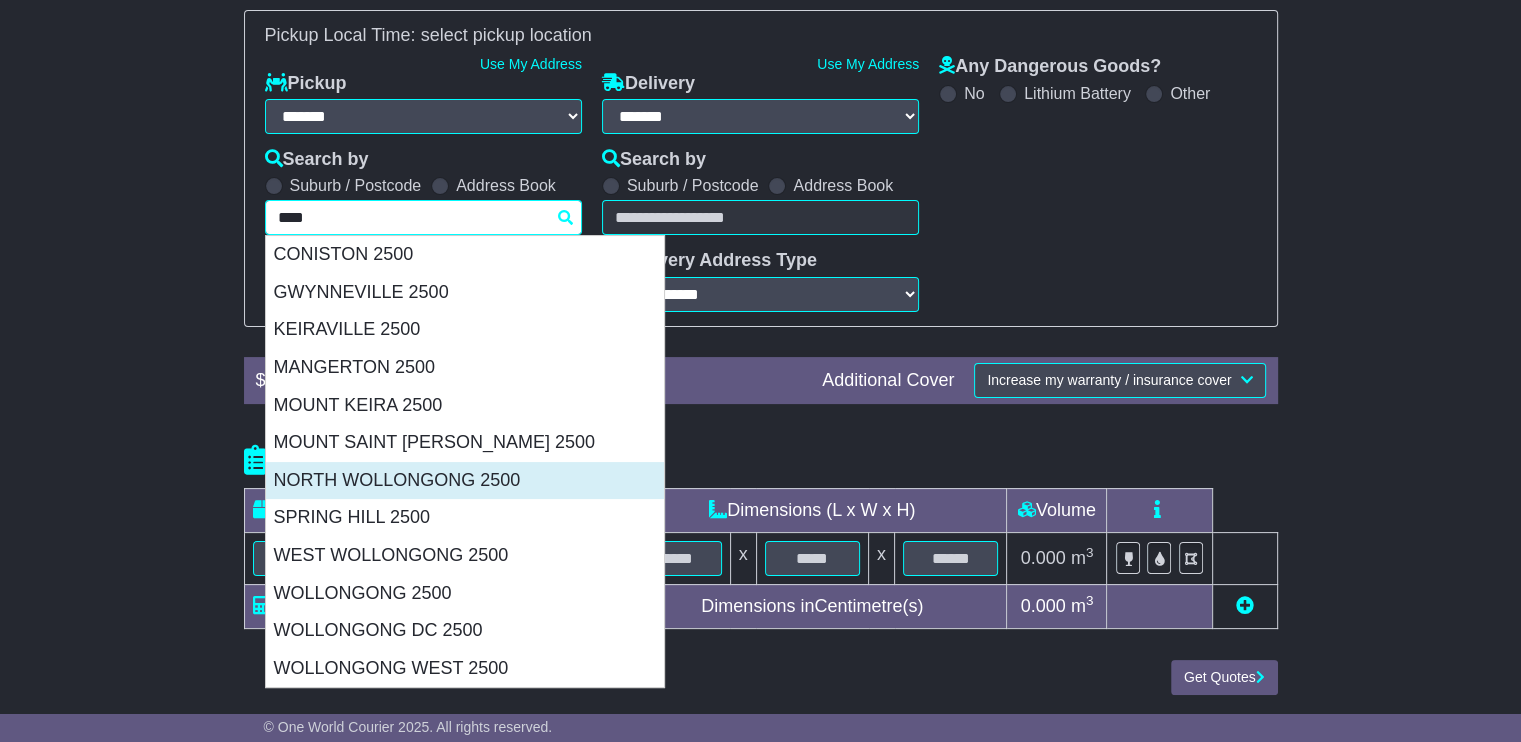 click on "NORTH WOLLONGONG 2500" at bounding box center (465, 481) 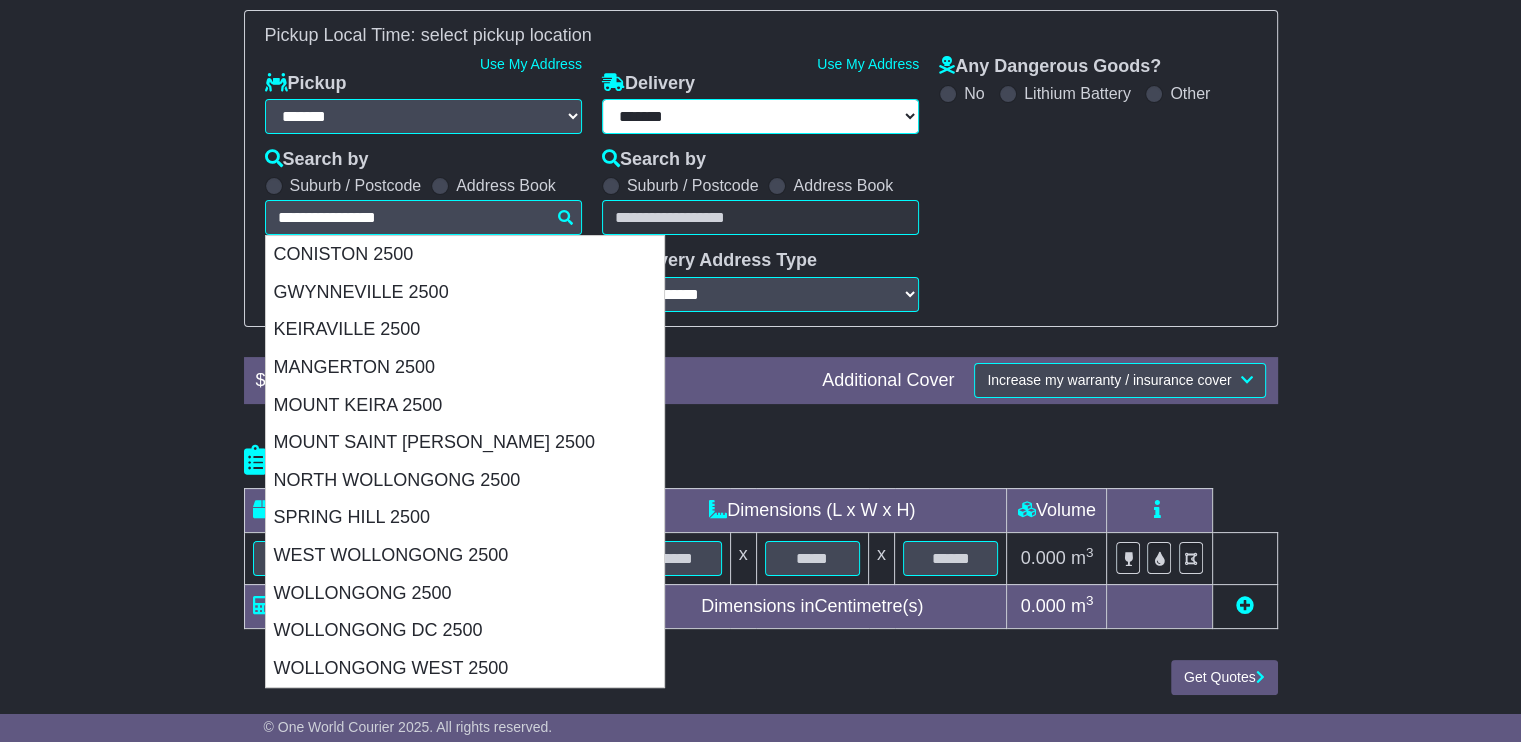 type on "**********" 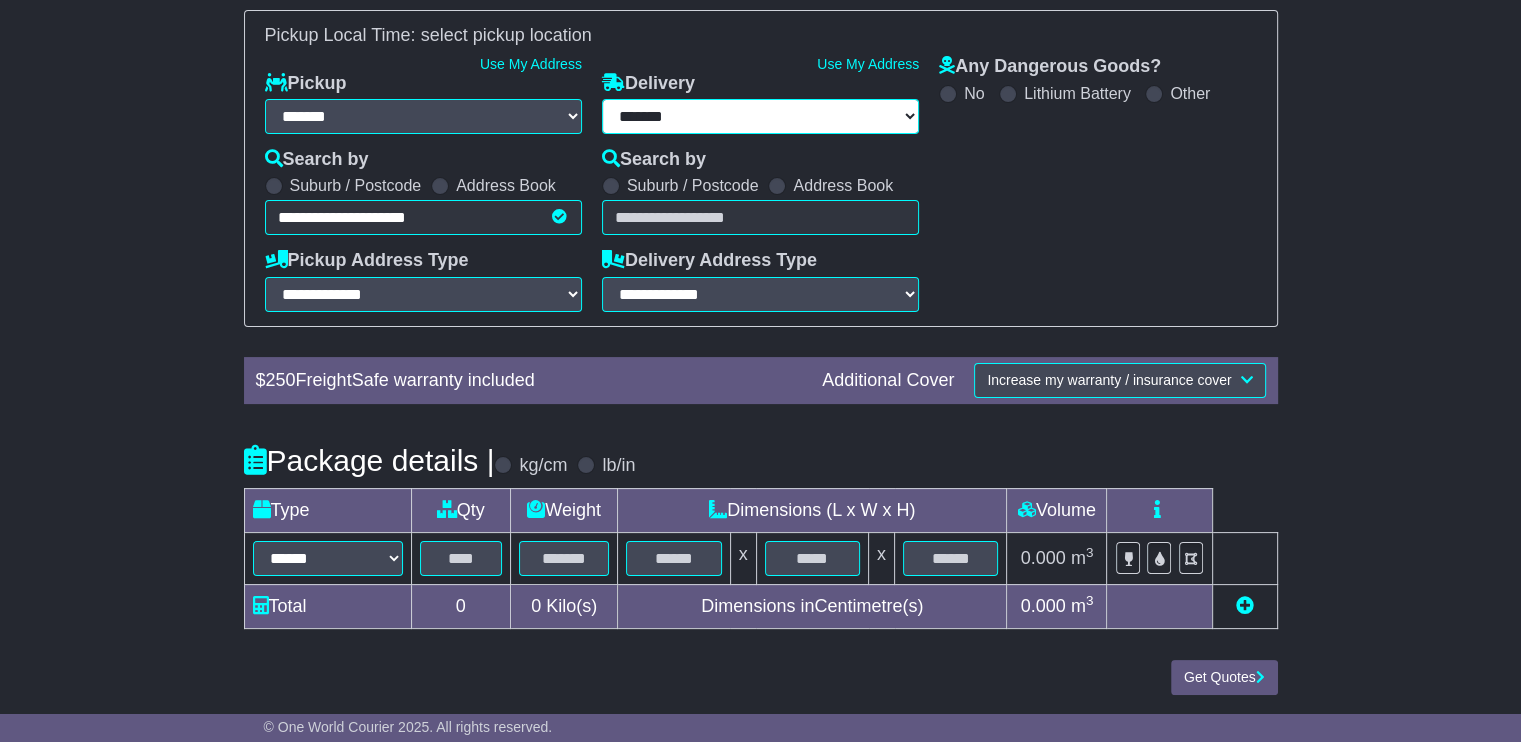 type on "**********" 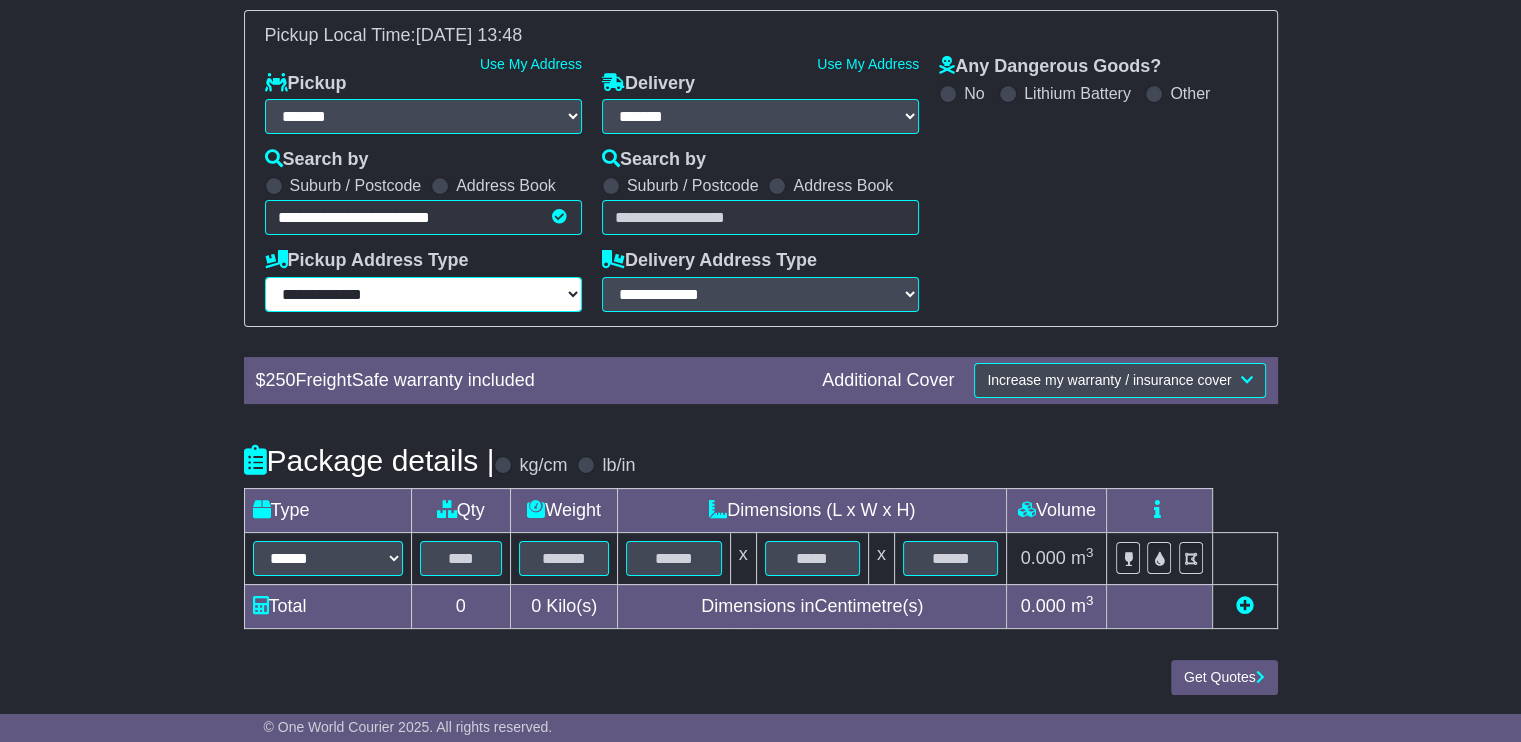 click on "**********" at bounding box center (423, 294) 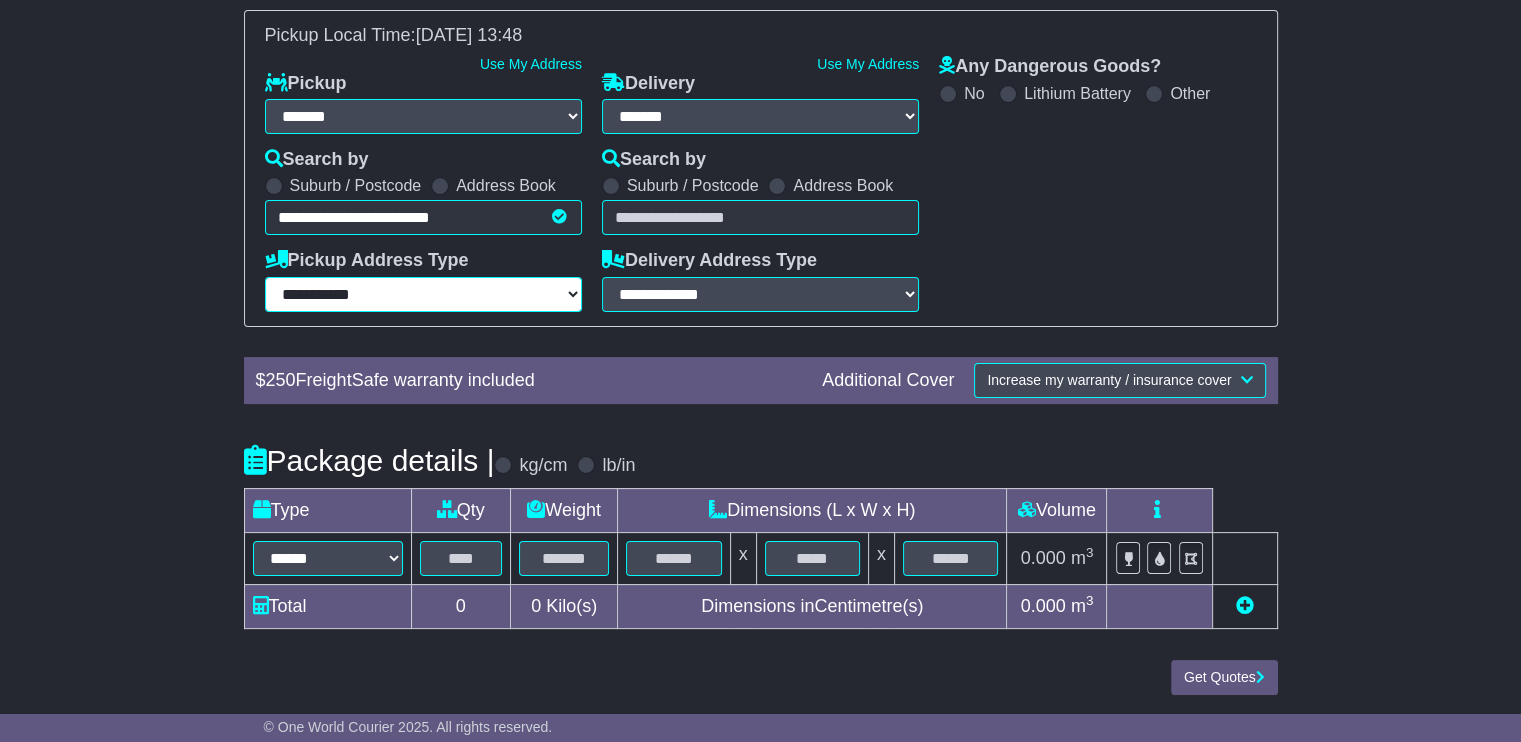 click on "**********" at bounding box center (423, 294) 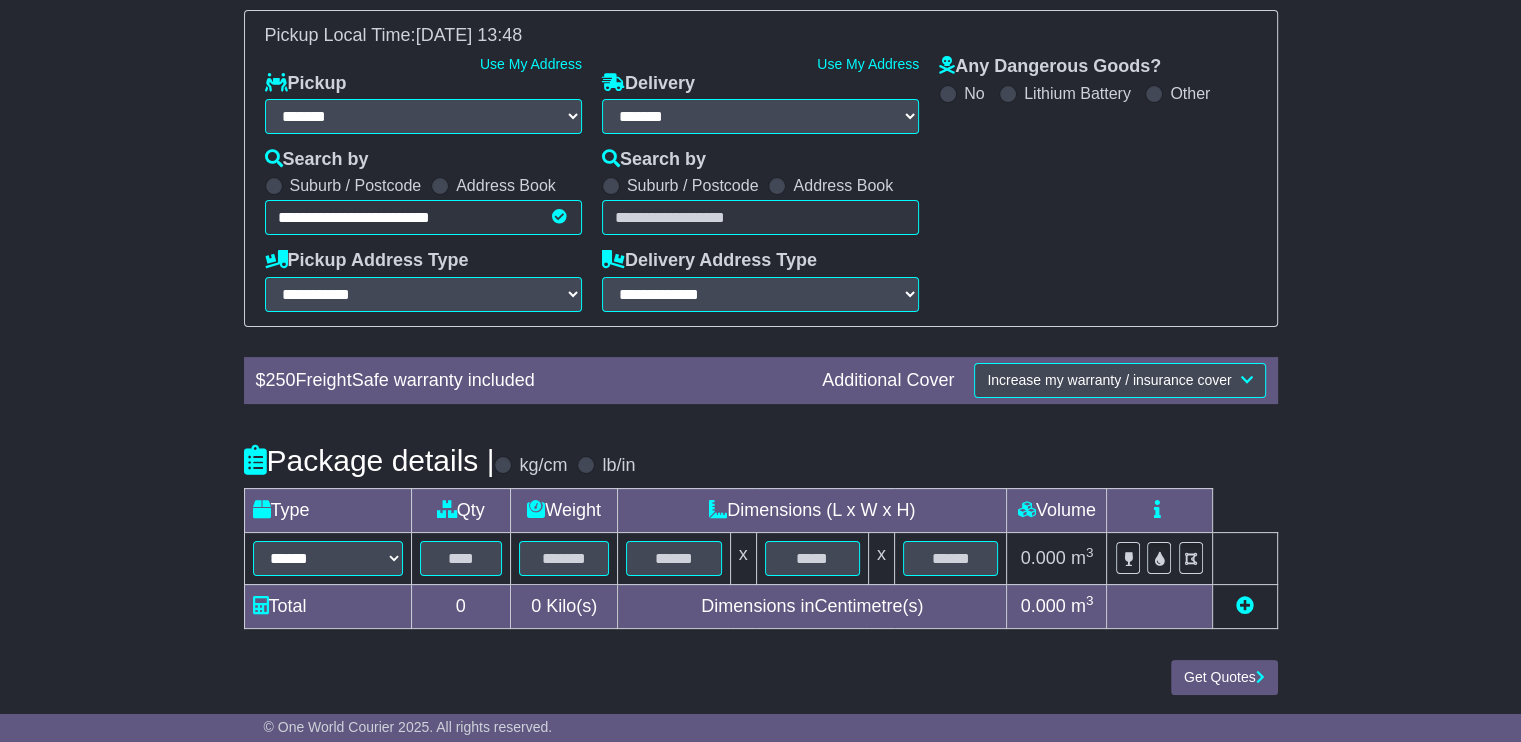 click at bounding box center (777, 186) 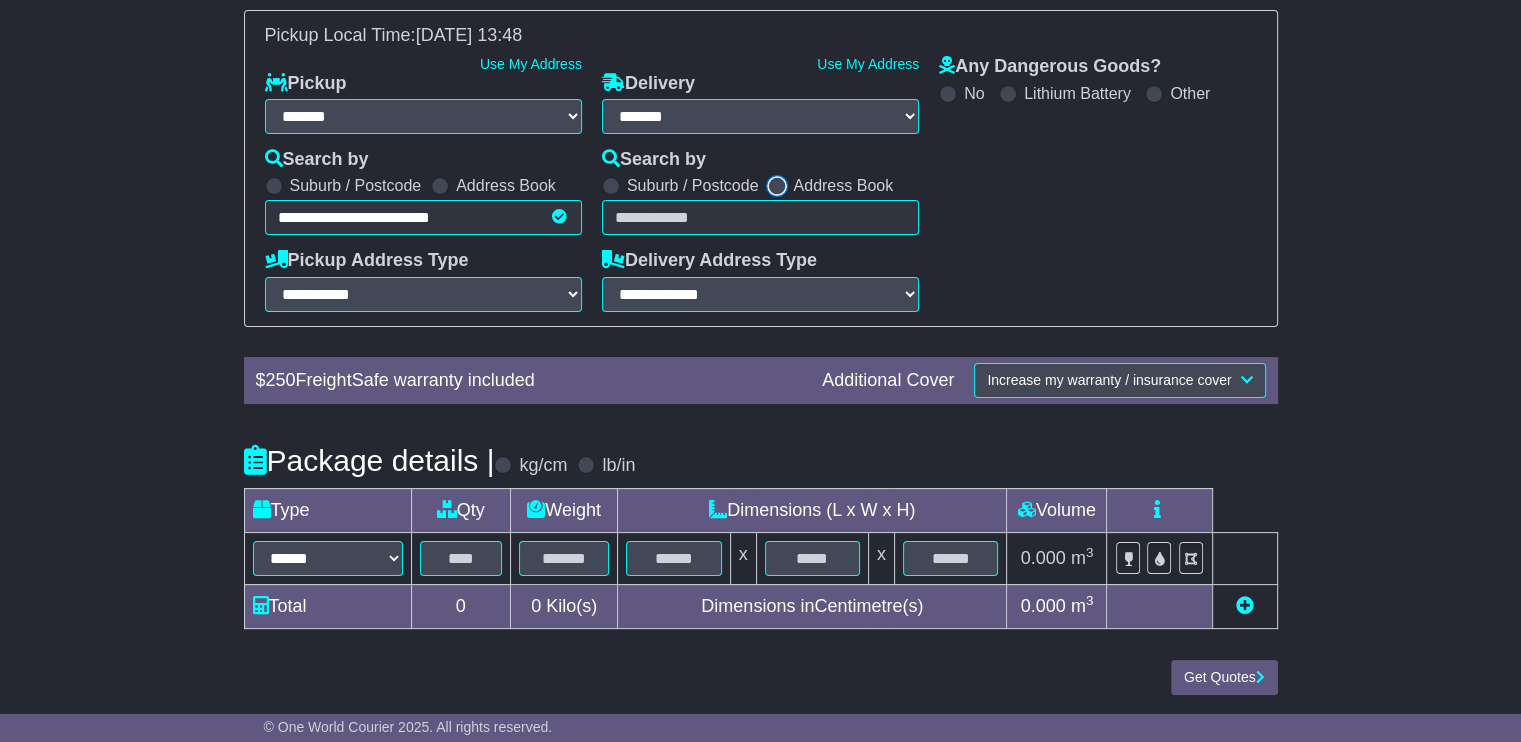 select 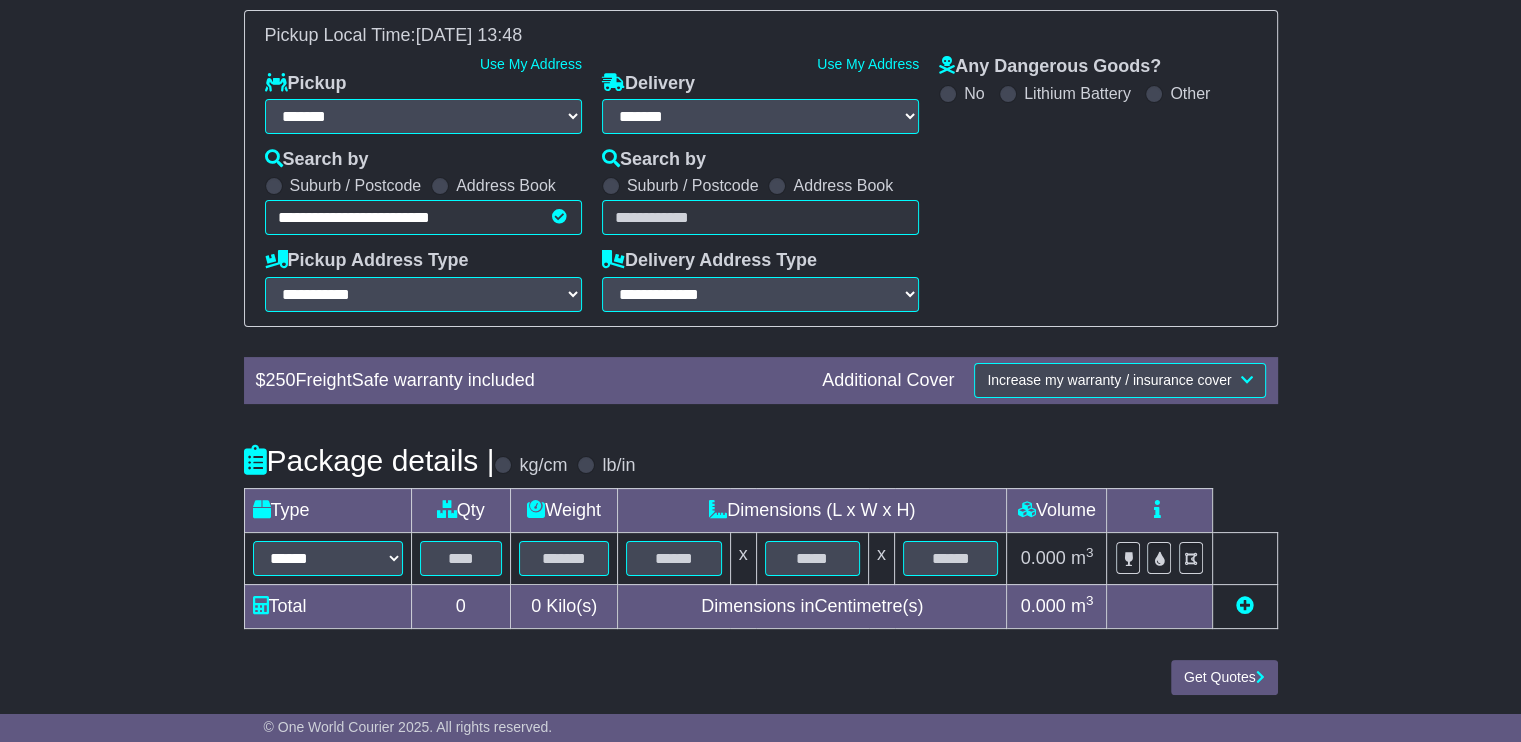 click on "Unknown City / Postcode Pair
×
You have entered     address.
Our database shows the postcode and suburb don't match. Please make sure location exists otherwise you might not receive all quotes available.
Maybe you meant to use some of the next:
Ok" at bounding box center [760, 217] 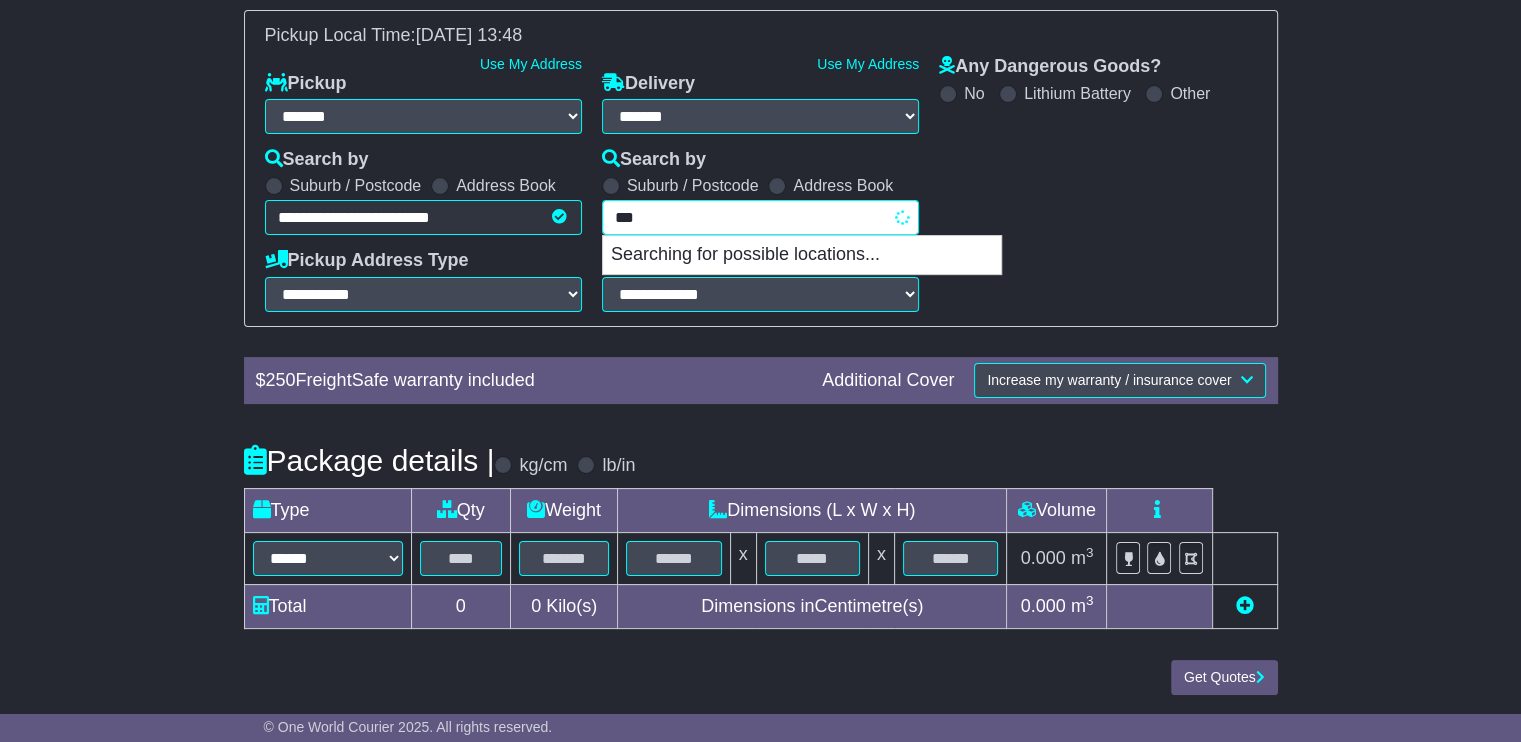 type on "****" 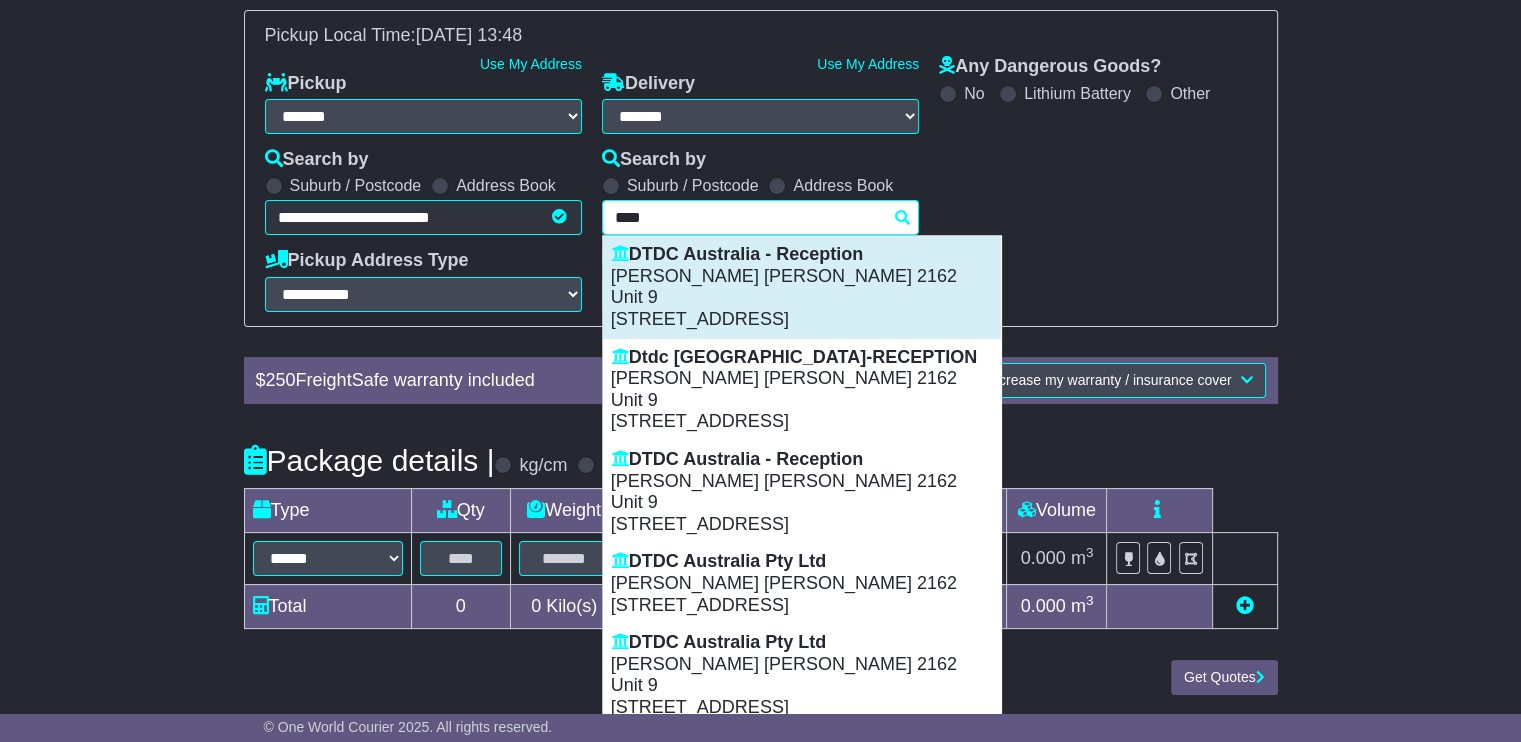 click on "Chester Hill 2162" at bounding box center (802, 277) 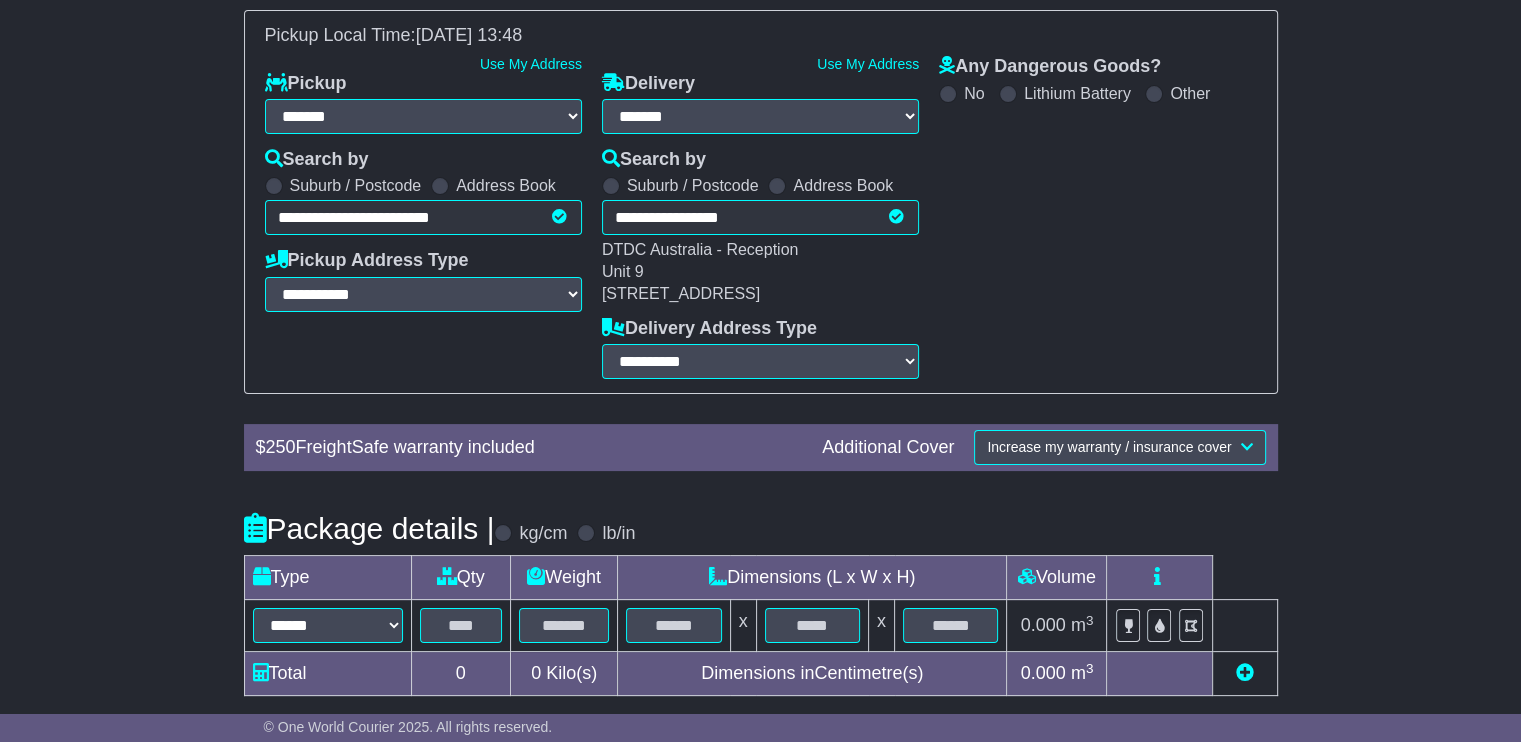 type on "**********" 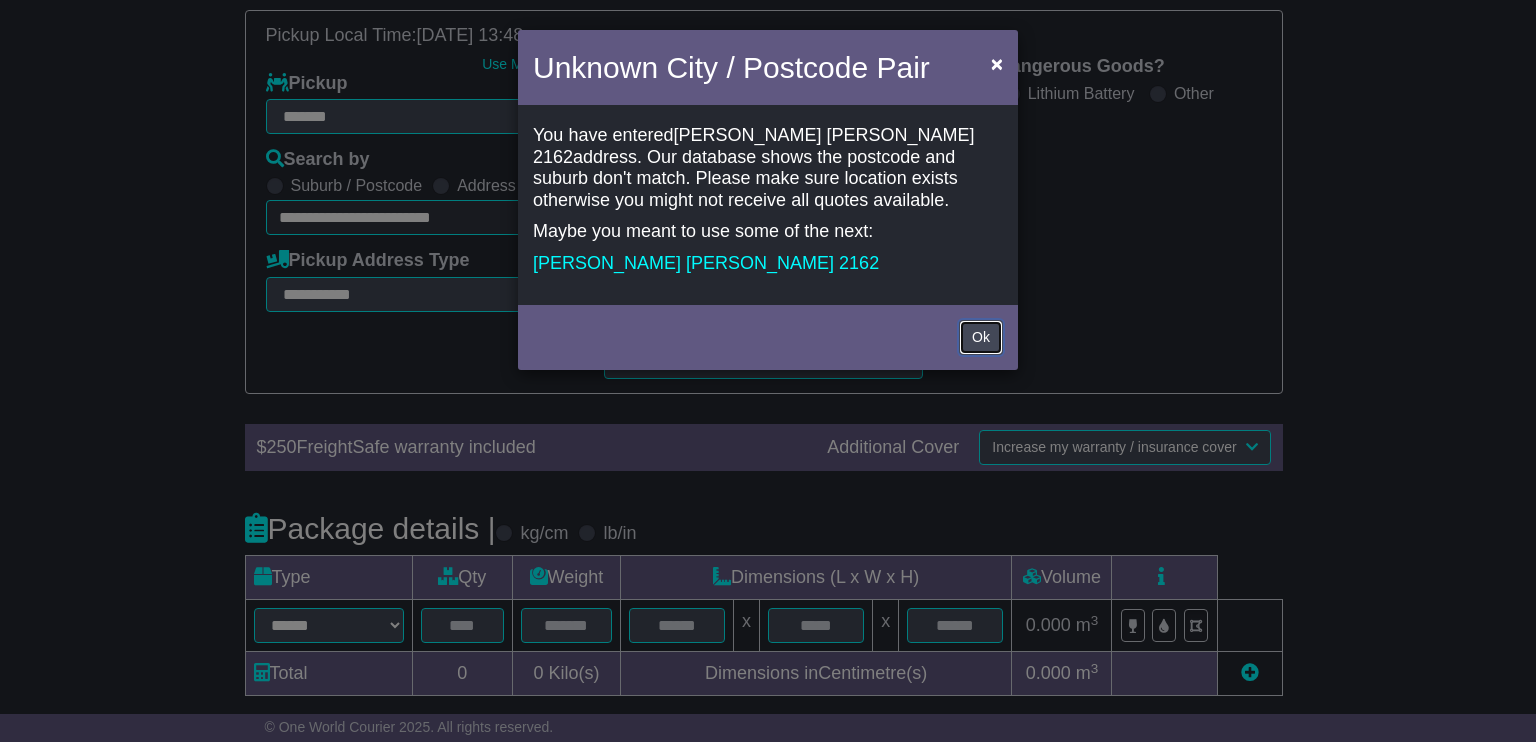 click on "Ok" at bounding box center (981, 337) 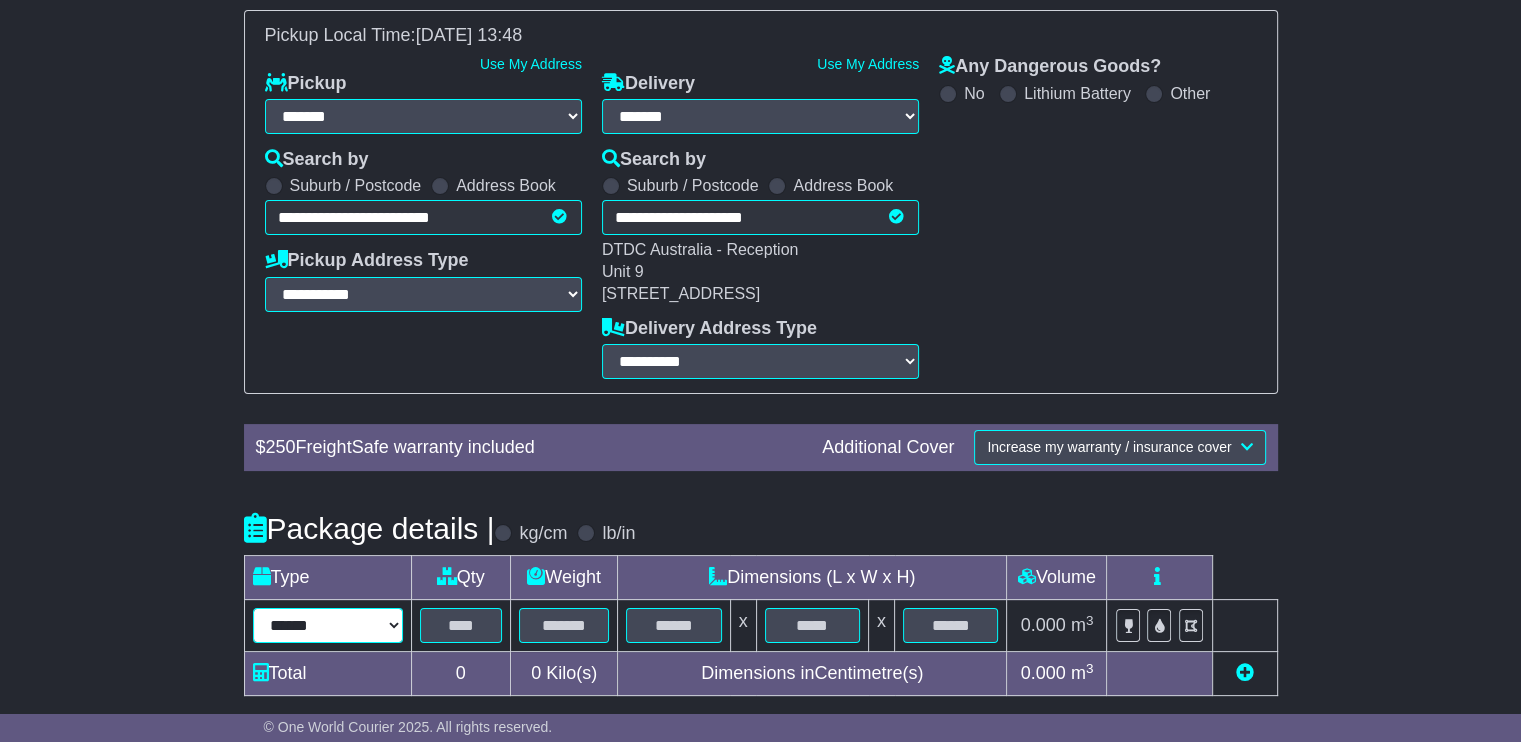 click on "****** ****** *** ******** ***** **** **** ****** *** *******" at bounding box center [328, 625] 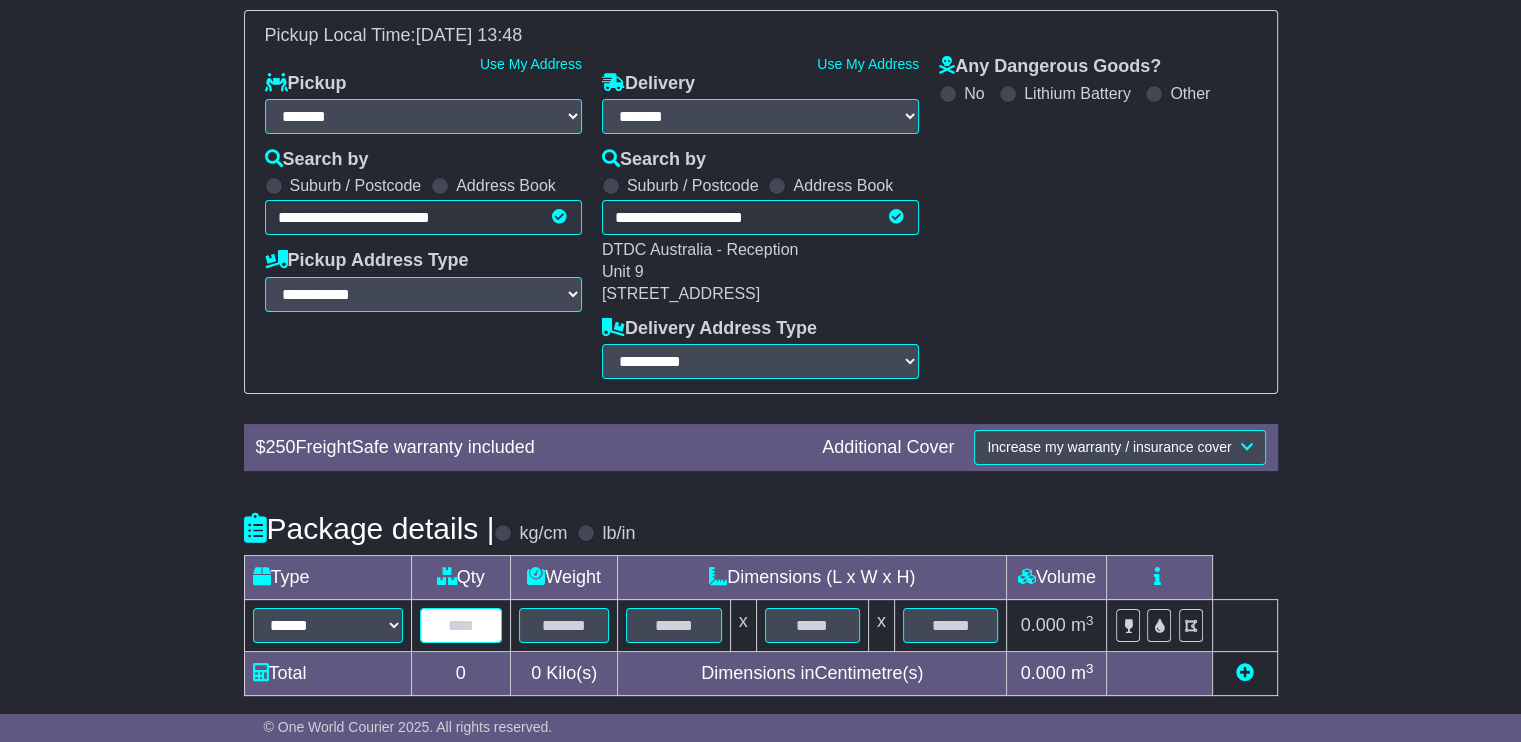 click at bounding box center [461, 625] 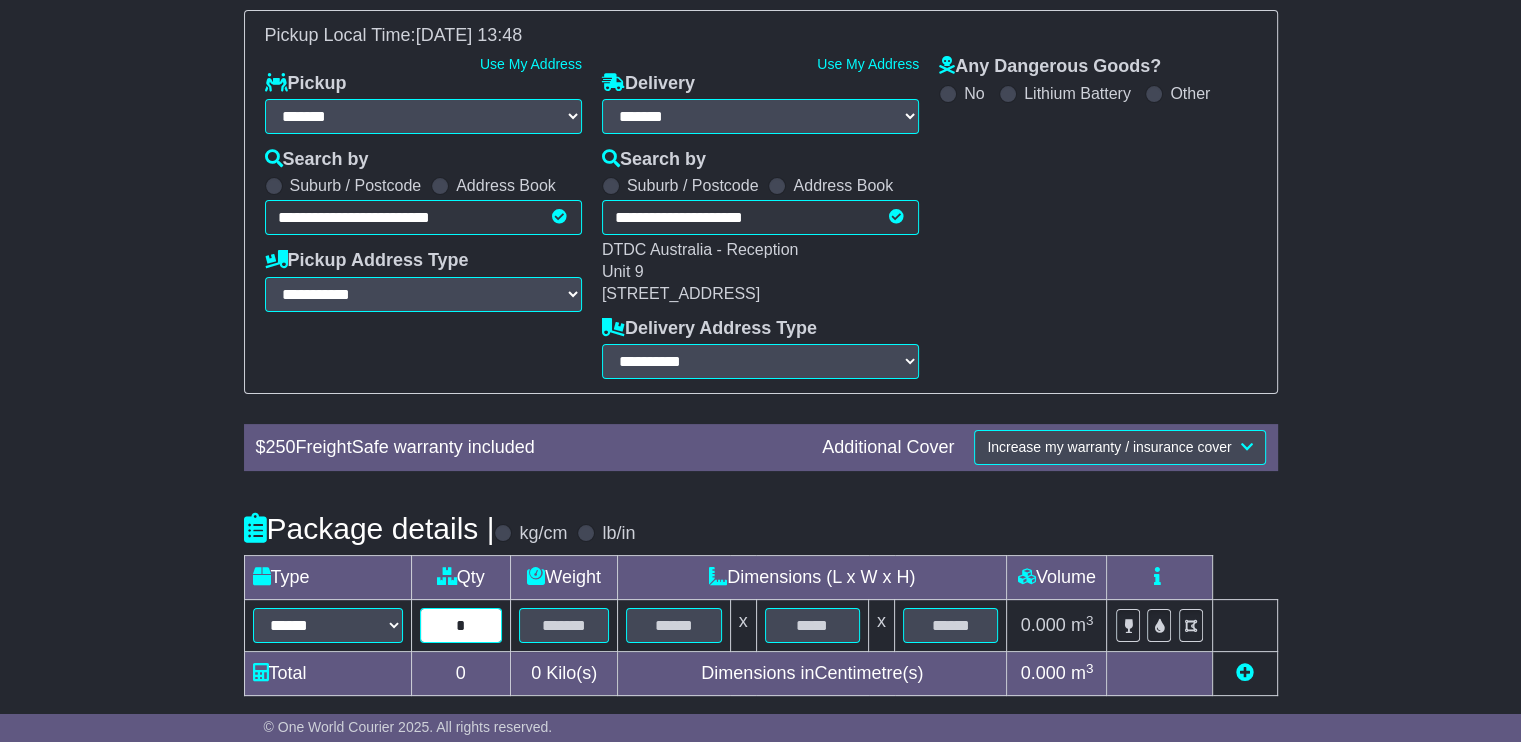 type on "*" 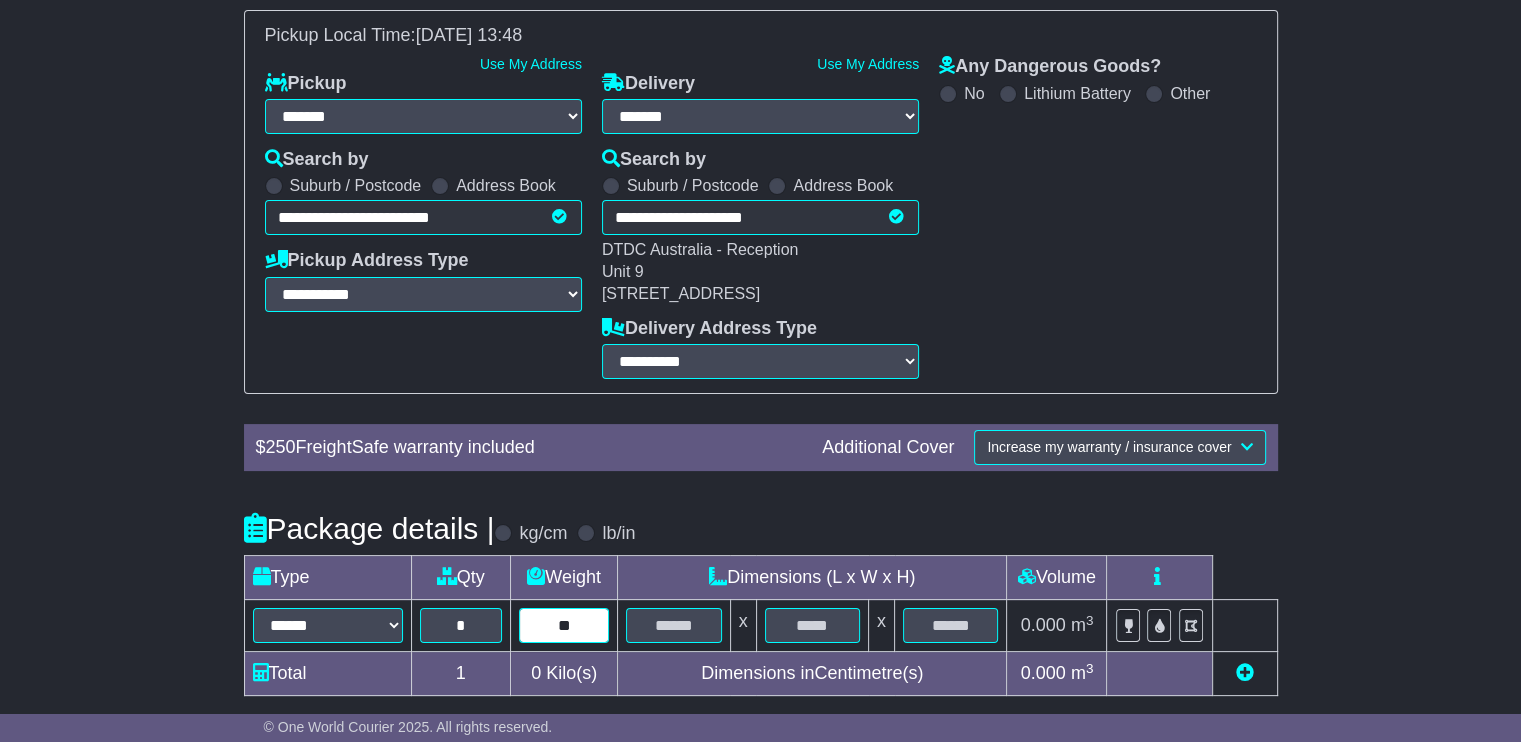 type on "**" 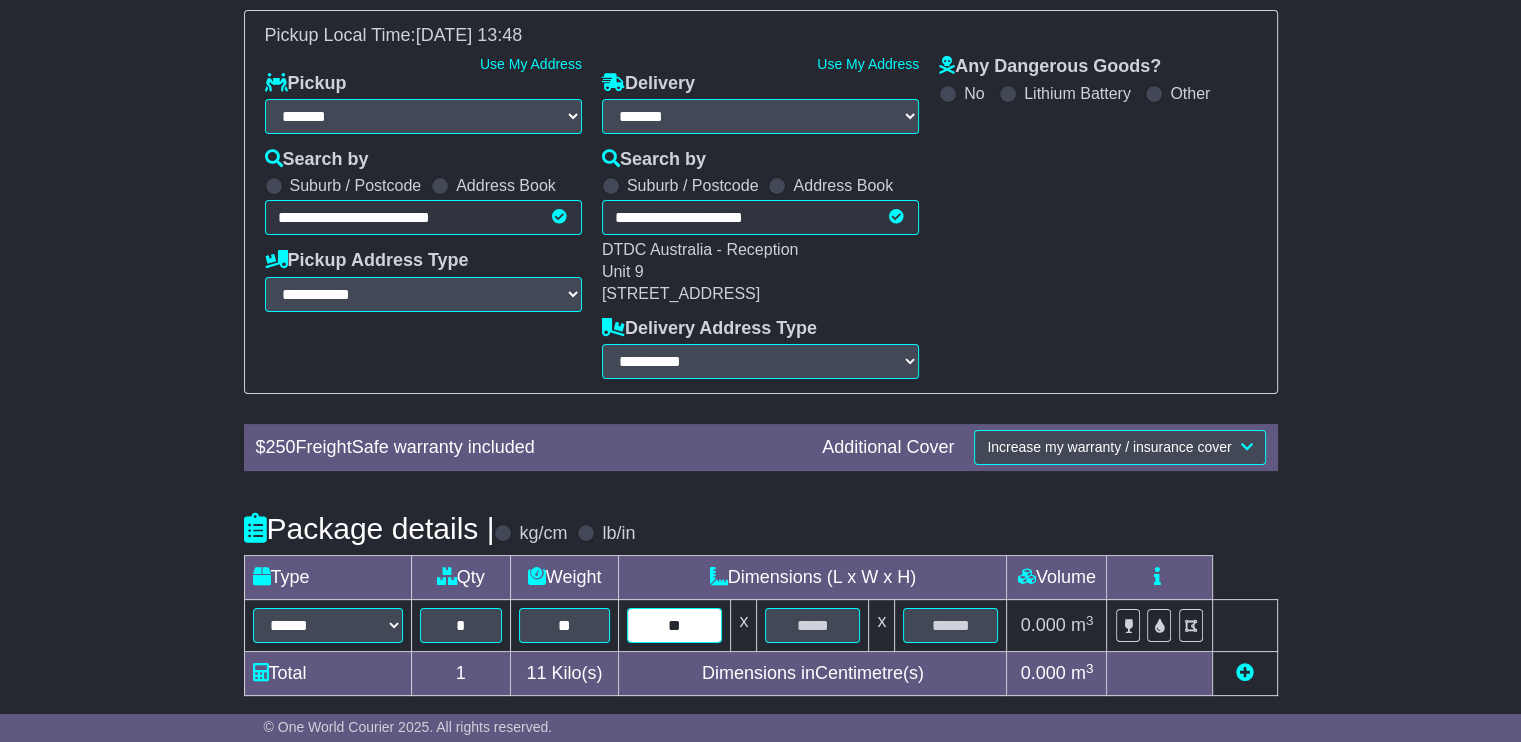 type on "**" 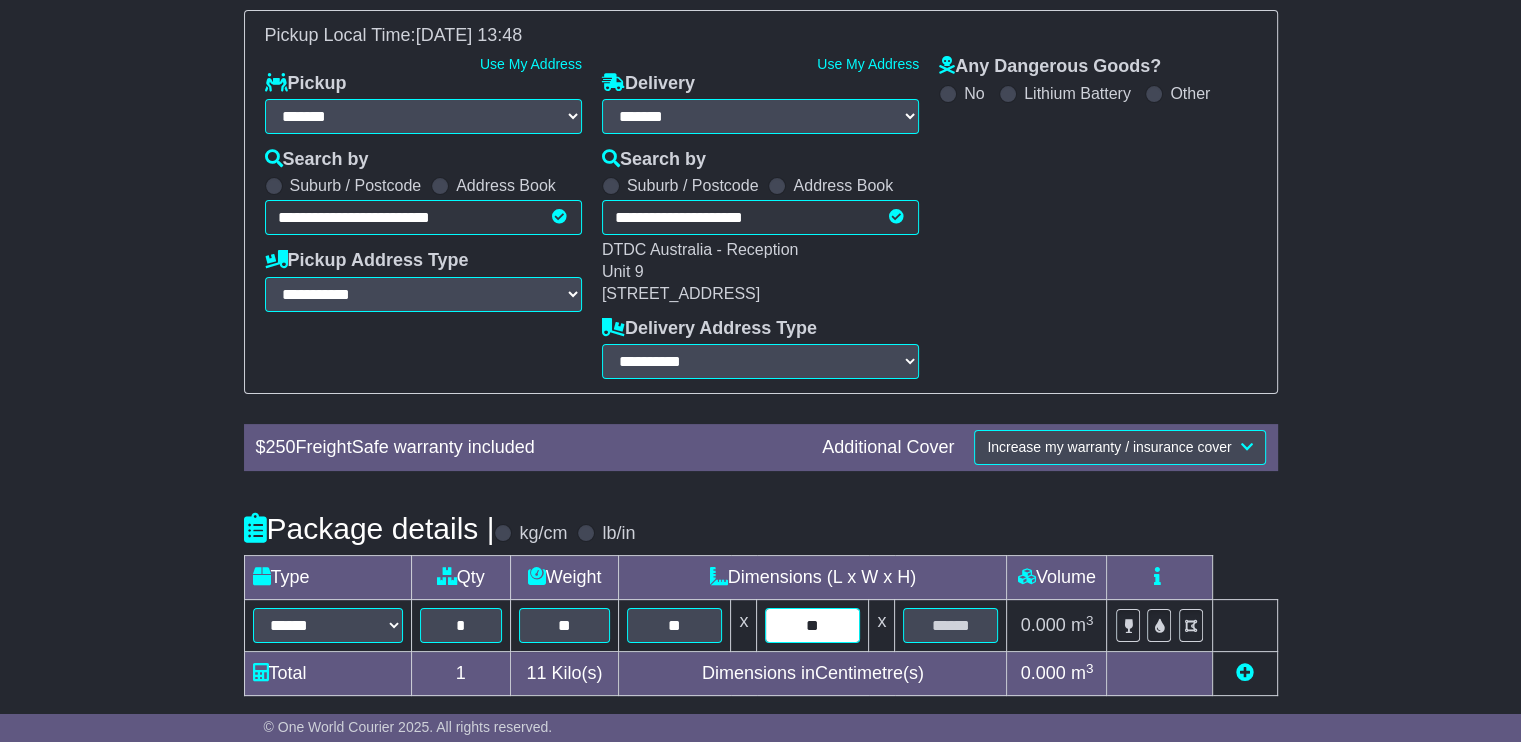 type on "**" 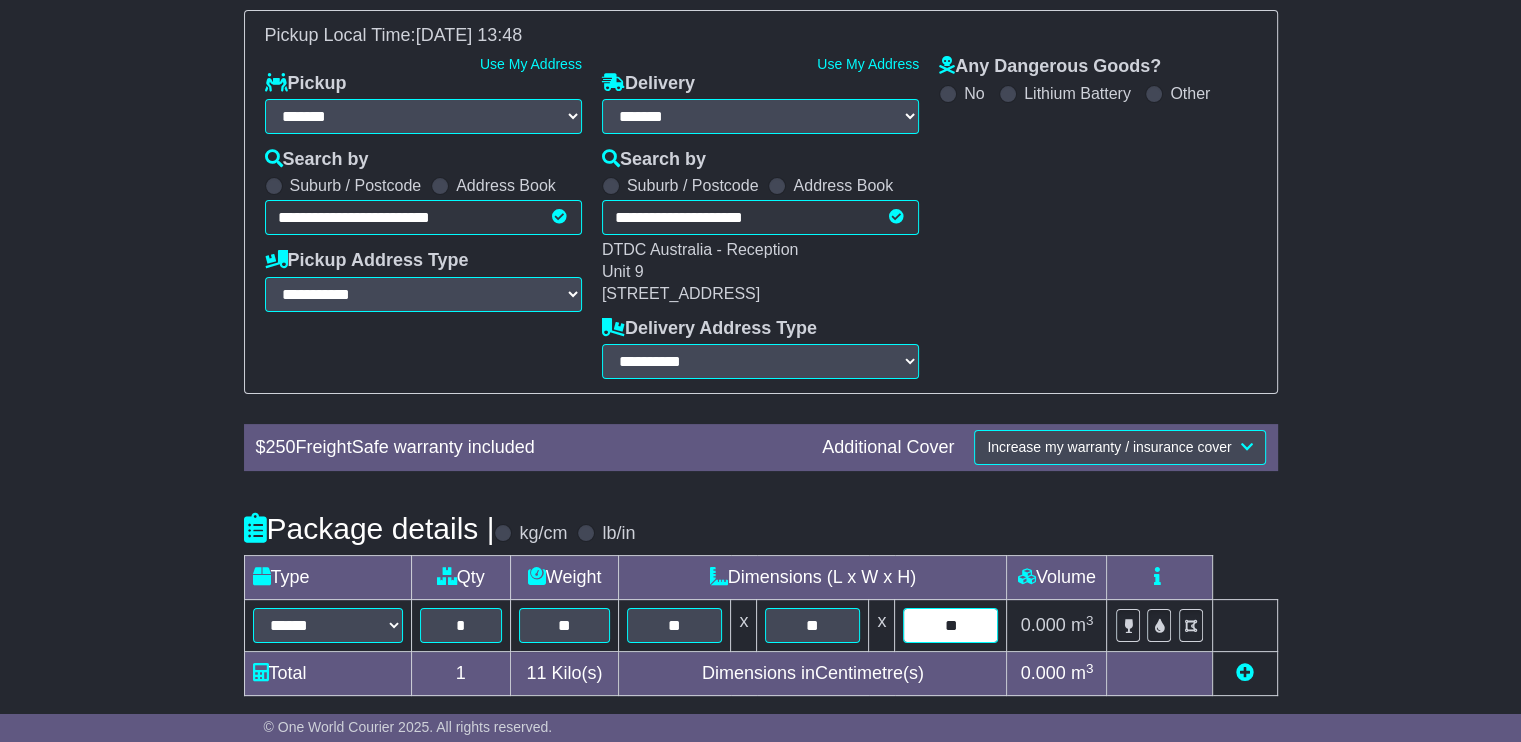scroll, scrollTop: 336, scrollLeft: 0, axis: vertical 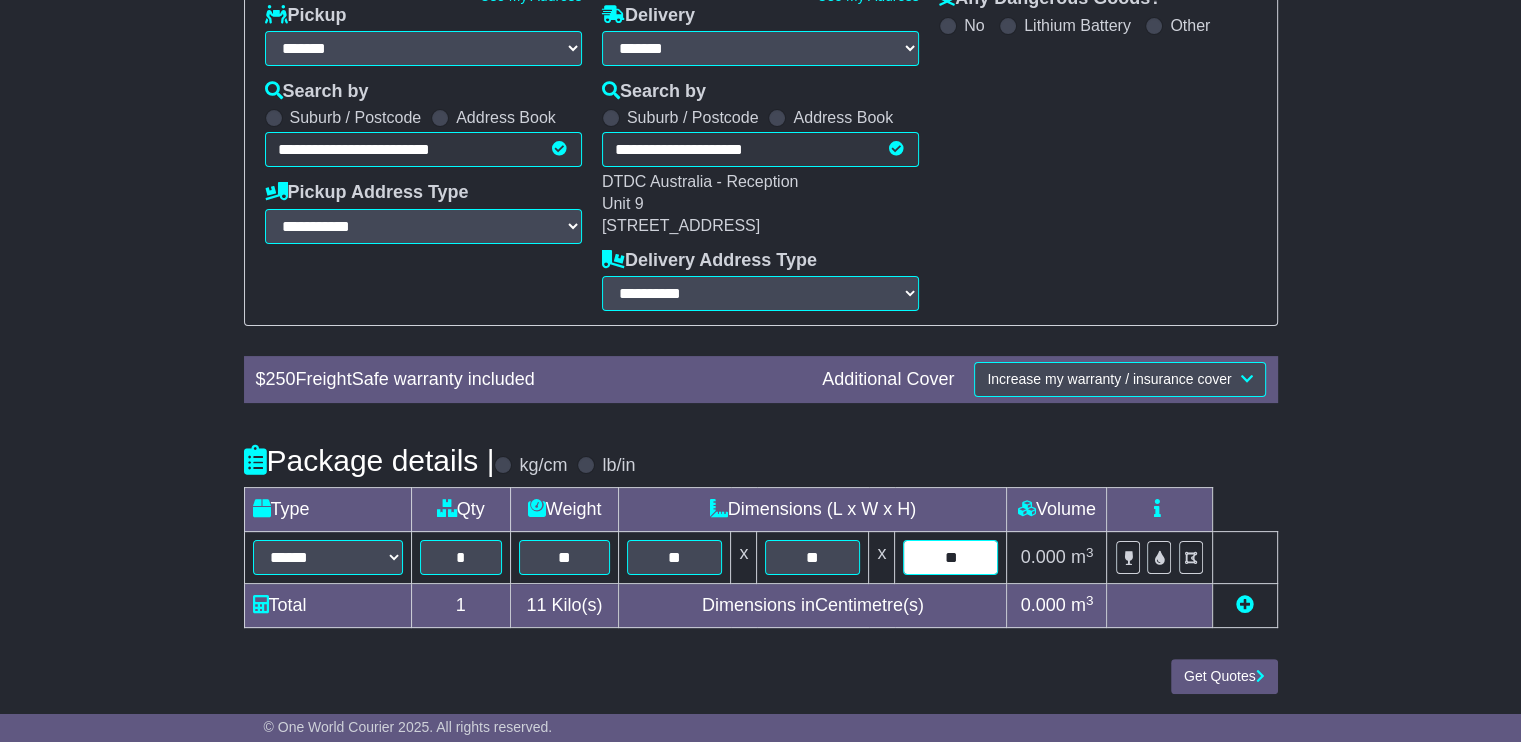 type on "**" 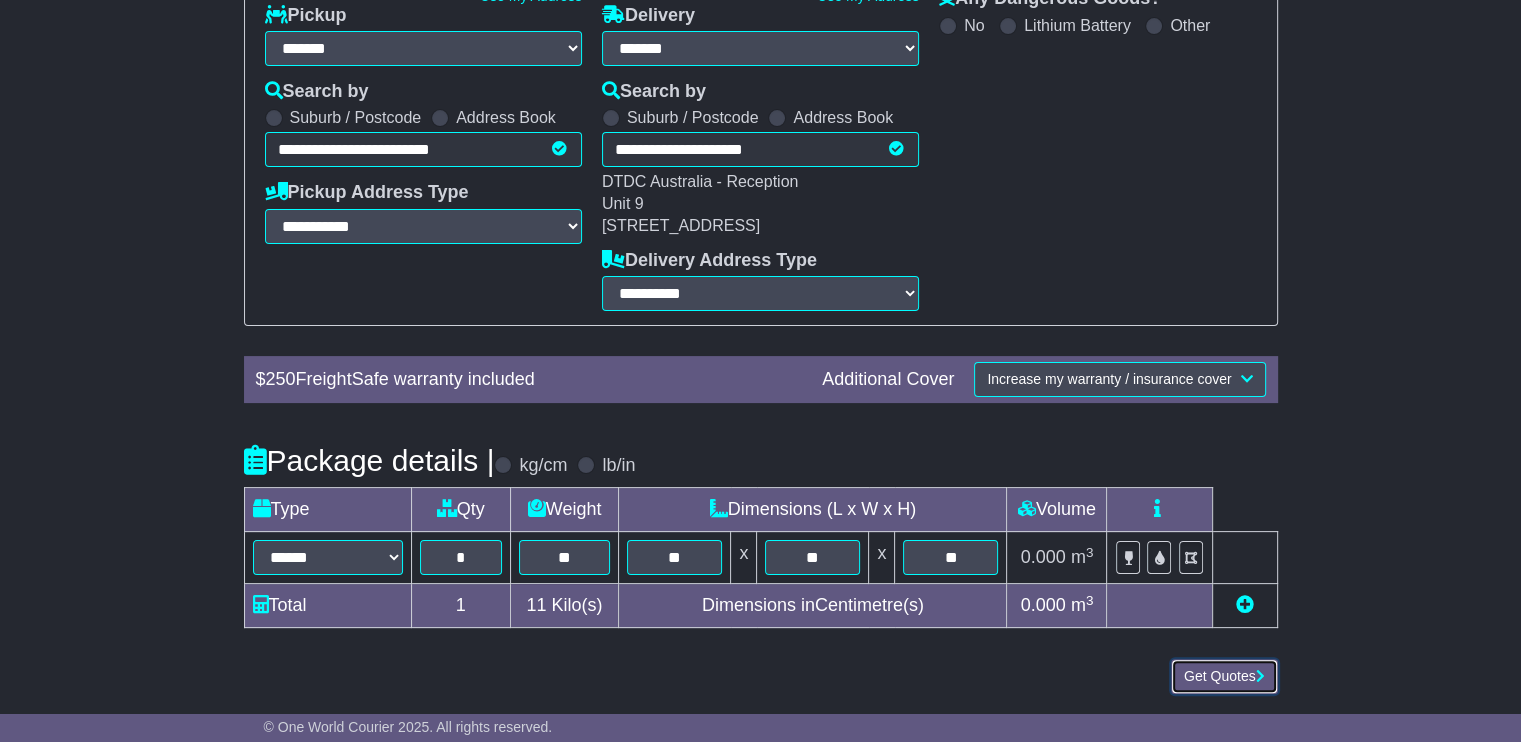 click on "Get Quotes" at bounding box center [1224, 676] 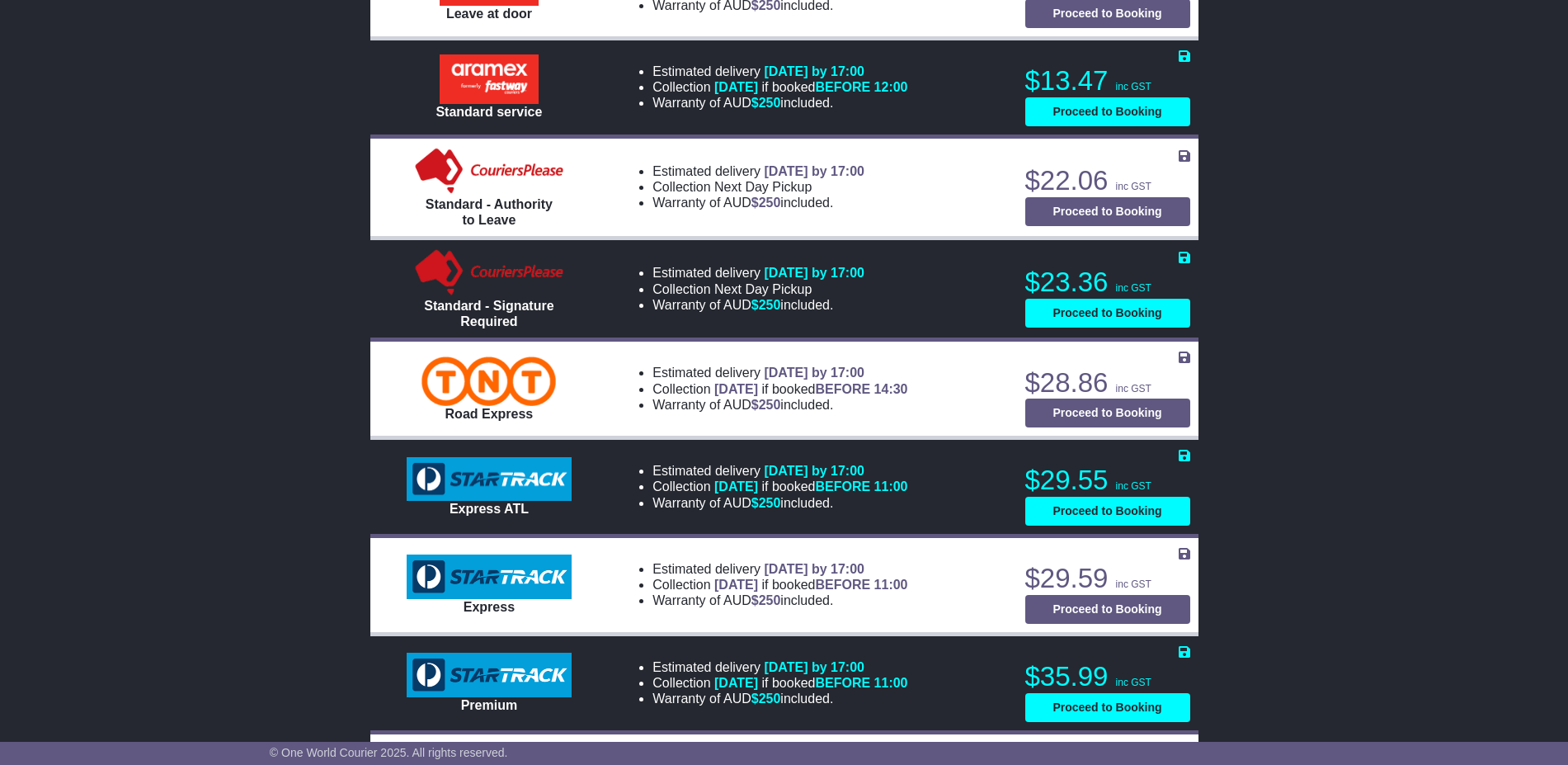 scroll, scrollTop: 928, scrollLeft: 0, axis: vertical 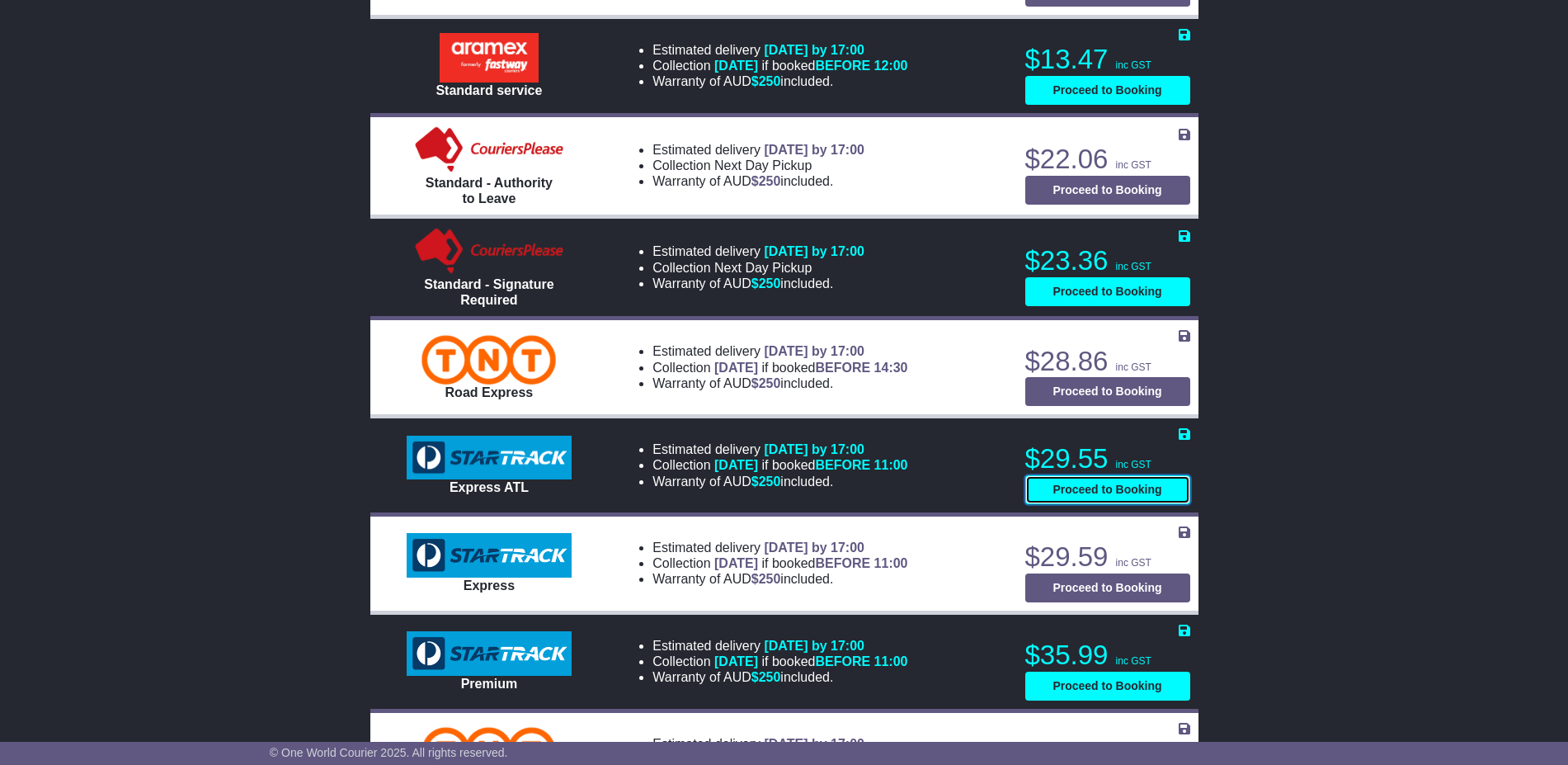 click on "Proceed to Booking" at bounding box center [1108, 489] 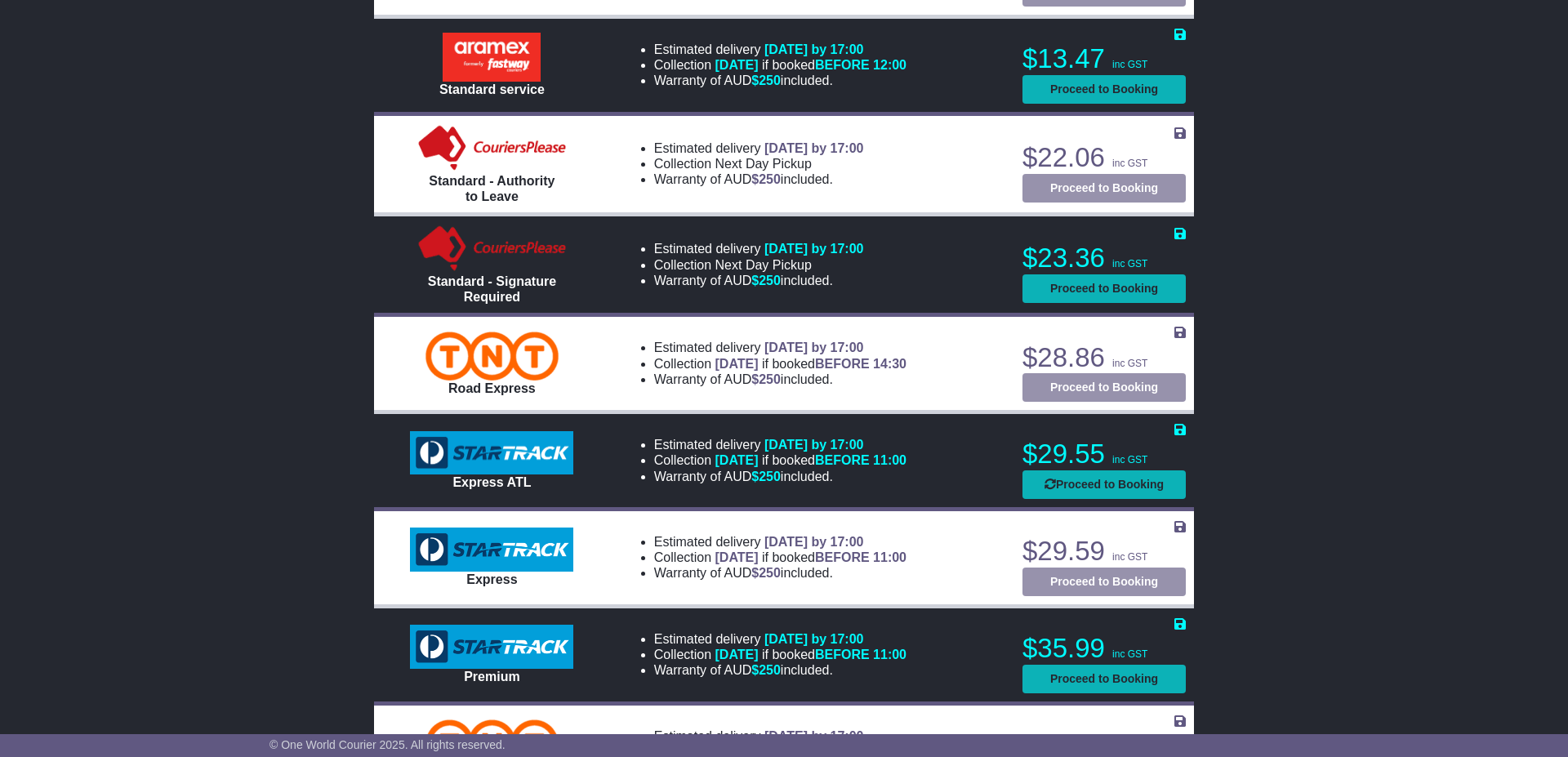 select on "**********" 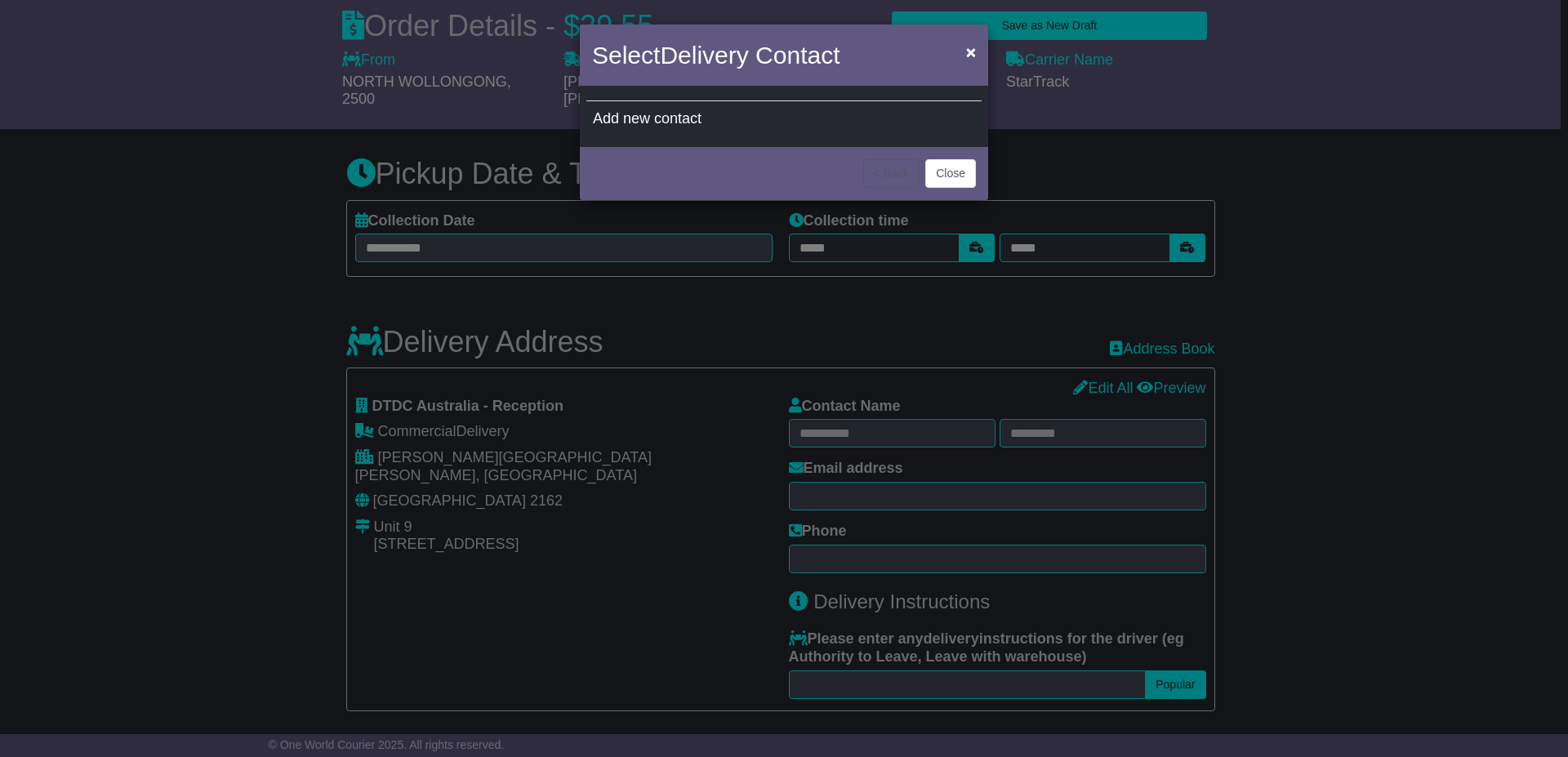 select 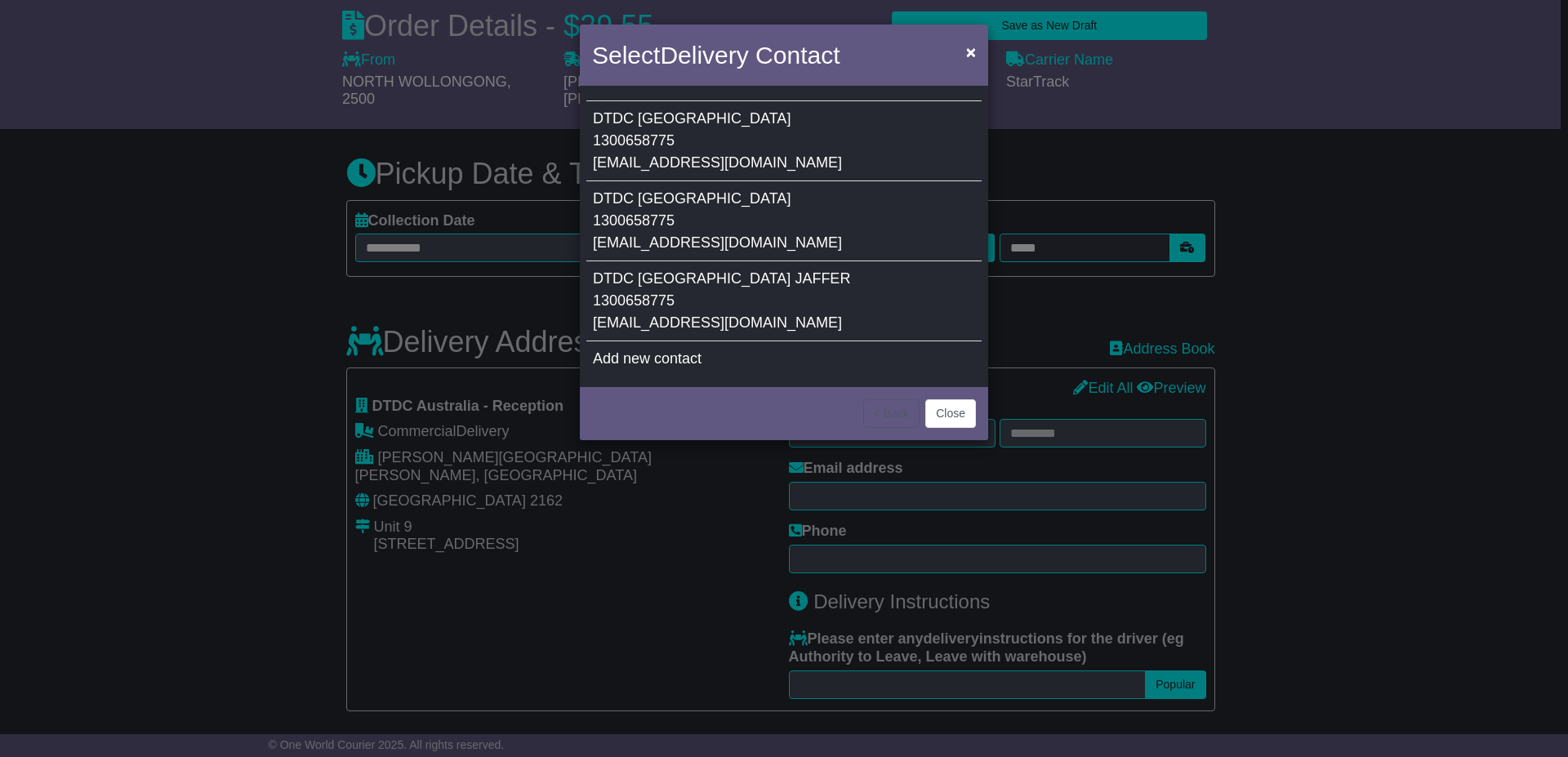 click on "DTDC   Australia
1300658775
suppport@dtdcaustralia.com.au" at bounding box center (784, 141) 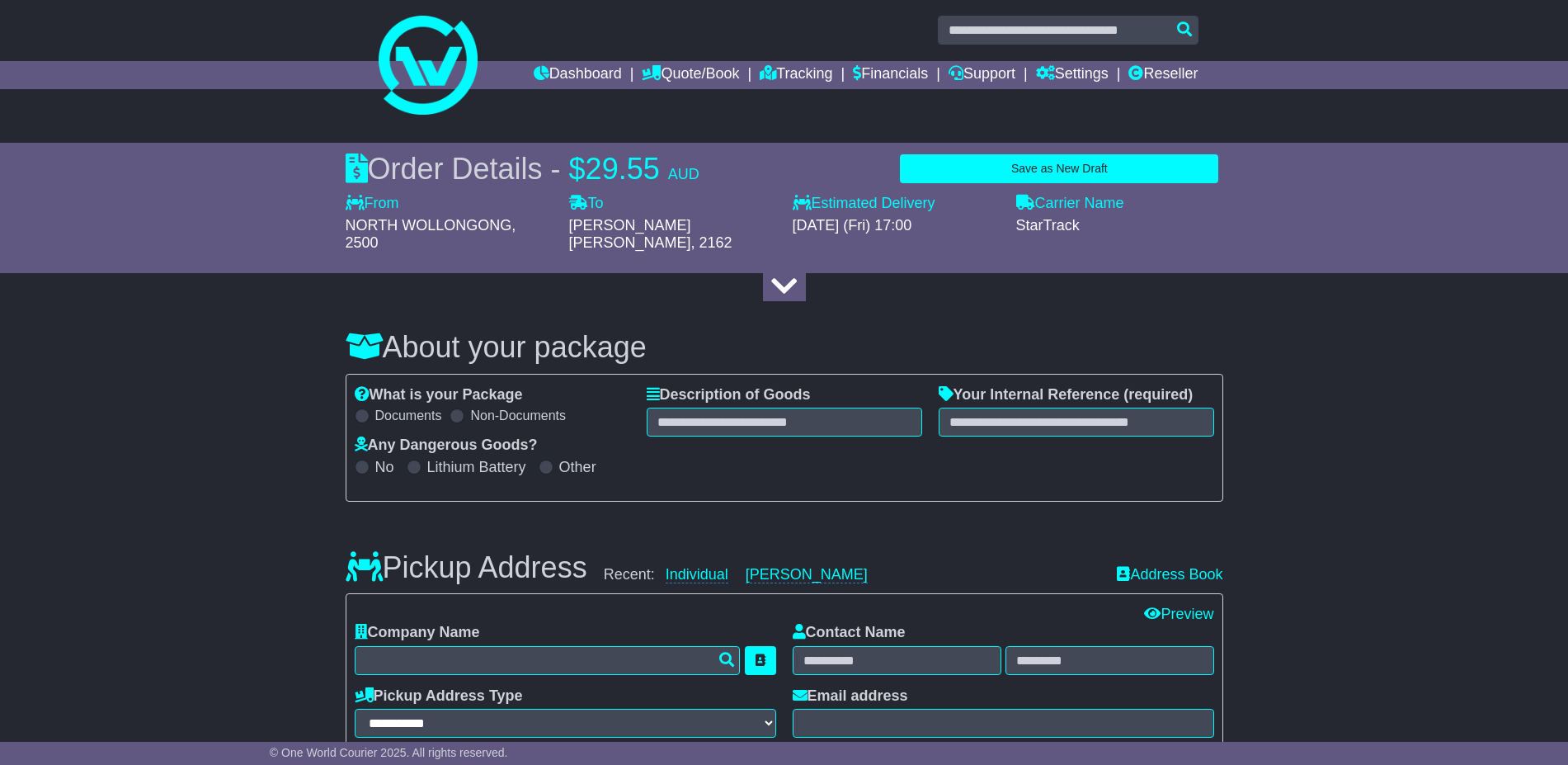 scroll, scrollTop: 0, scrollLeft: 0, axis: both 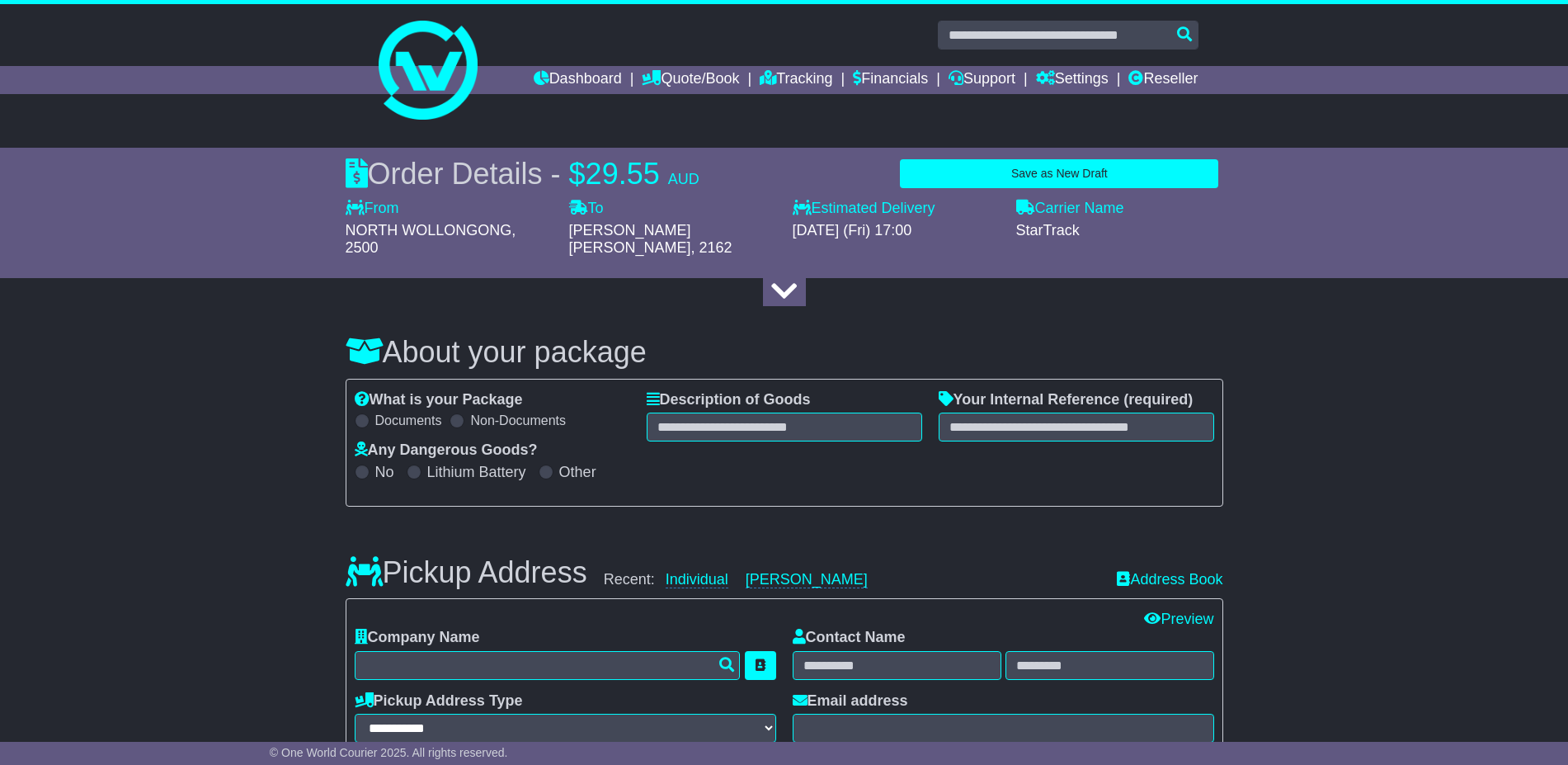 click on "What is your Package
Documents
Non-Documents
What are the Incoterms?
***
***
***
***
***
***
Description of Goods
Attention: dangerous goods are not allowed by service.
Your Internal Reference (required)
Any Dangerous Goods?
No
Lithium Battery
Other" at bounding box center (784, 442) 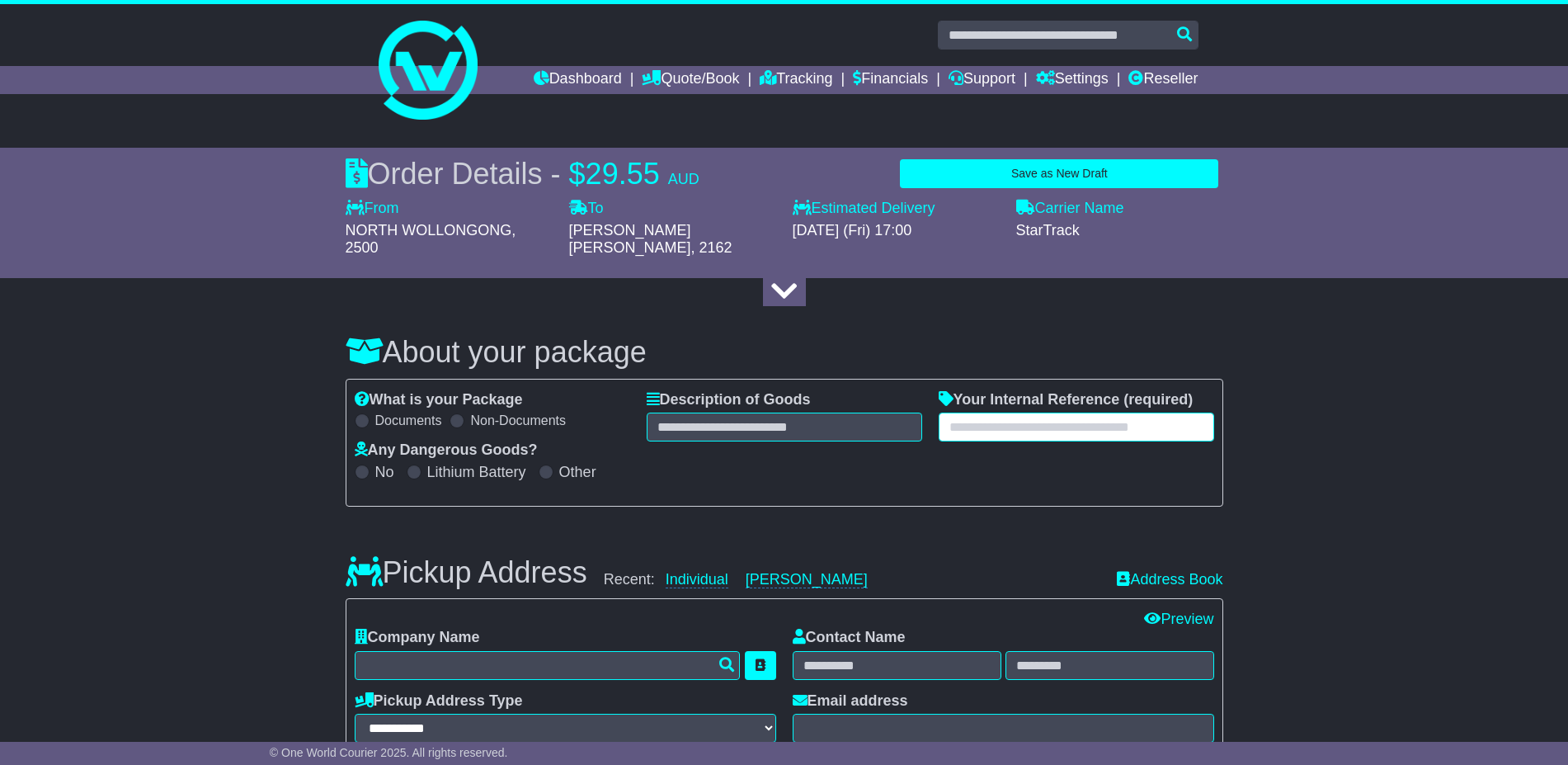 click at bounding box center [1076, 427] 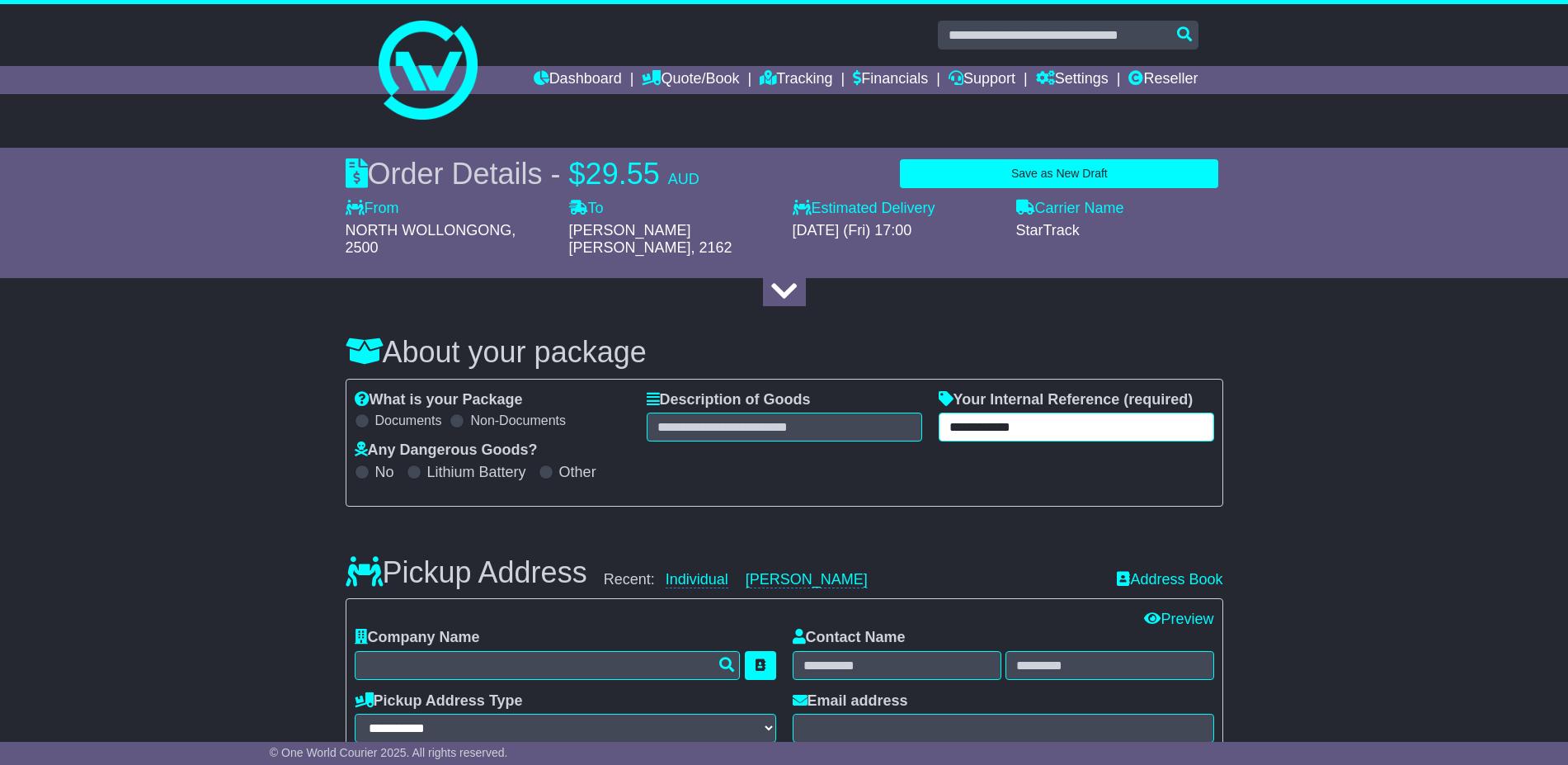 type on "**********" 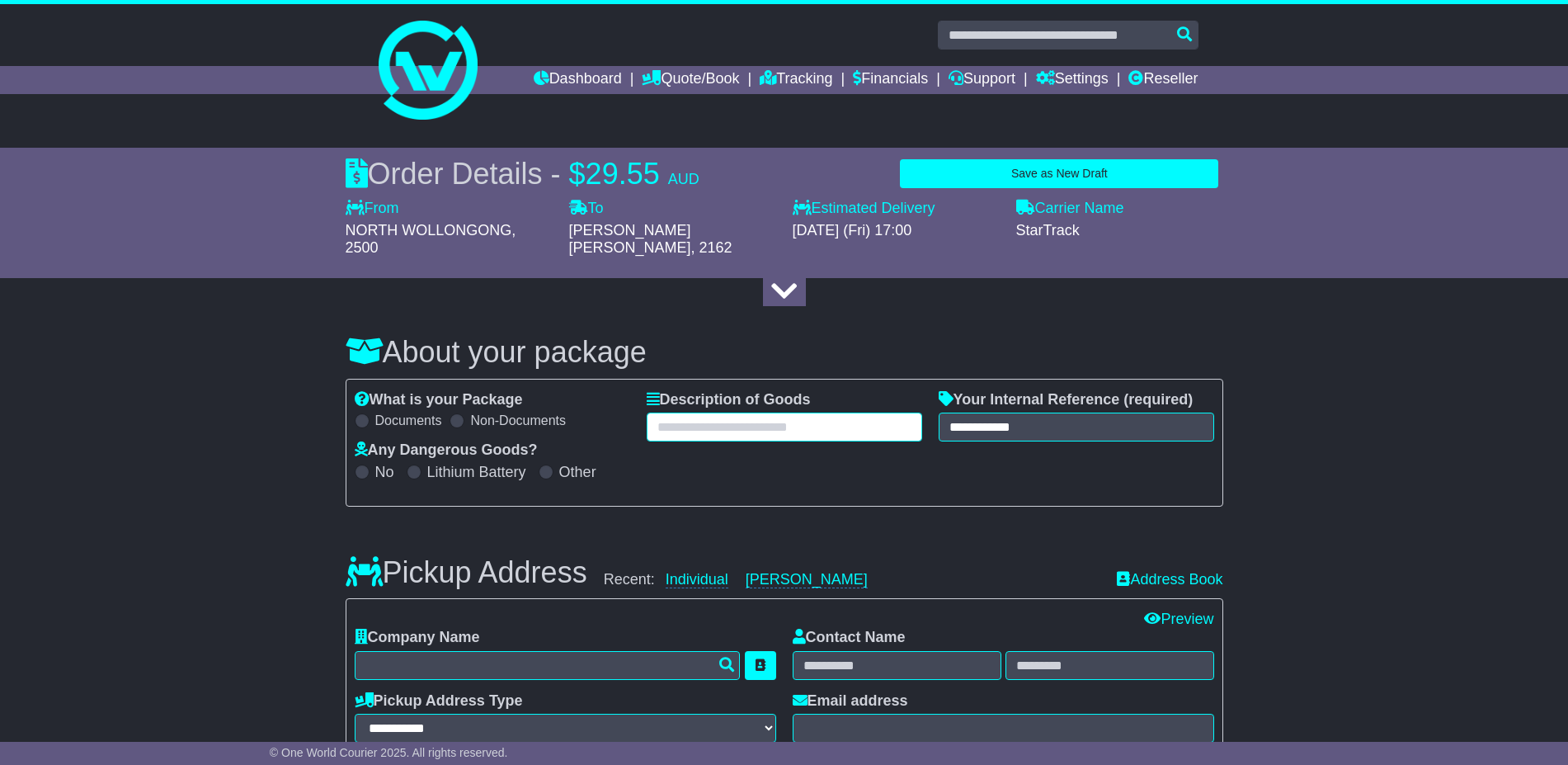 click at bounding box center [784, 427] 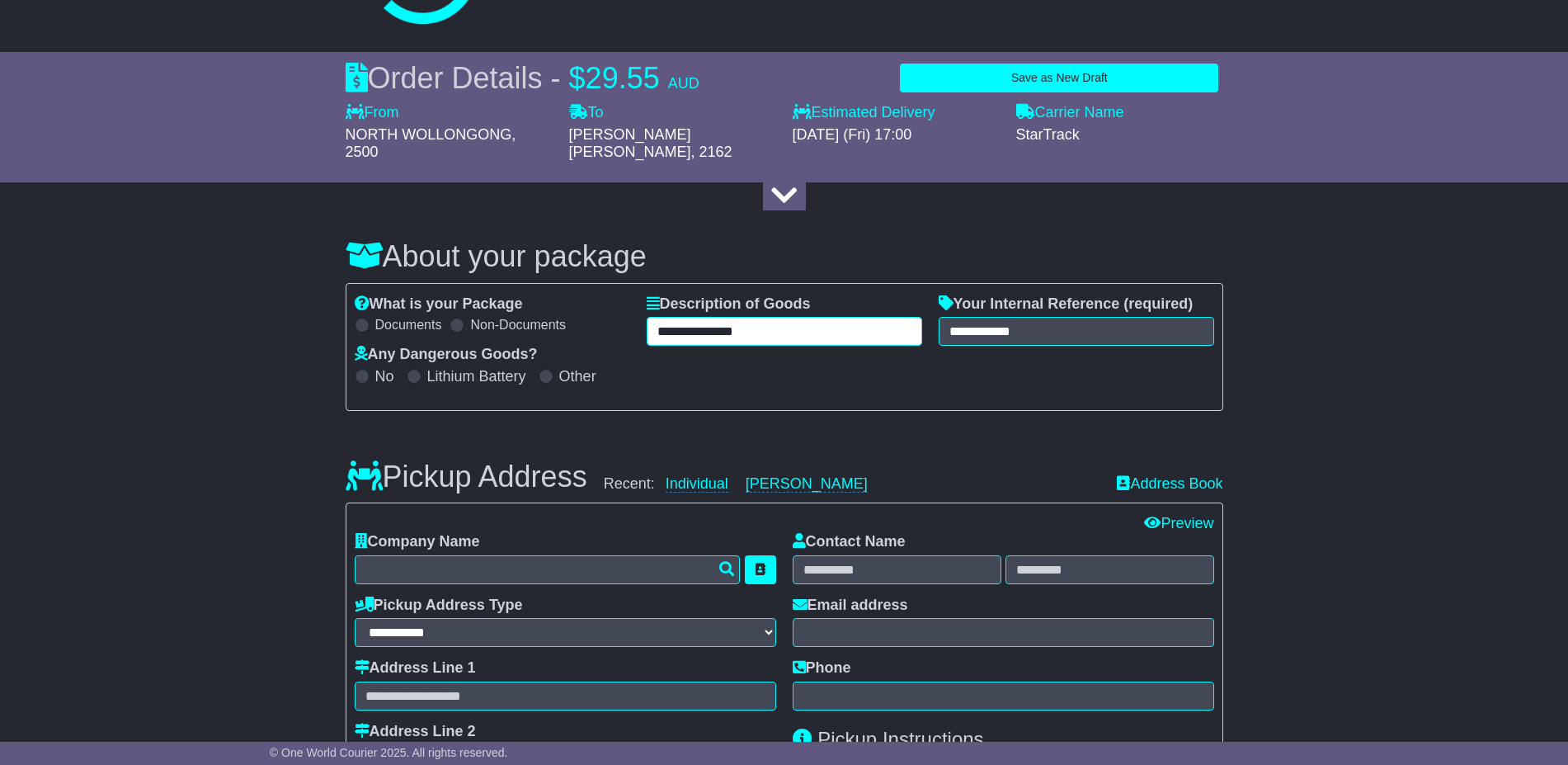 scroll, scrollTop: 206, scrollLeft: 0, axis: vertical 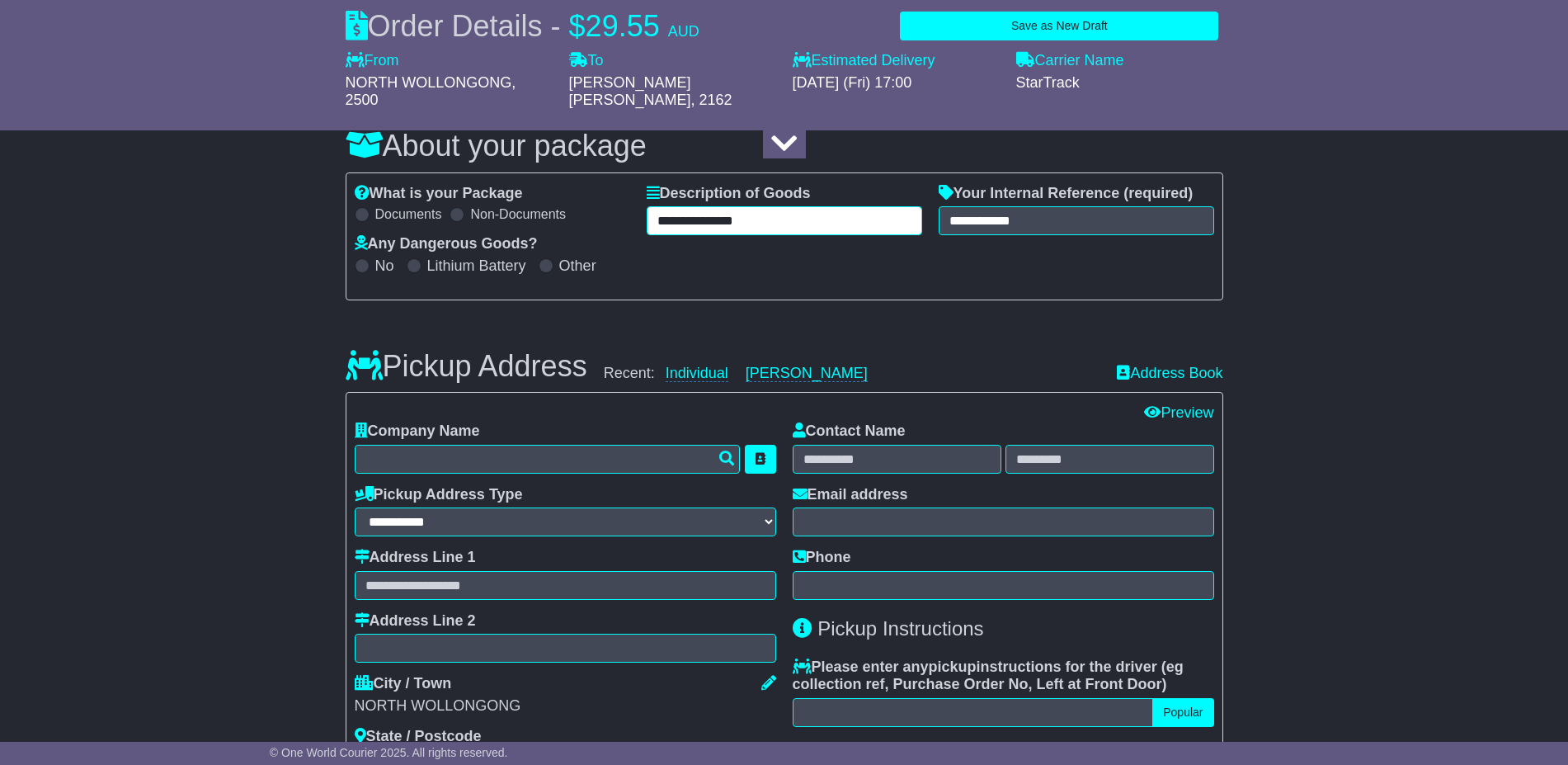 type on "**********" 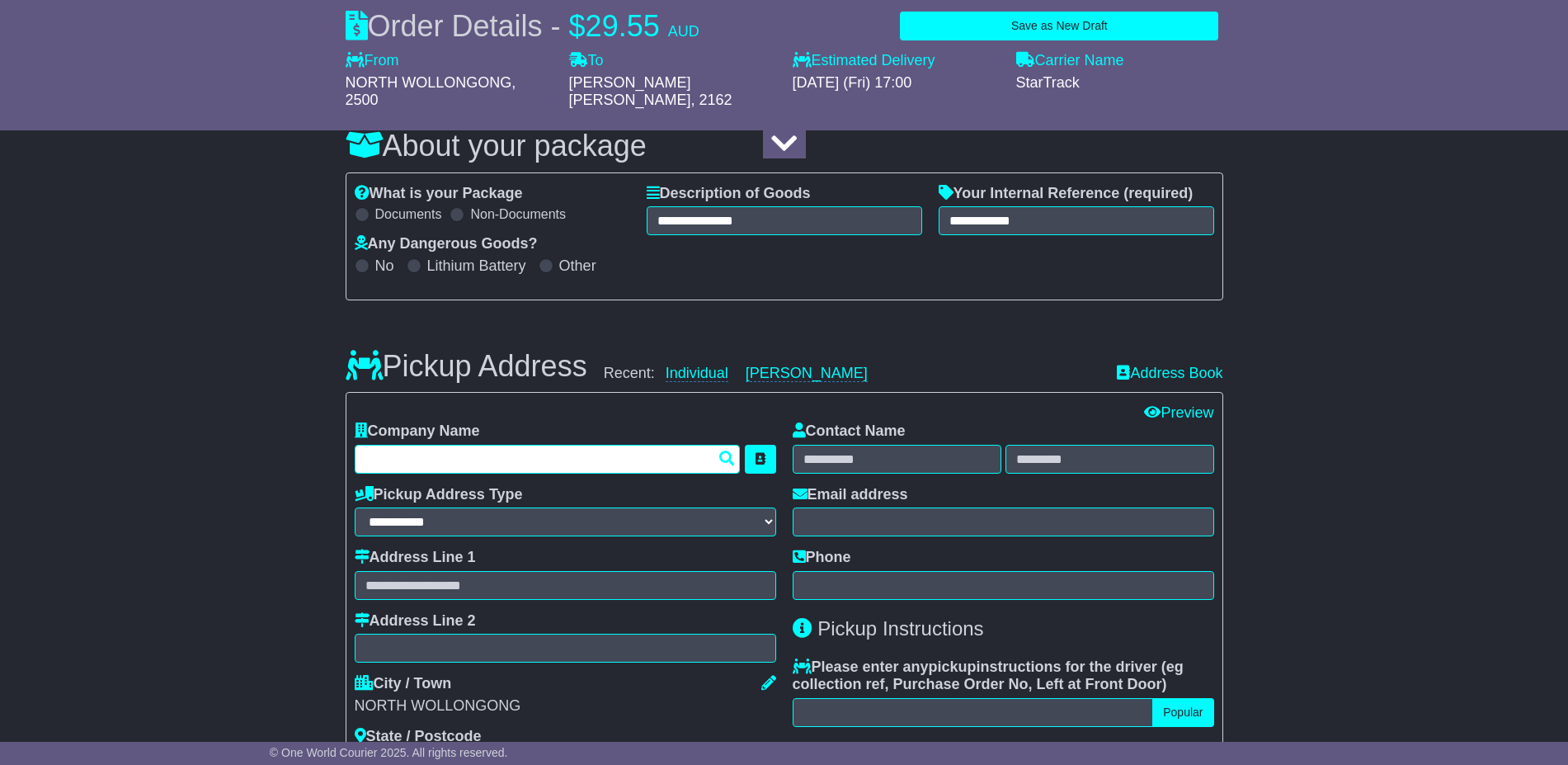 click at bounding box center (548, 459) 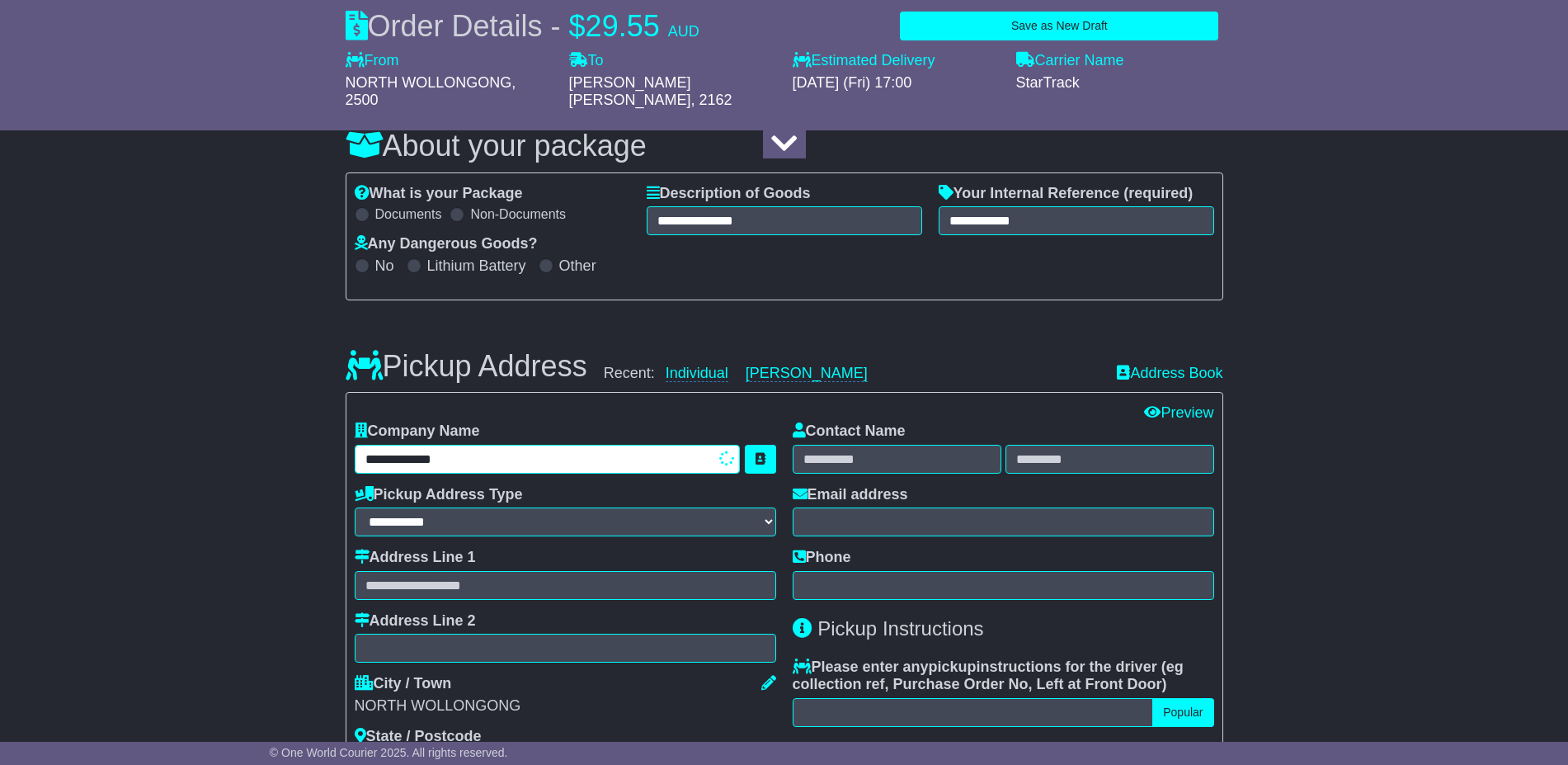 type on "**********" 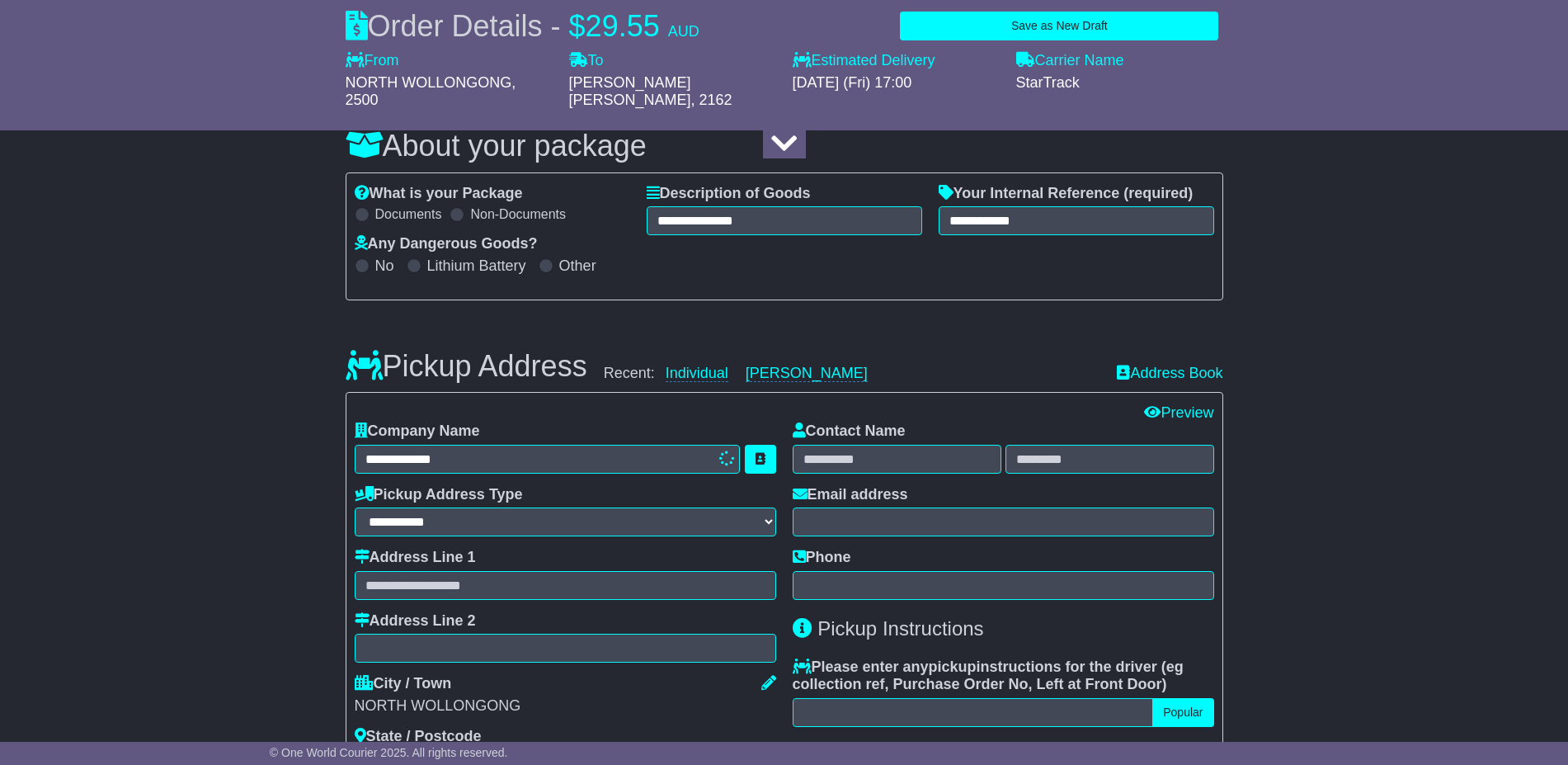click on "Contact Name
Email address
Phone" at bounding box center (1003, 511) 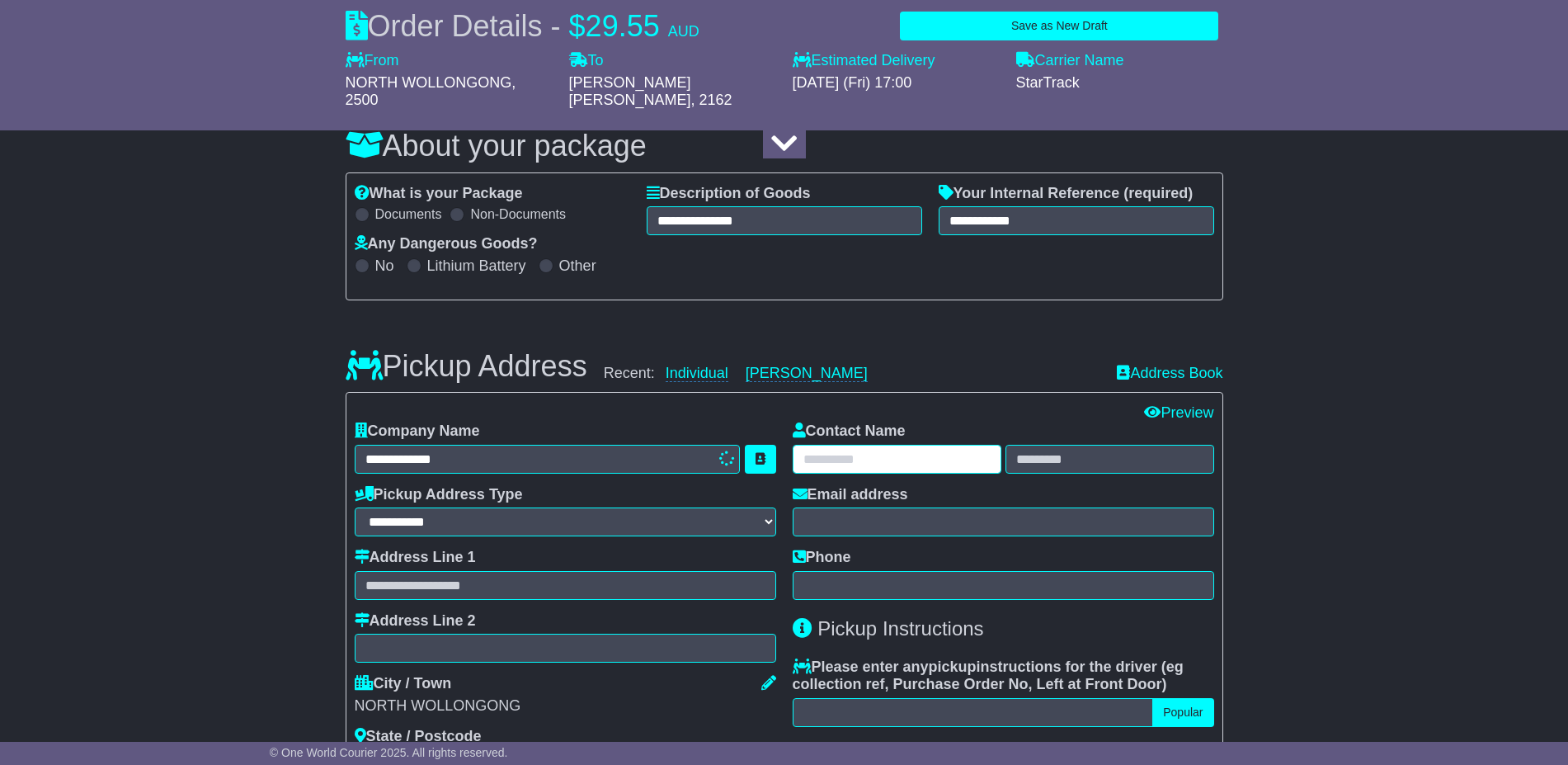 click at bounding box center [897, 459] 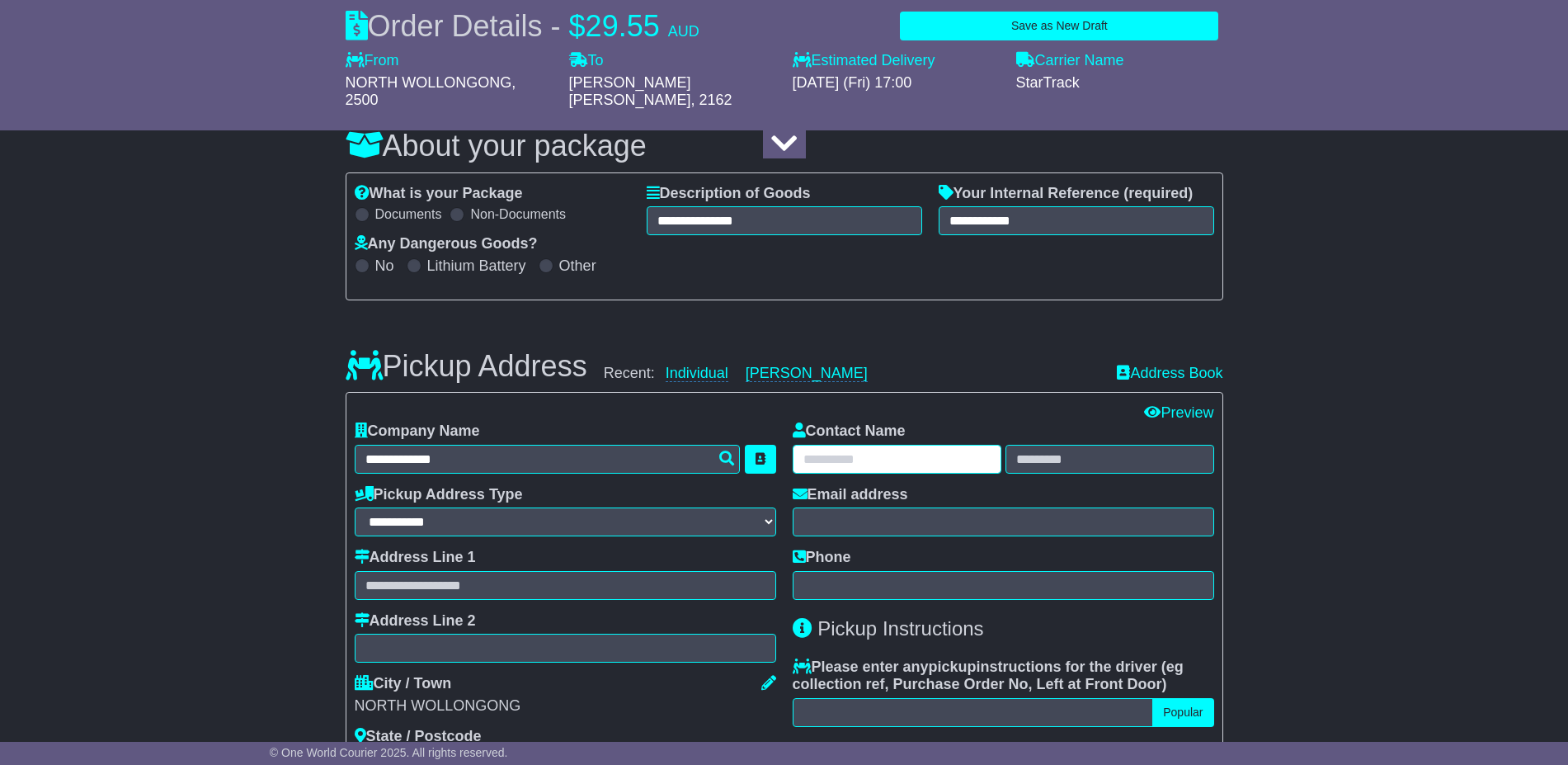 paste on "**********" 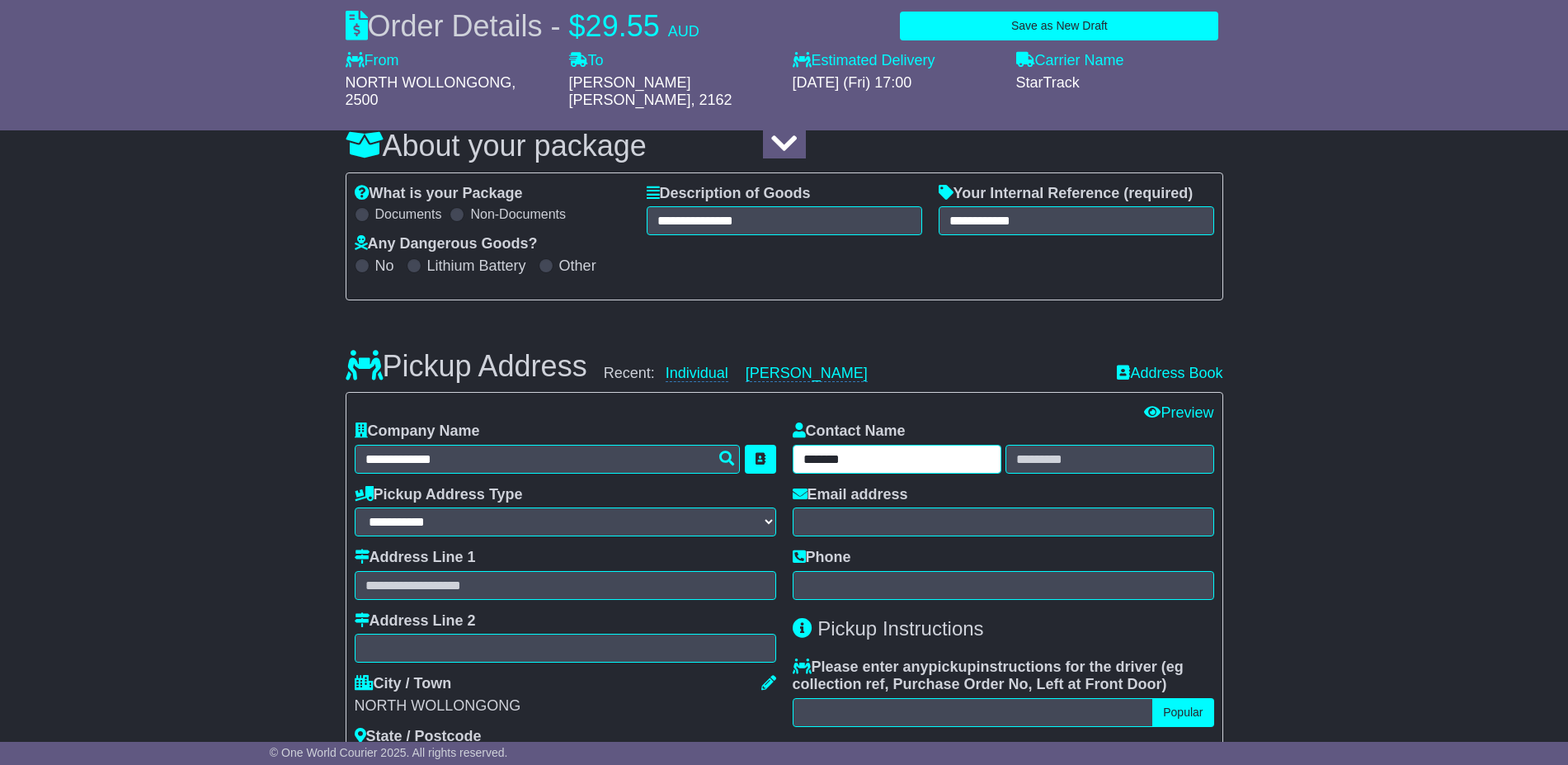 type on "******" 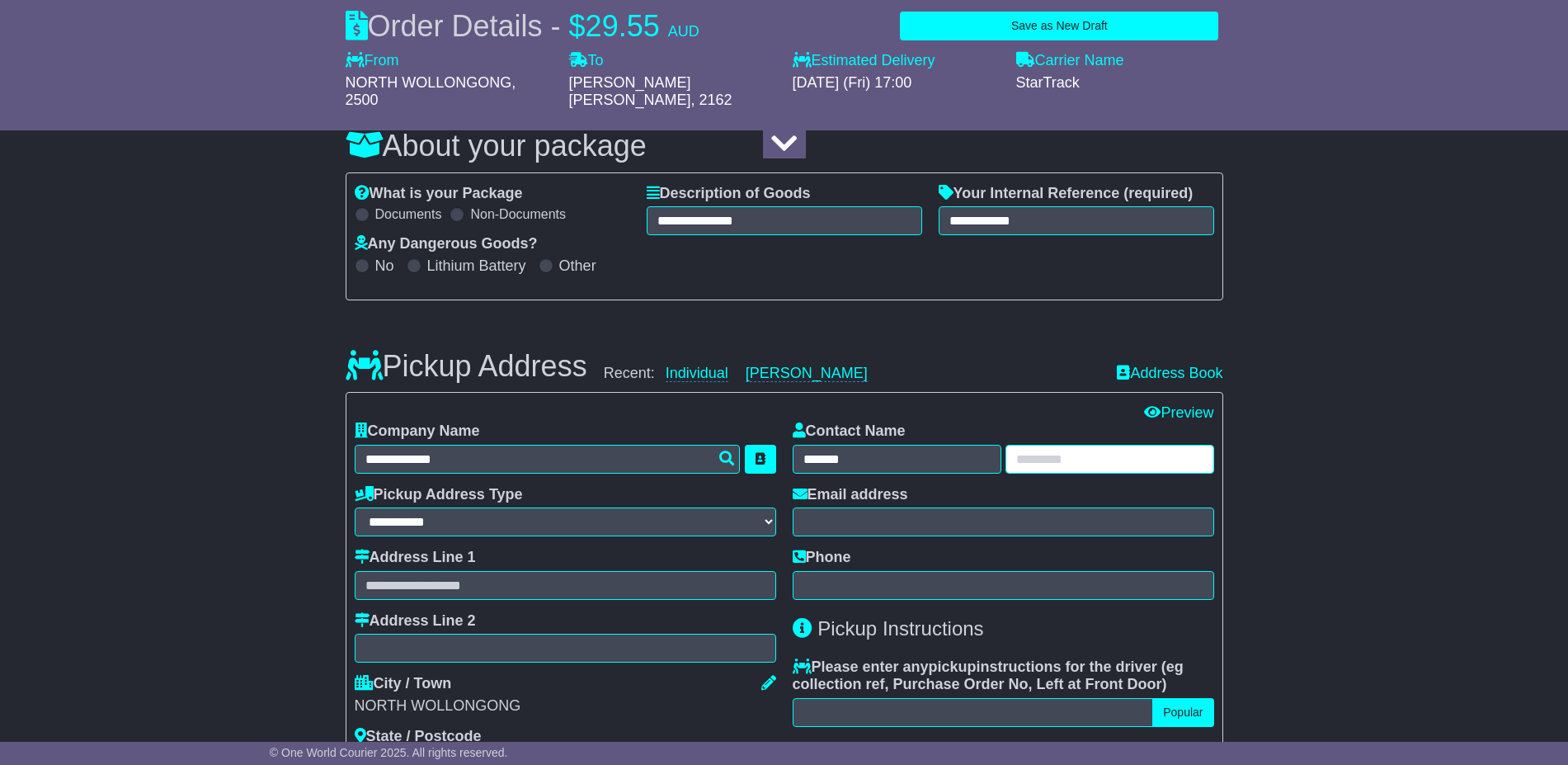 click at bounding box center [1109, 459] 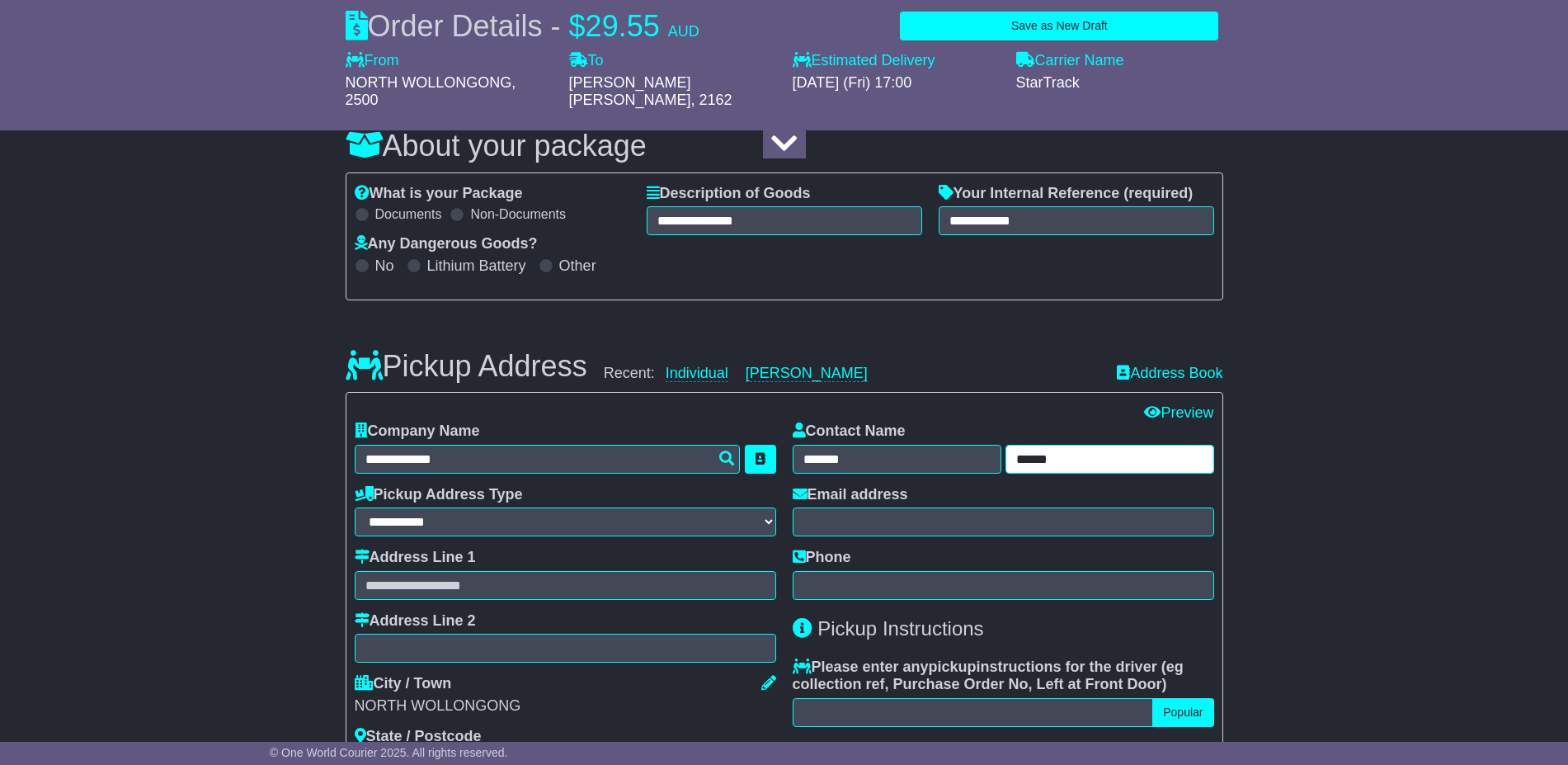 type on "******" 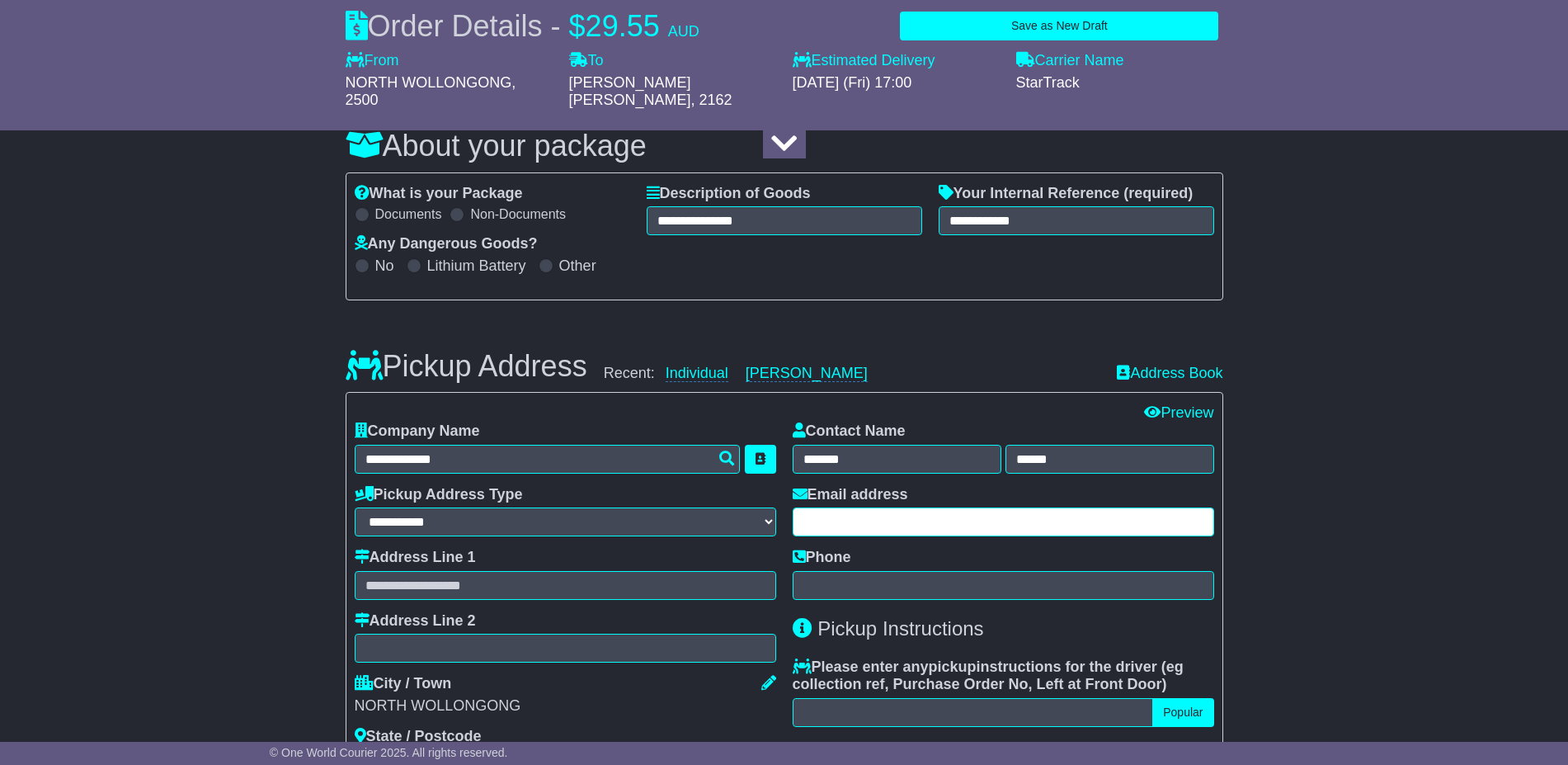 click at bounding box center (1003, 522) 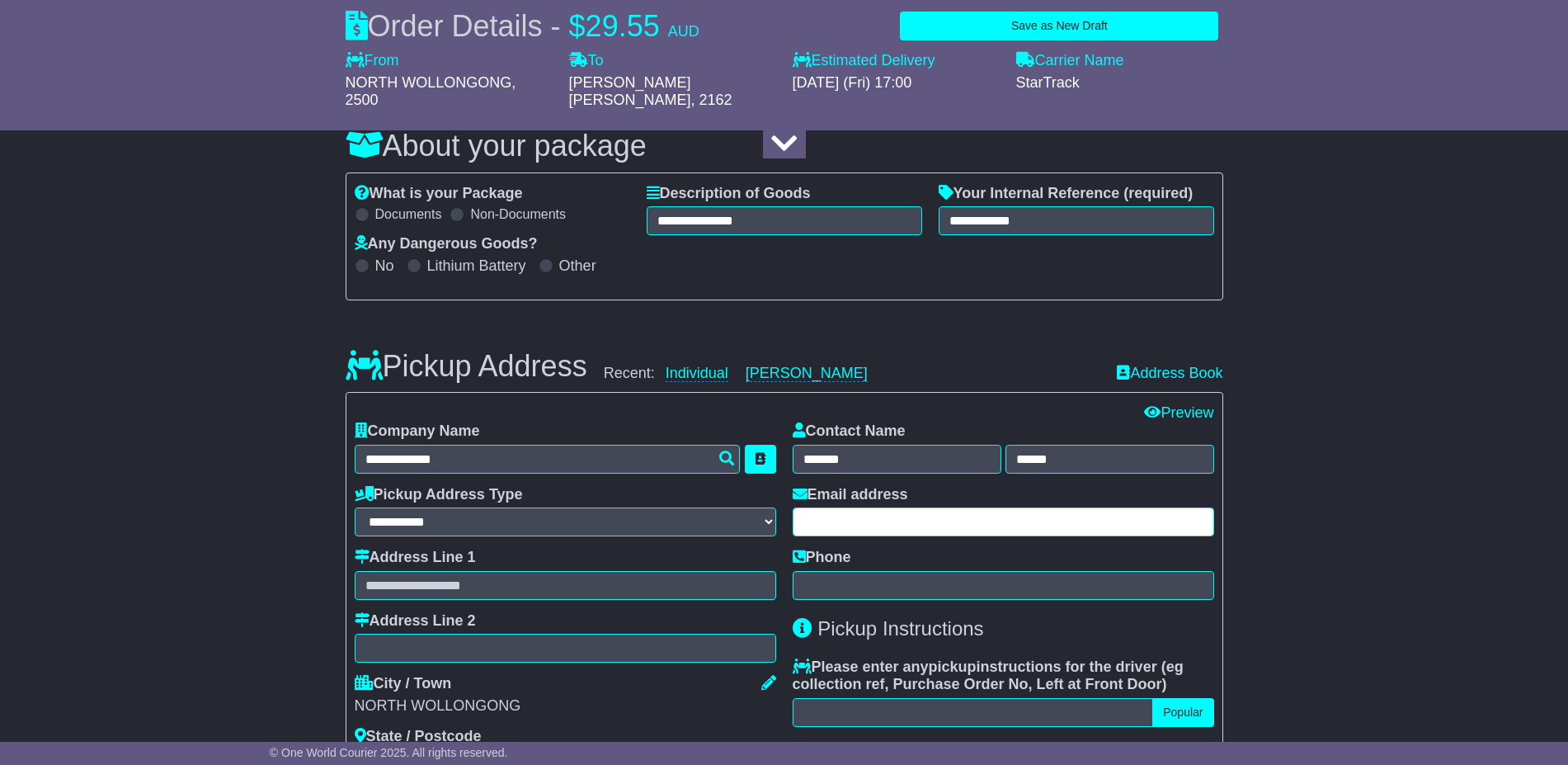 type on "**********" 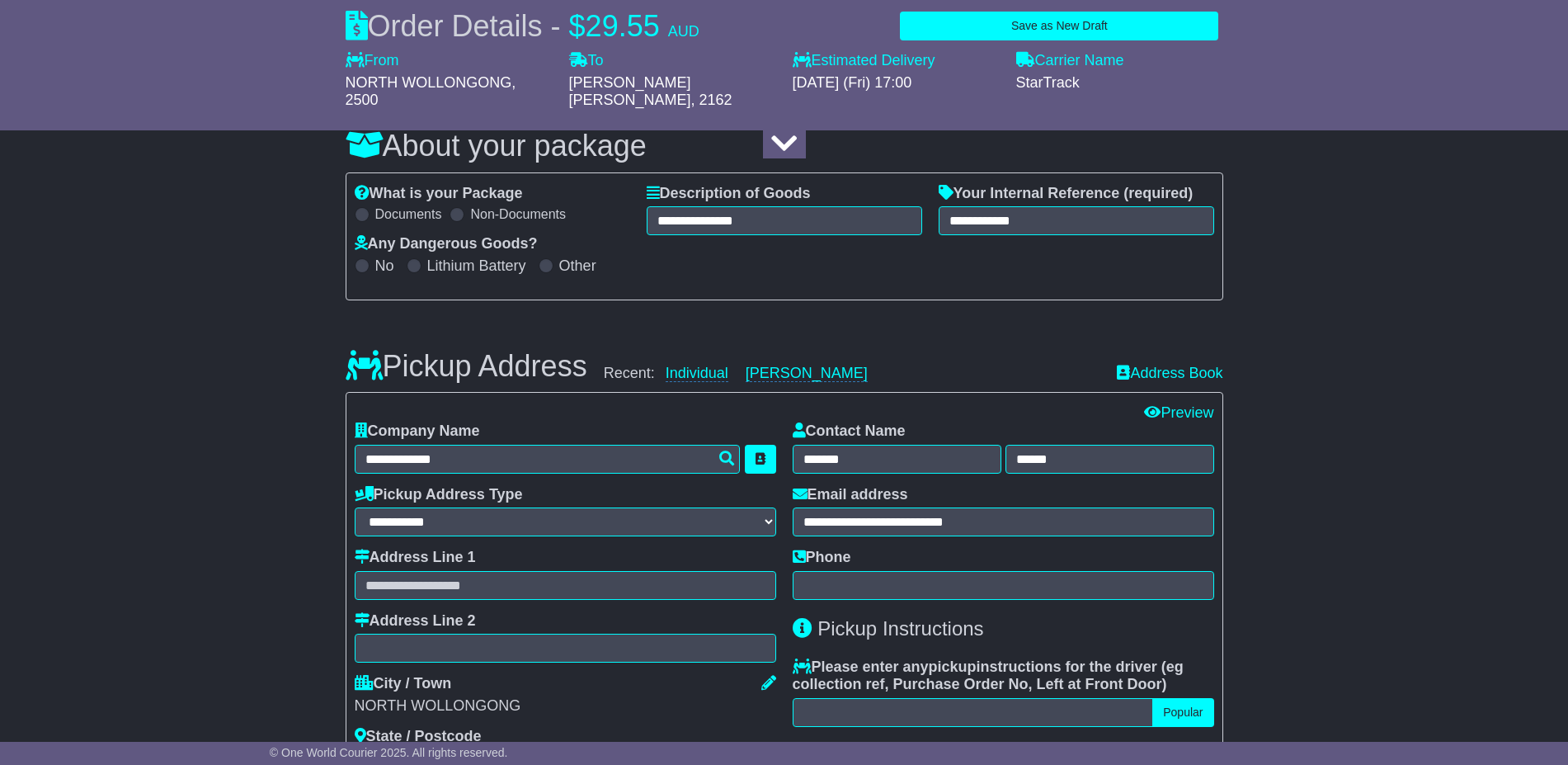 type on "**********" 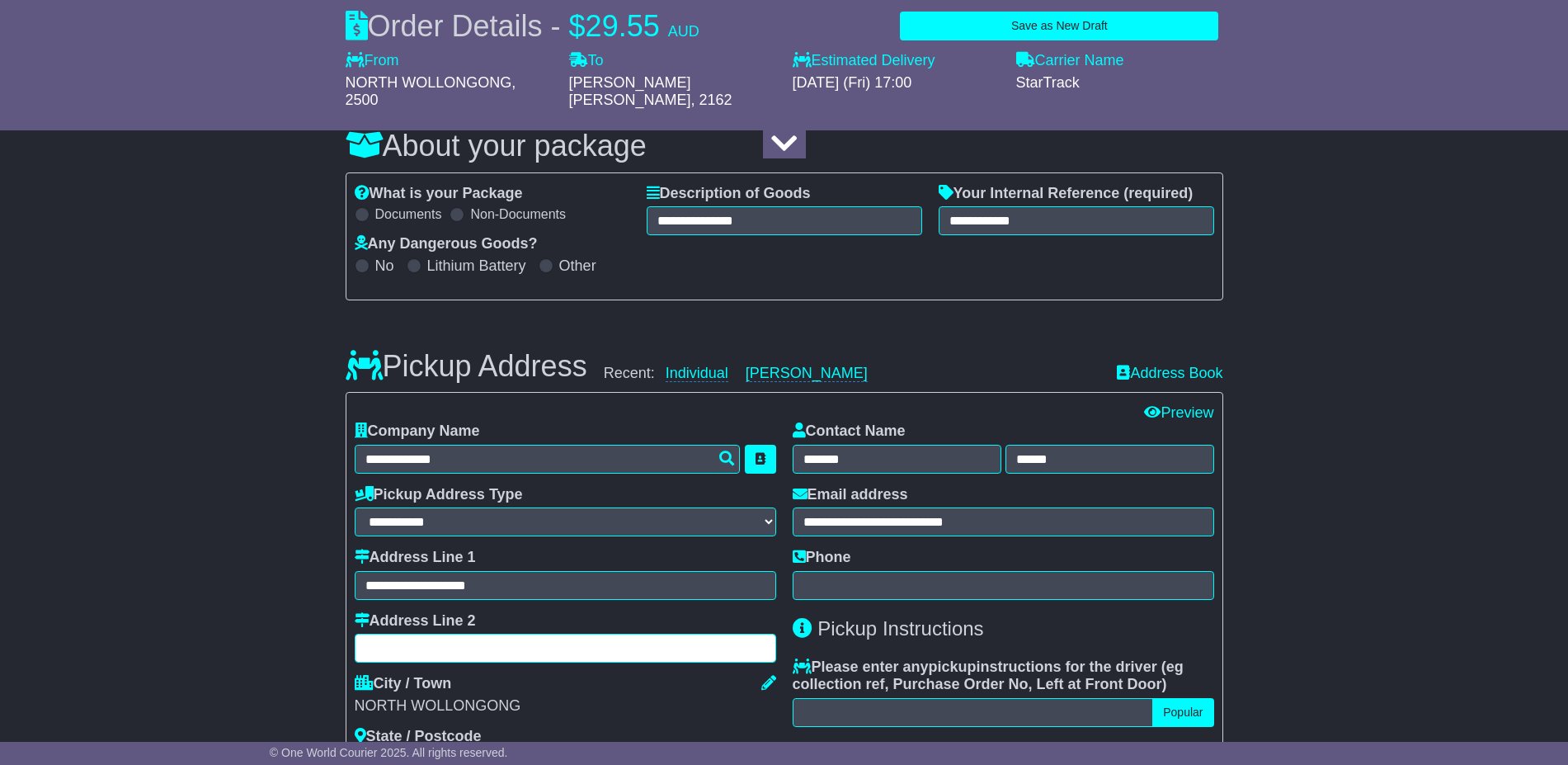 type on "**********" 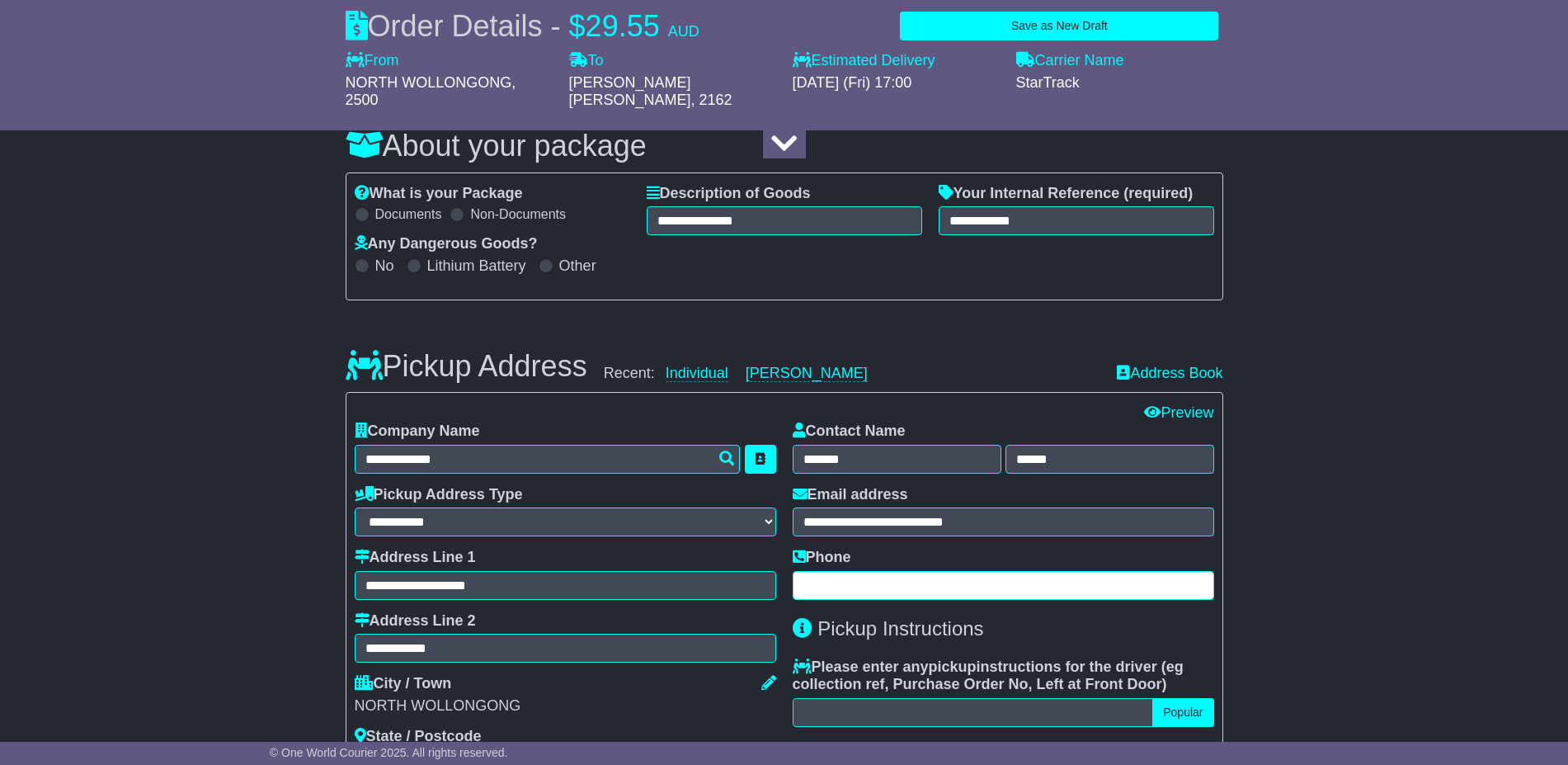 type on "**********" 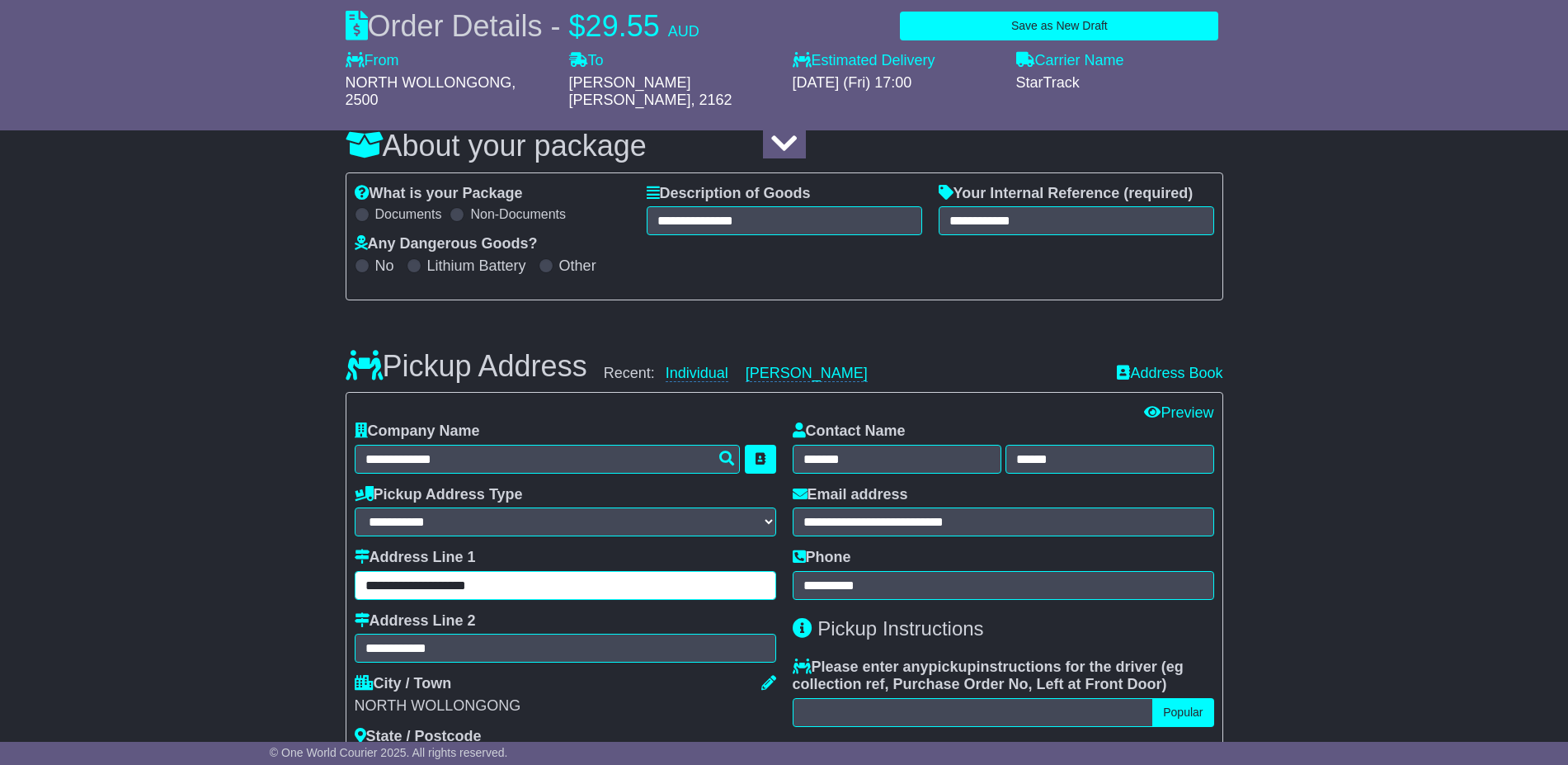 drag, startPoint x: 609, startPoint y: 569, endPoint x: 221, endPoint y: 578, distance: 388.1044 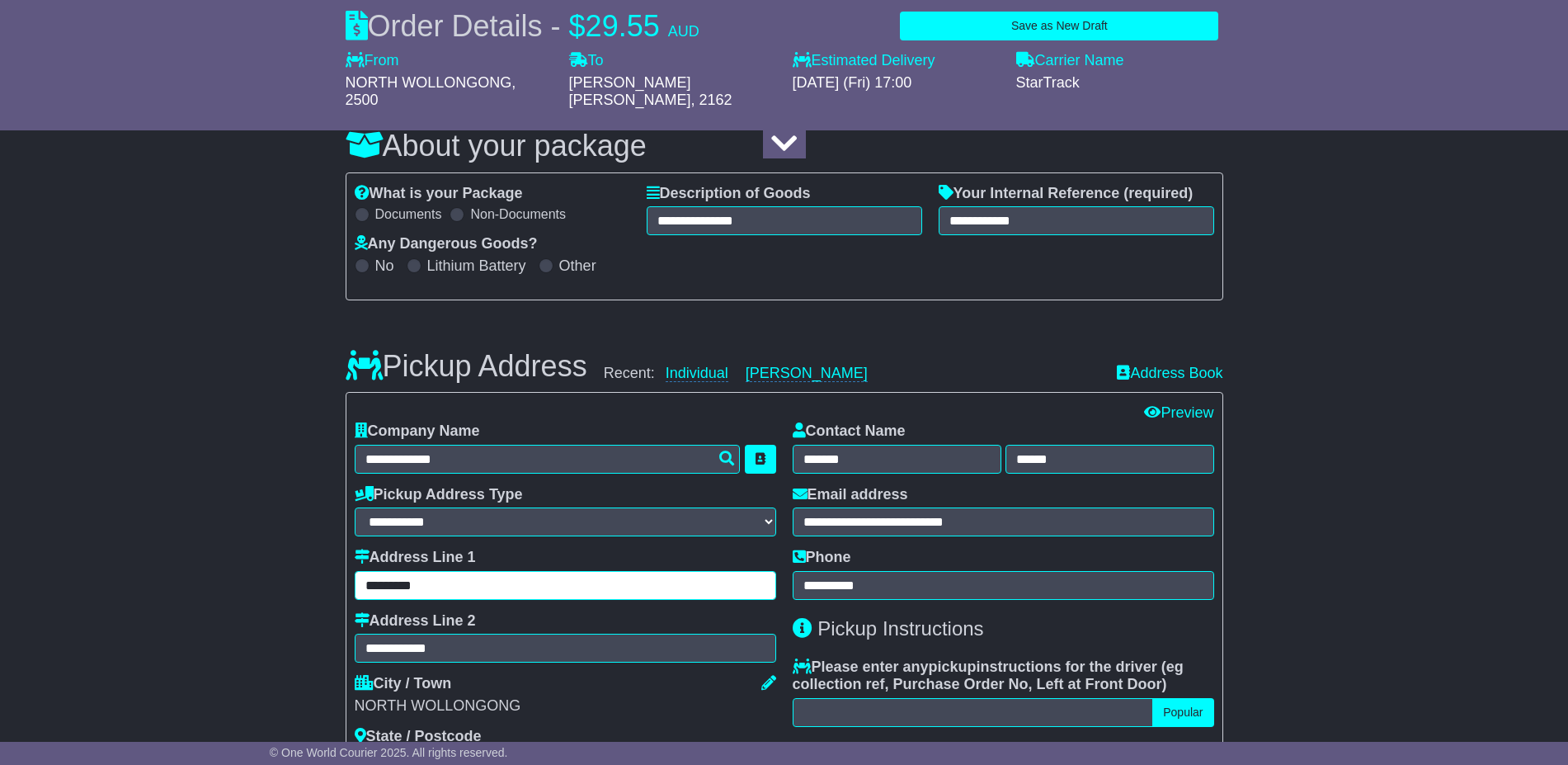 type on "*********" 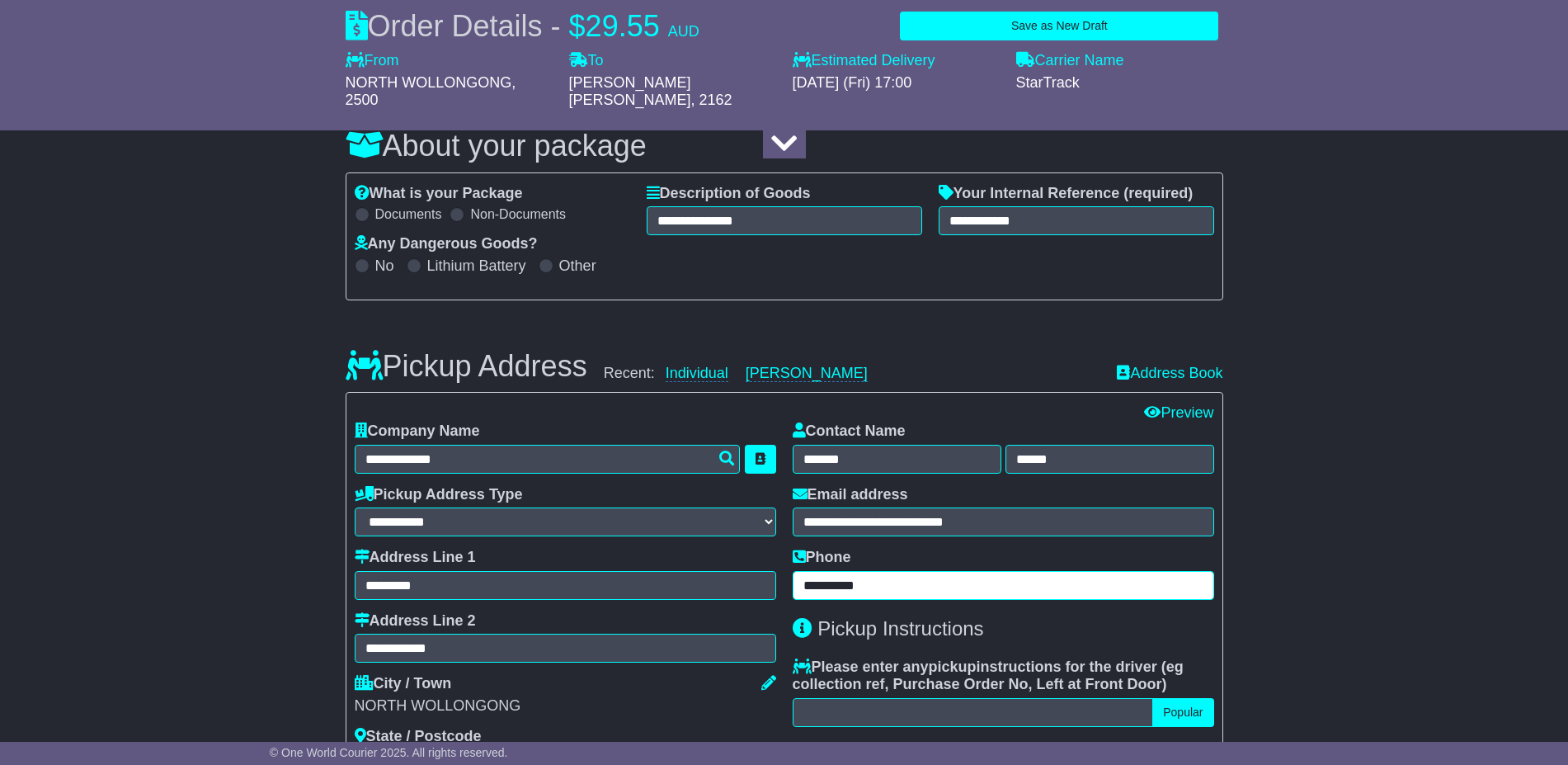 drag, startPoint x: 1015, startPoint y: 556, endPoint x: 537, endPoint y: 555, distance: 478.00105 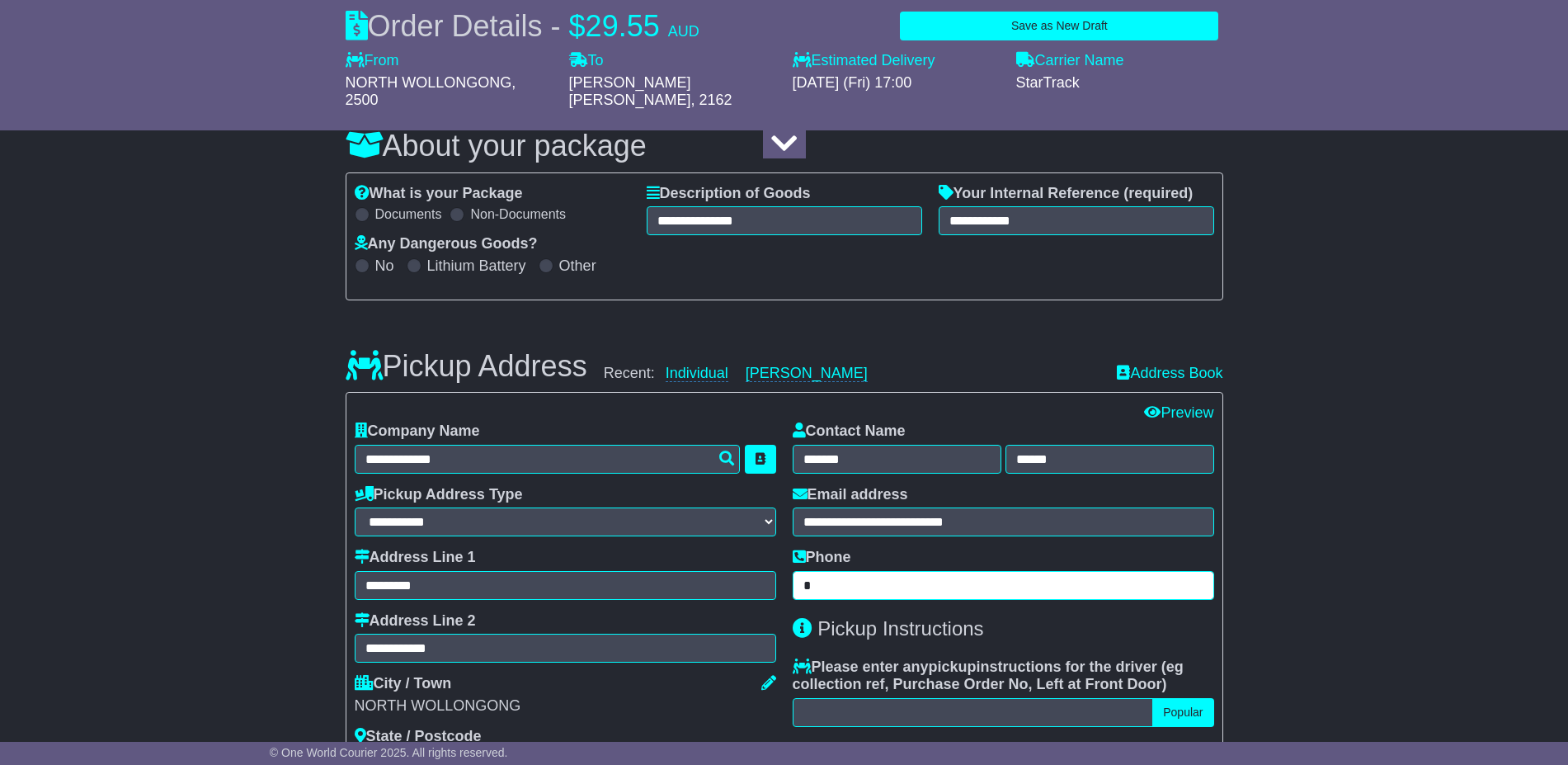 paste on "*********" 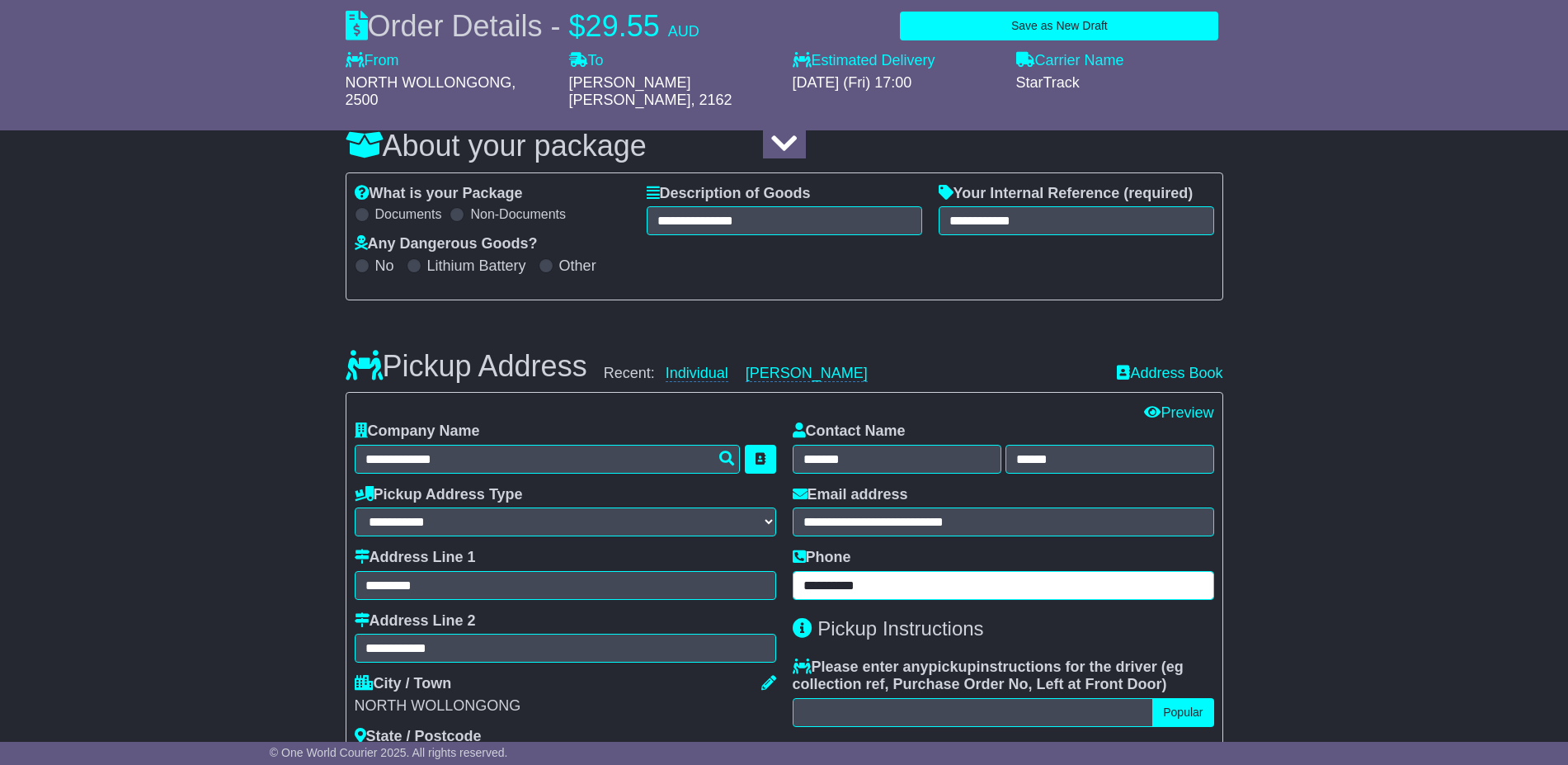 type on "**********" 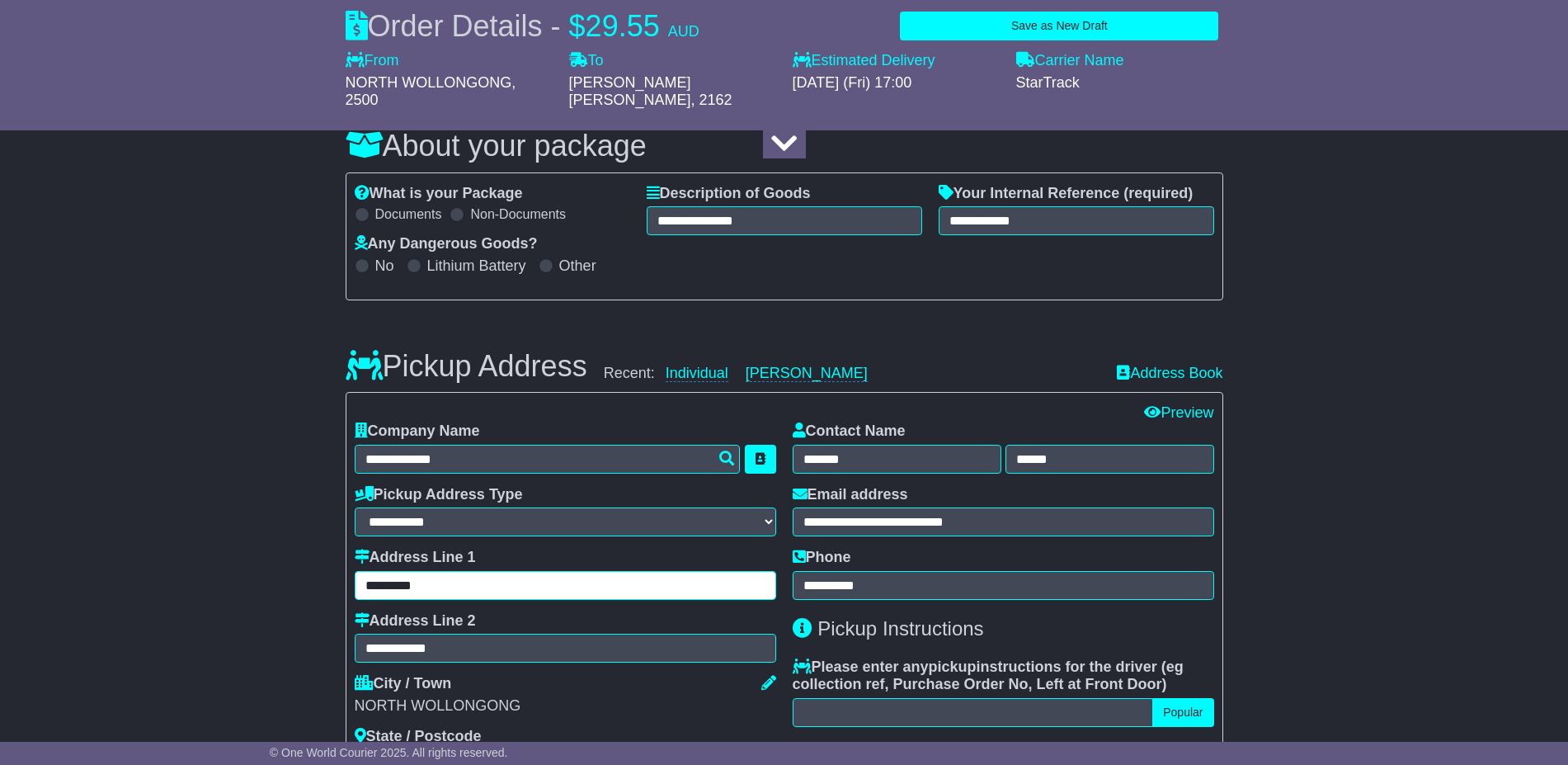 drag, startPoint x: 534, startPoint y: 579, endPoint x: 228, endPoint y: 572, distance: 306.08005 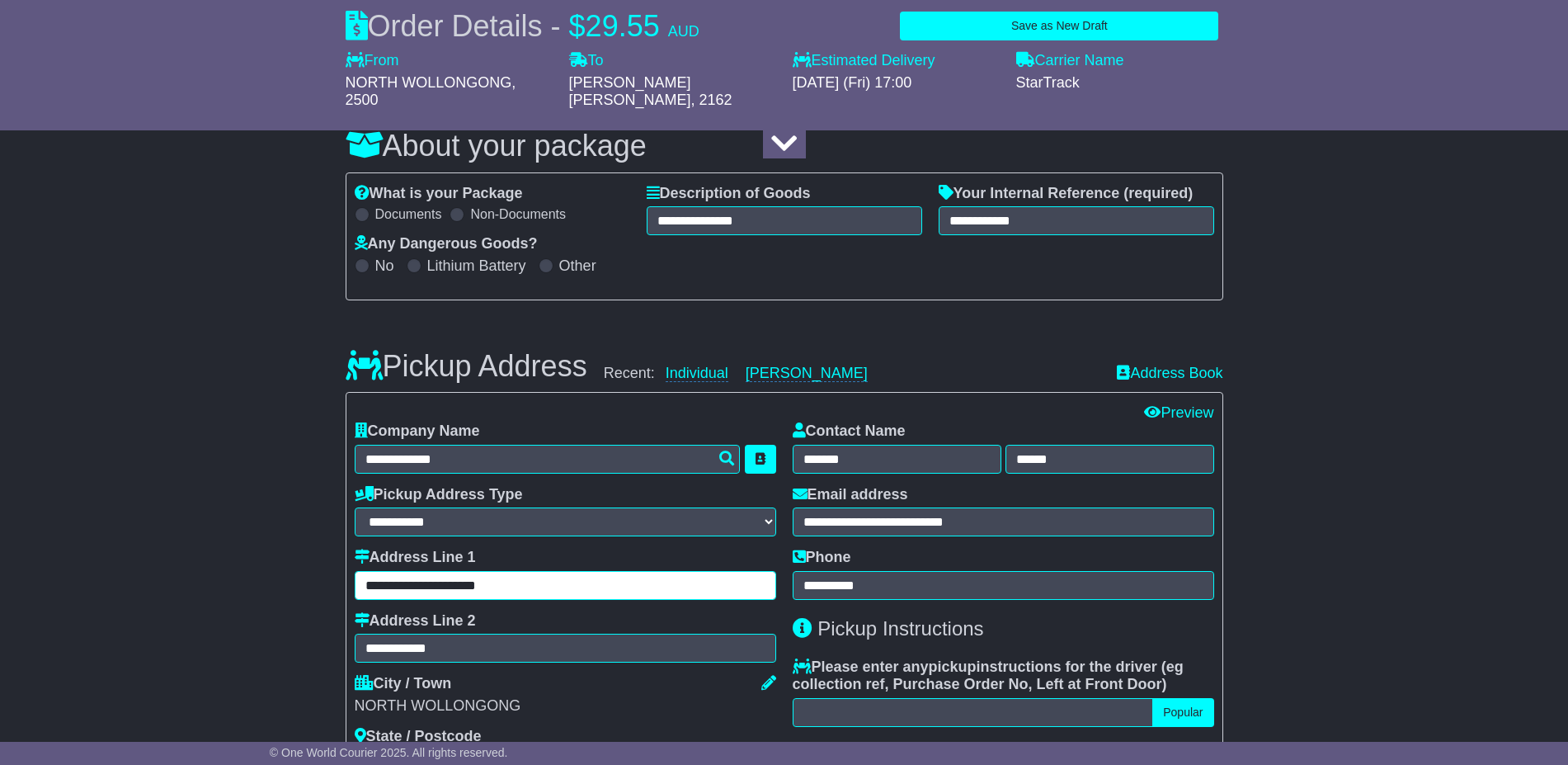type on "**********" 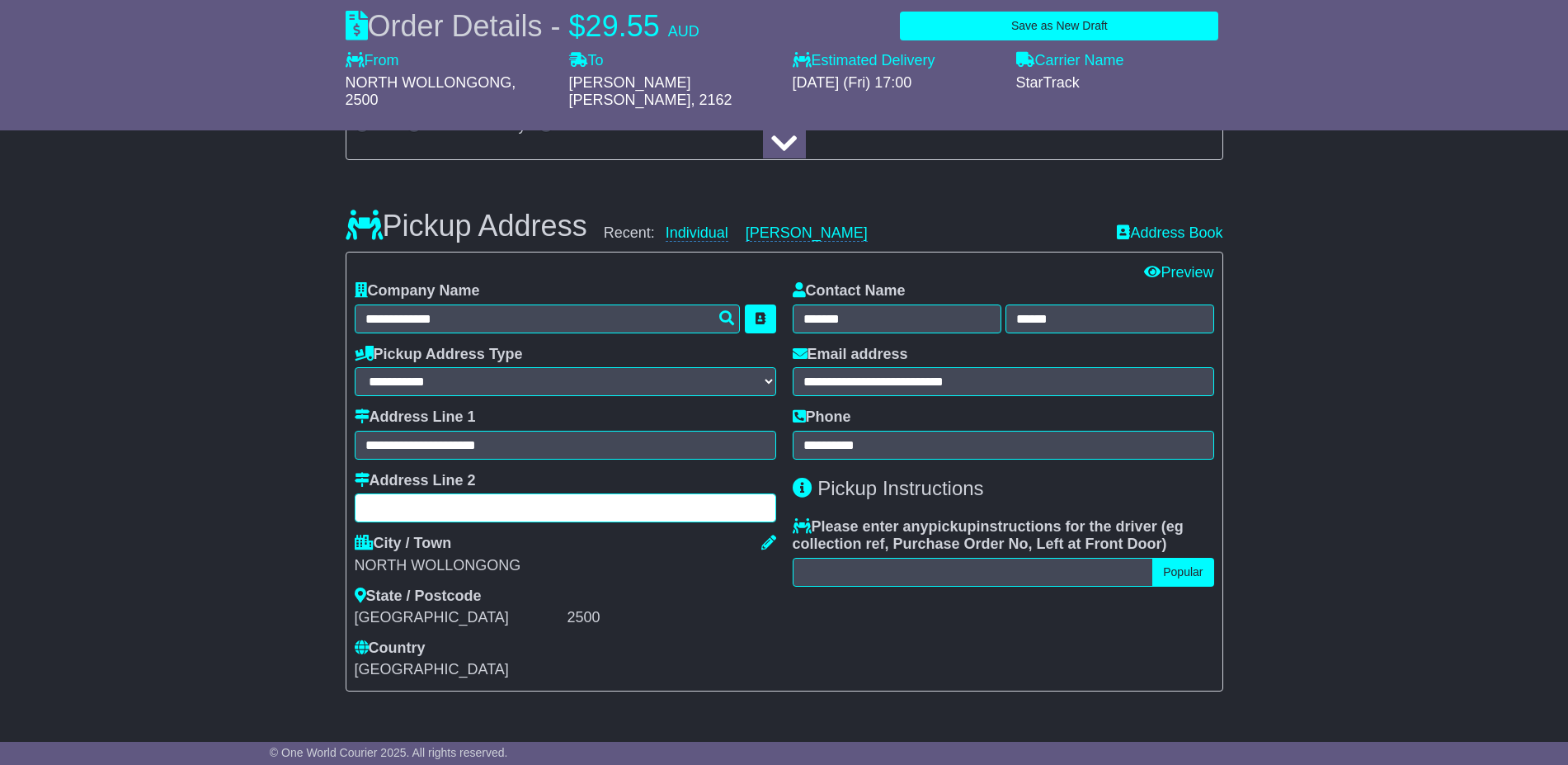 scroll, scrollTop: 413, scrollLeft: 0, axis: vertical 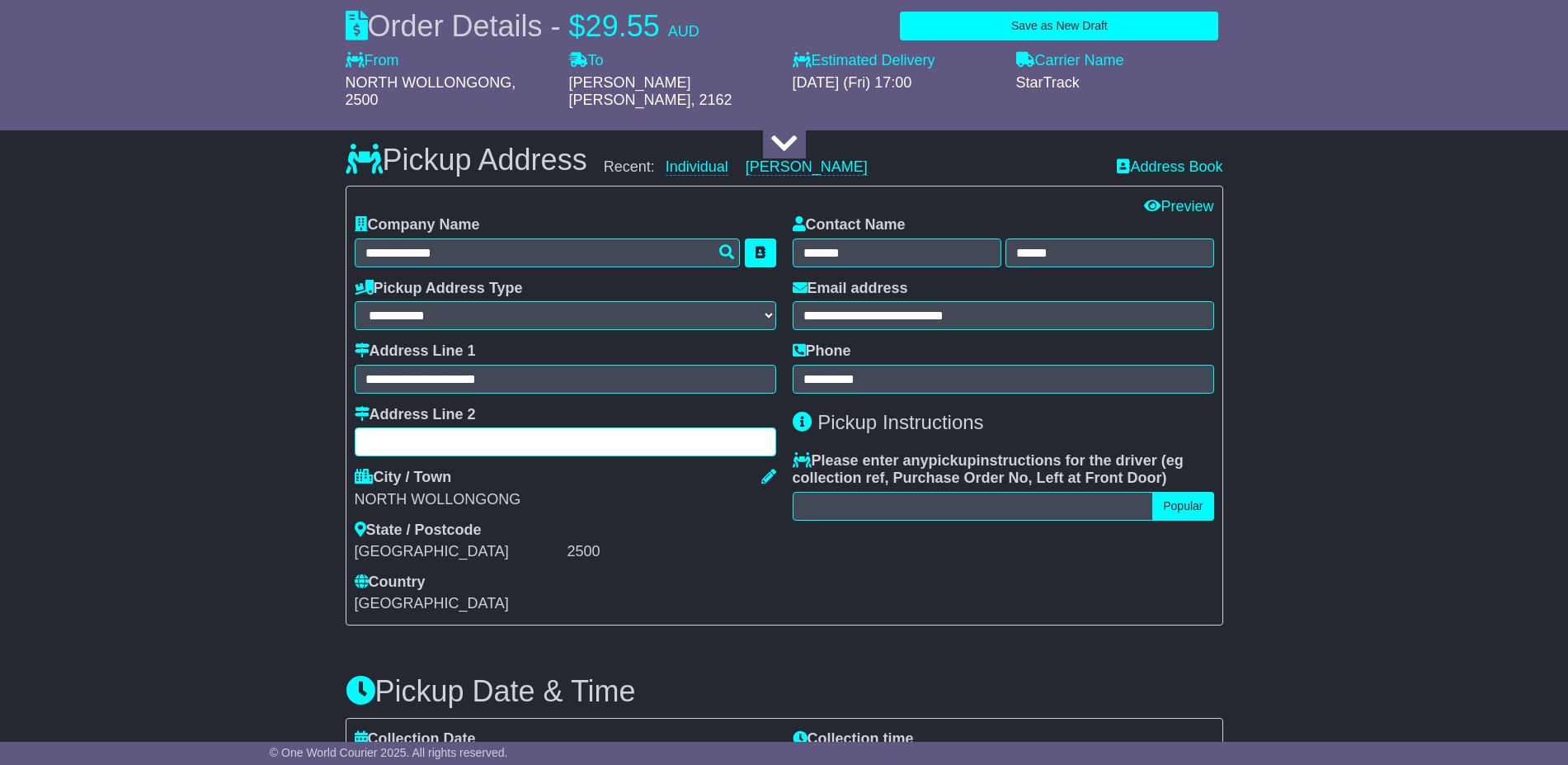 type 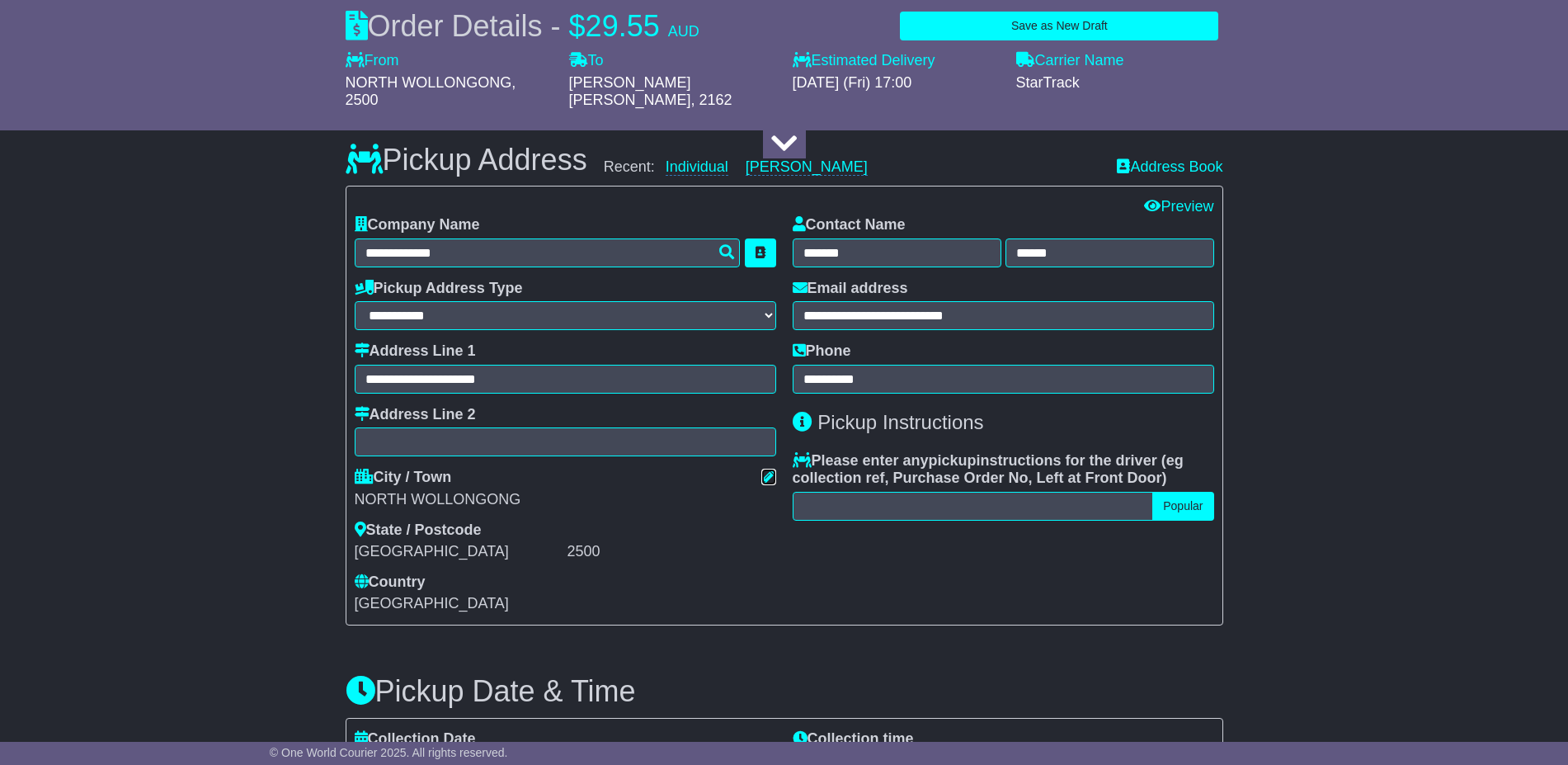 click at bounding box center [769, 476] 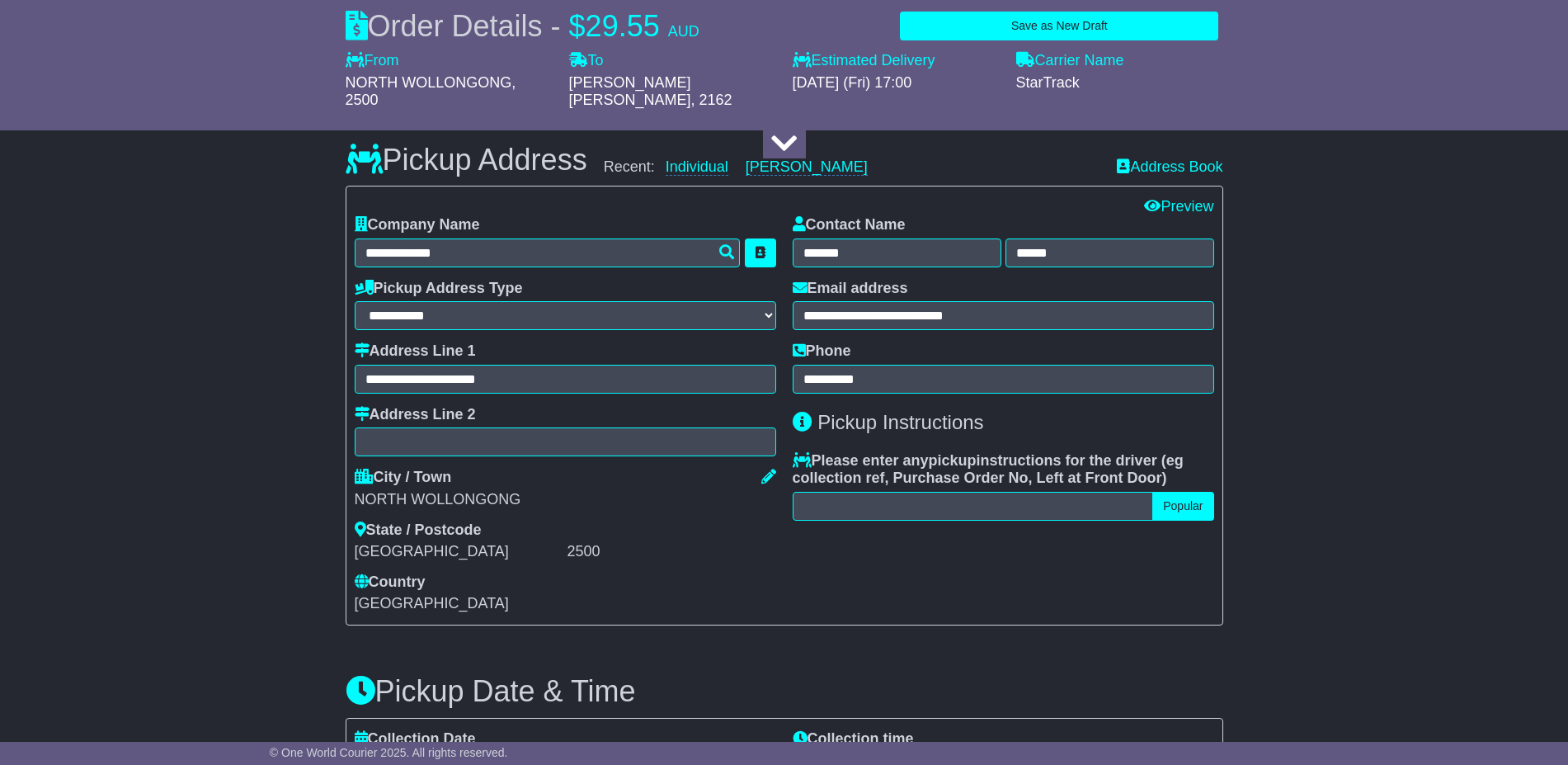 select on "**" 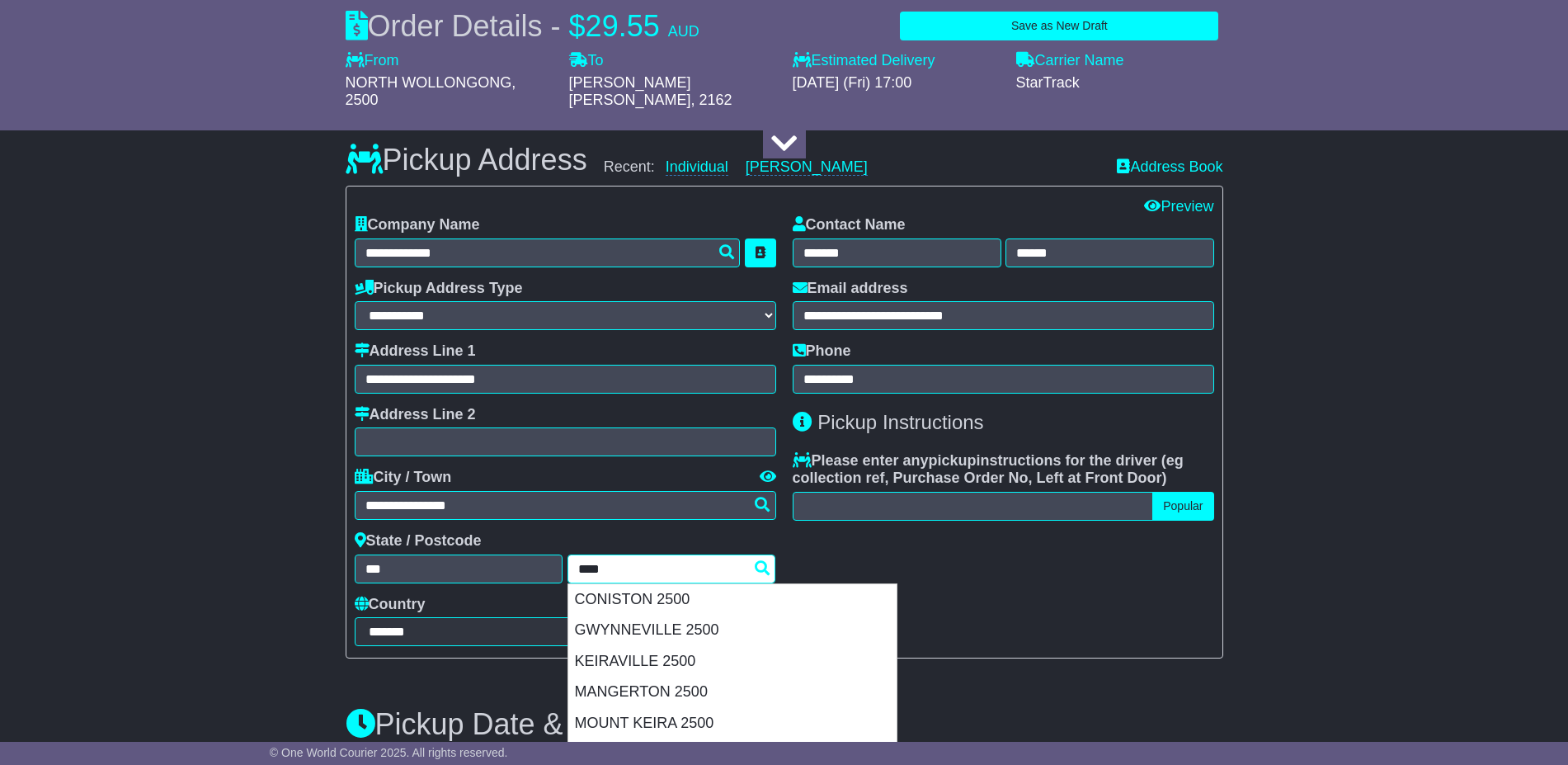 click on "****" at bounding box center [671, 569] 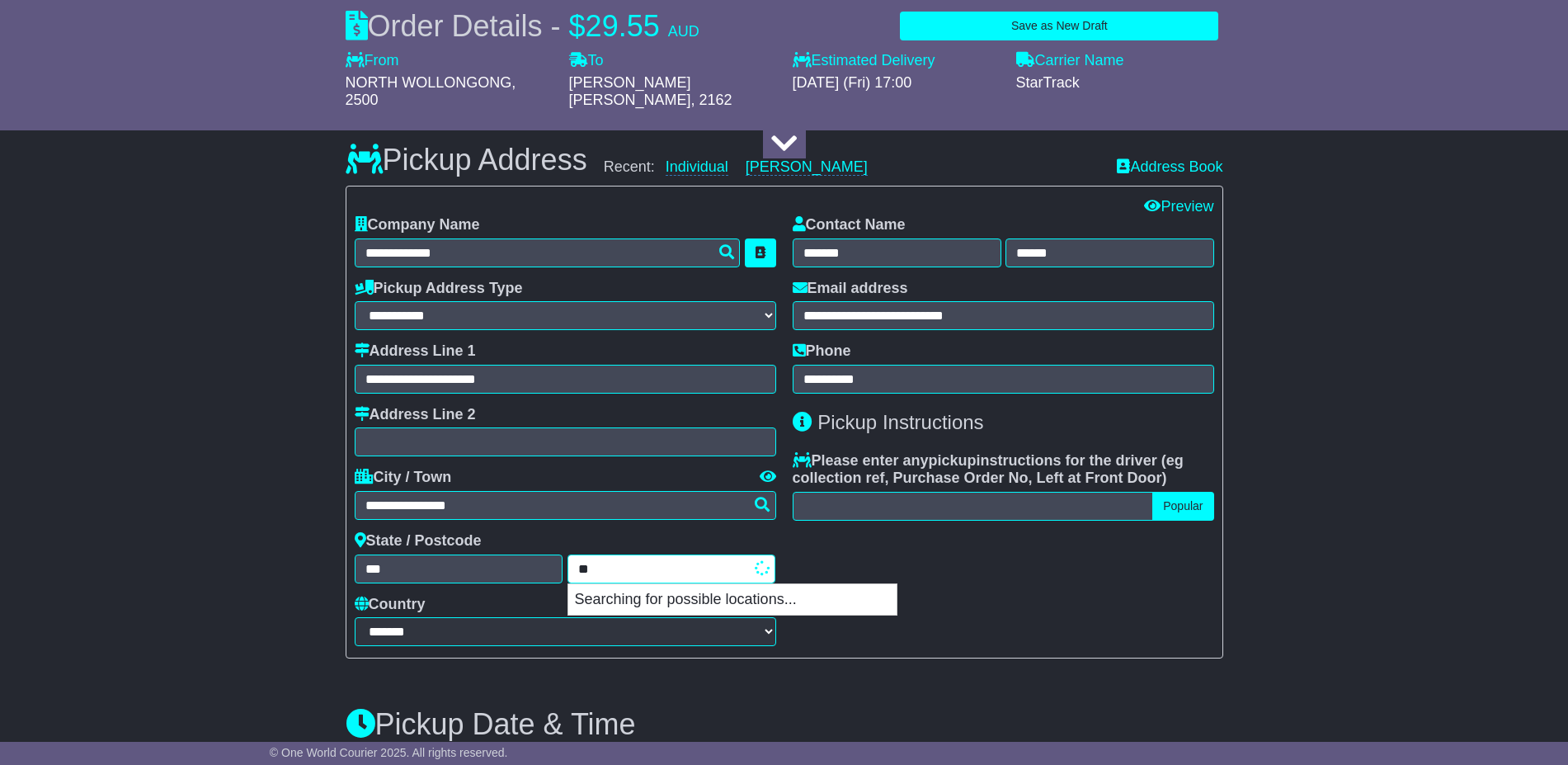 type on "*" 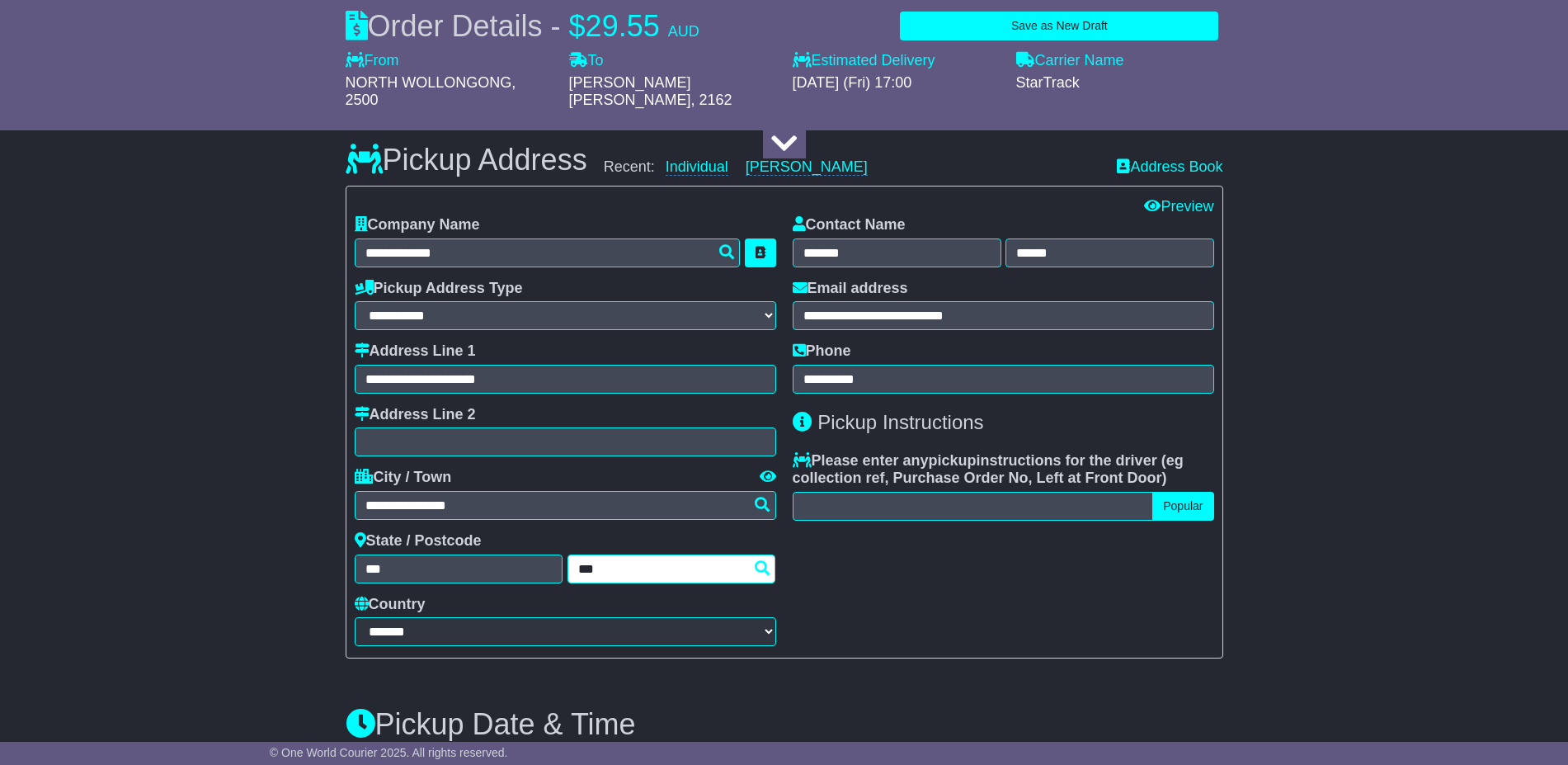 type on "****" 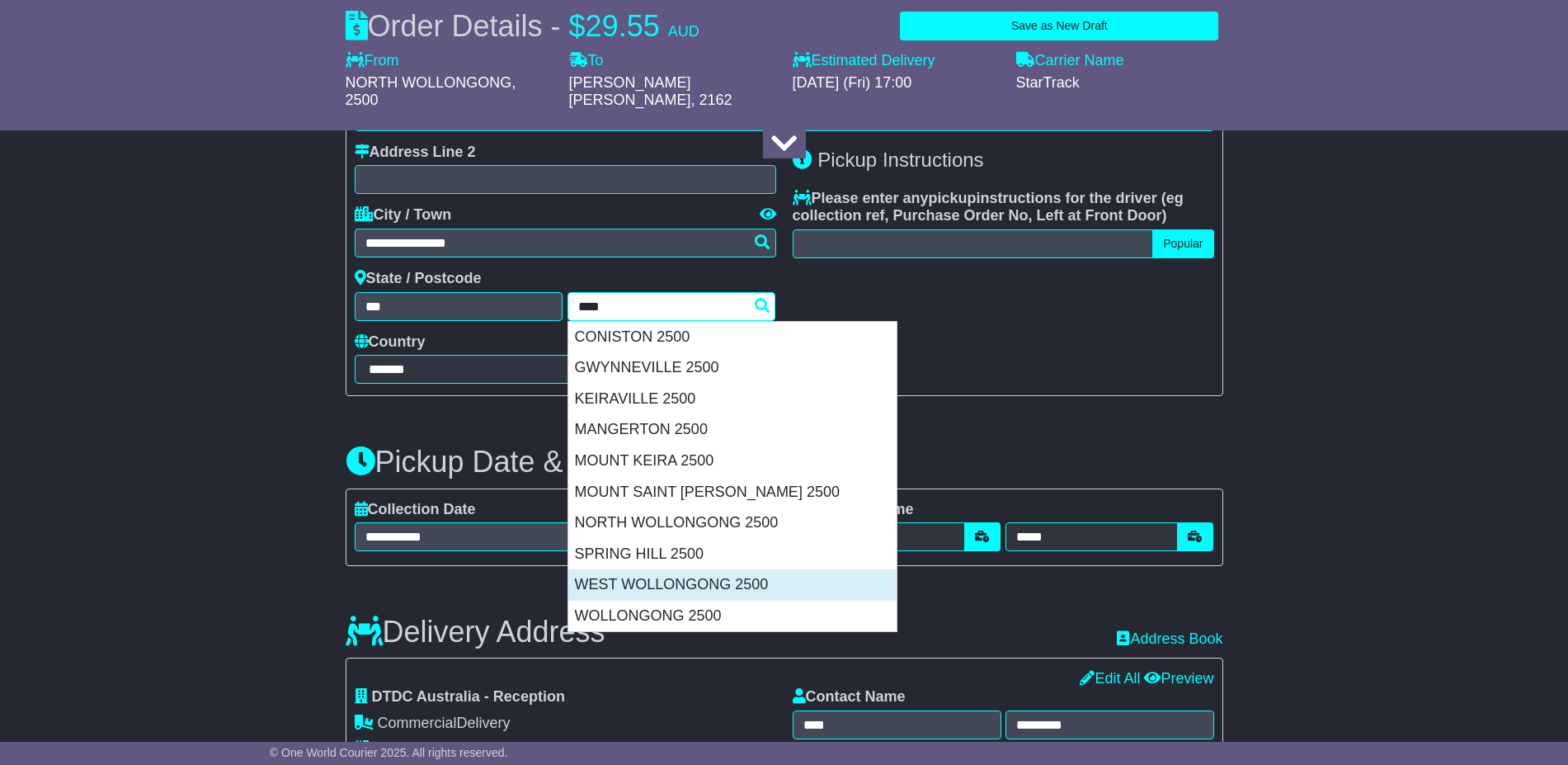 scroll, scrollTop: 722, scrollLeft: 0, axis: vertical 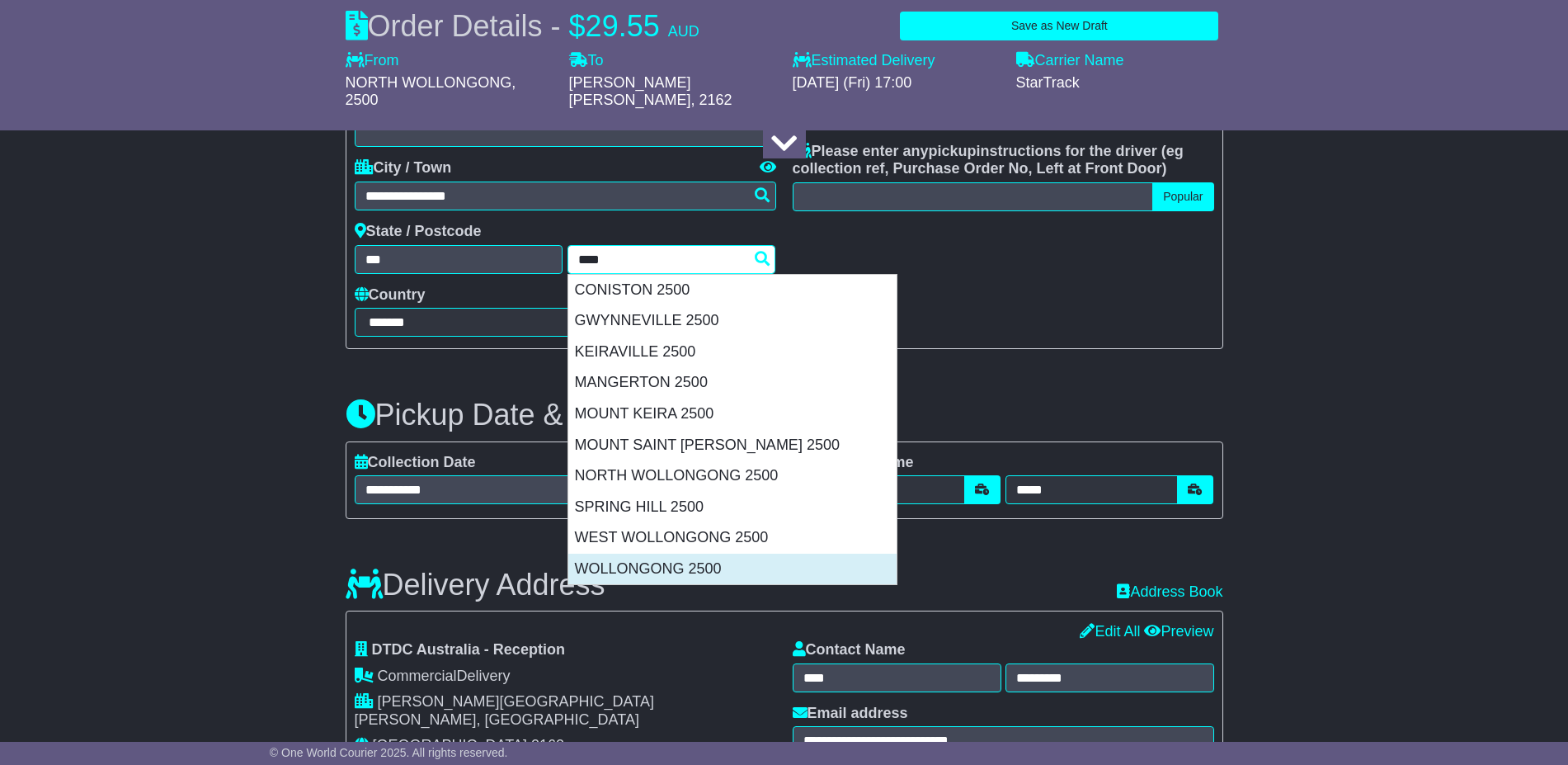 click on "WOLLONGONG 2500" at bounding box center (732, 569) 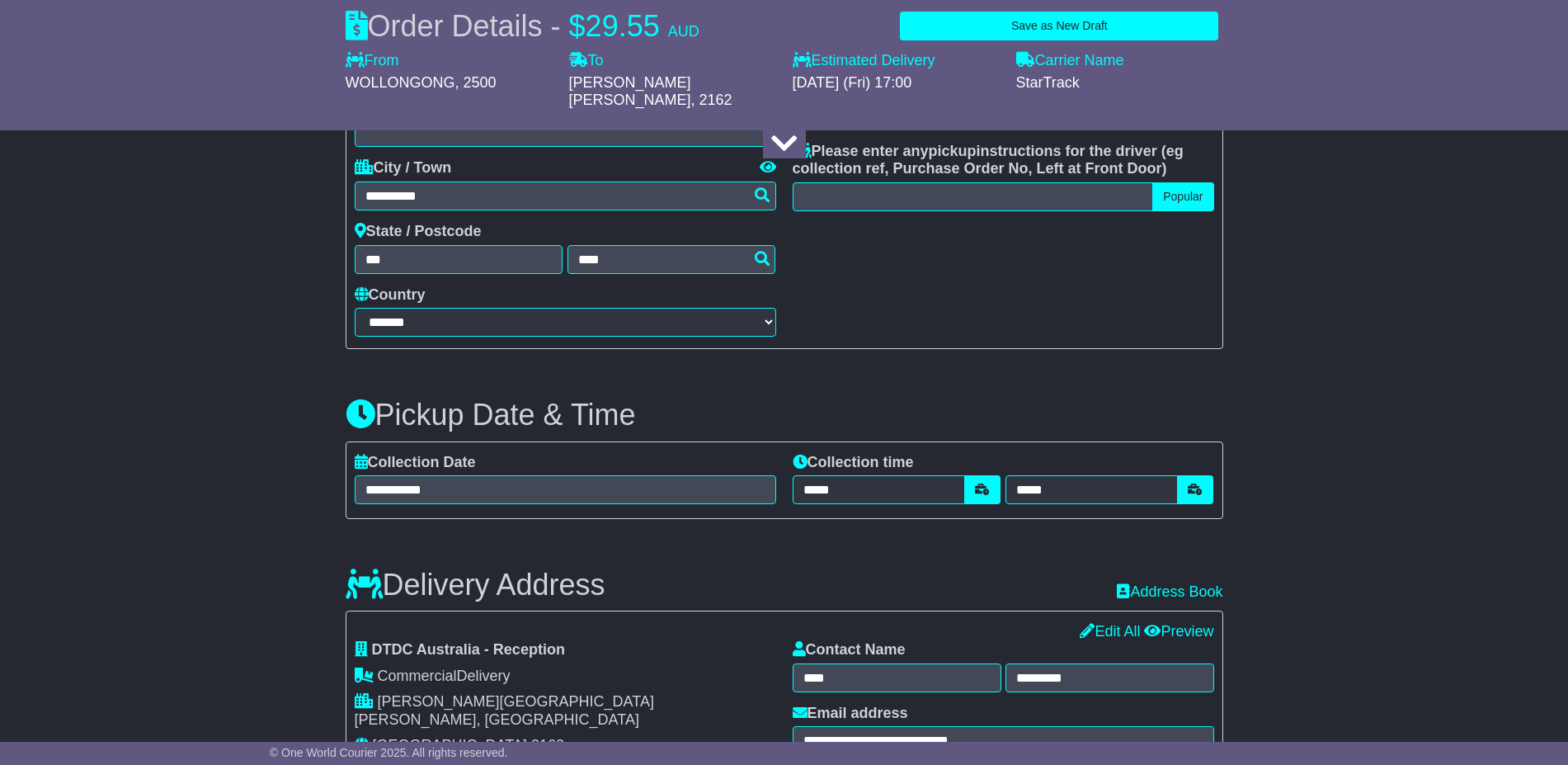 click on "**********" at bounding box center [1003, 121] 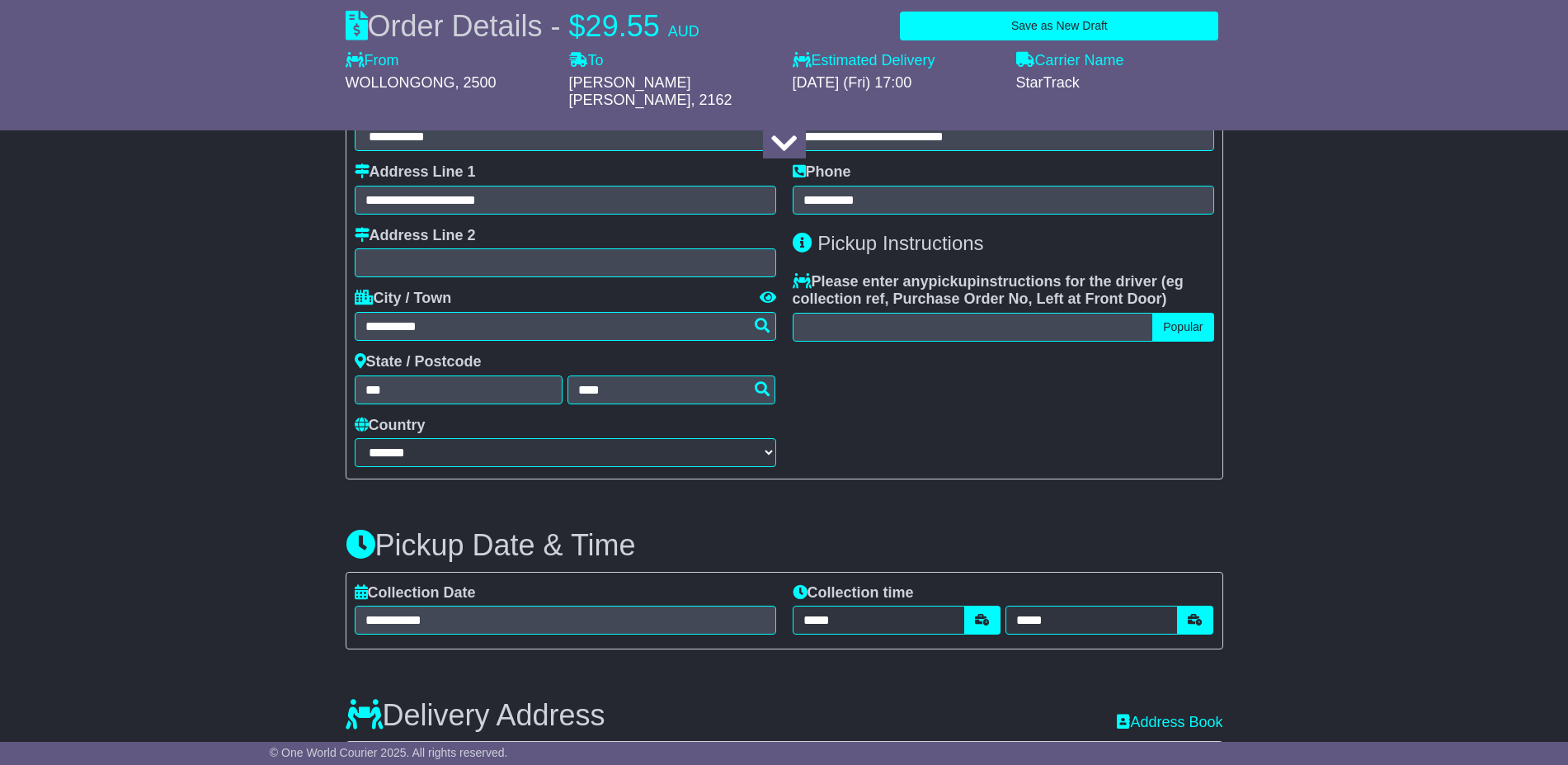 scroll, scrollTop: 516, scrollLeft: 0, axis: vertical 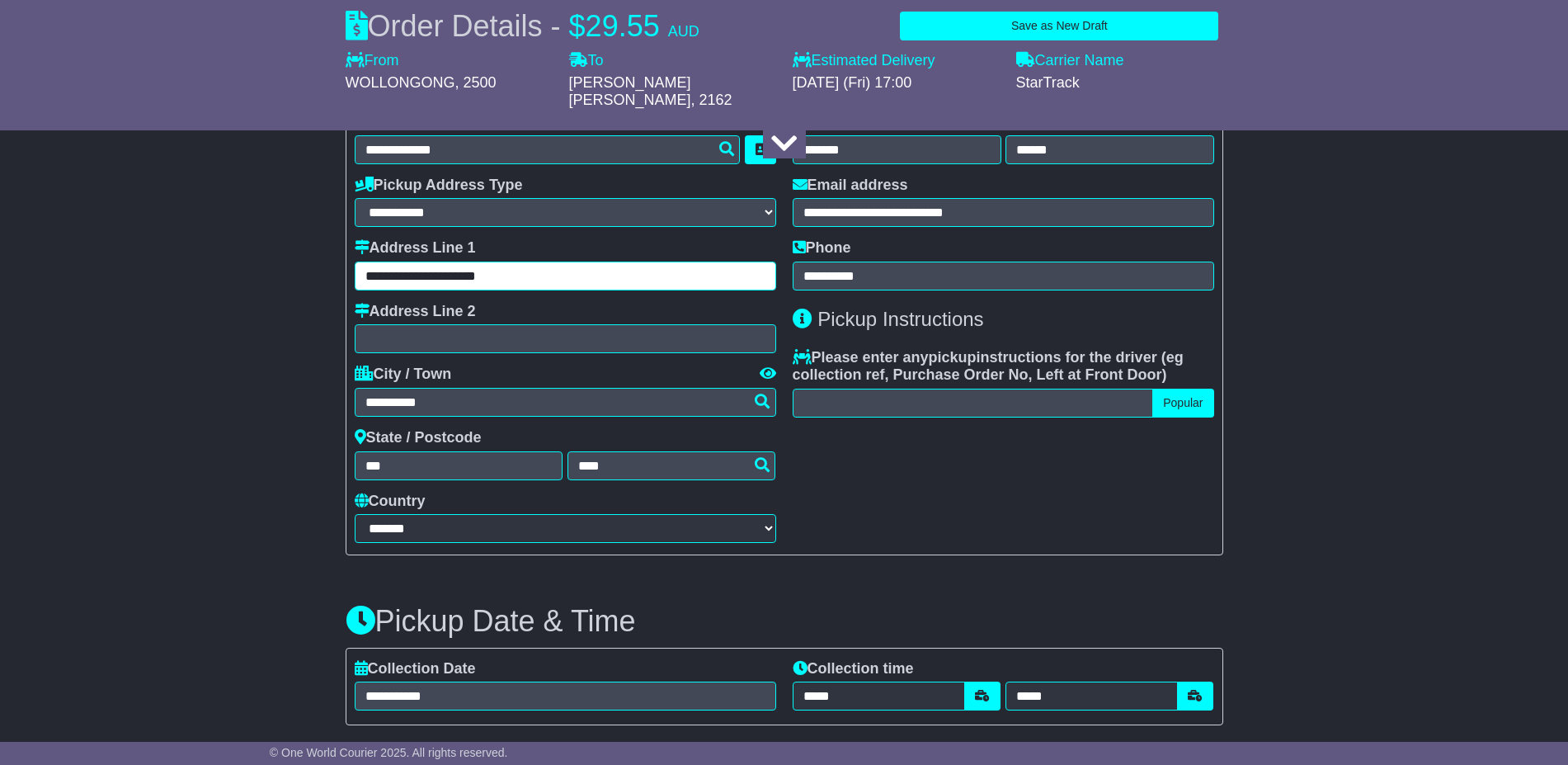 click on "**********" at bounding box center [565, 276] 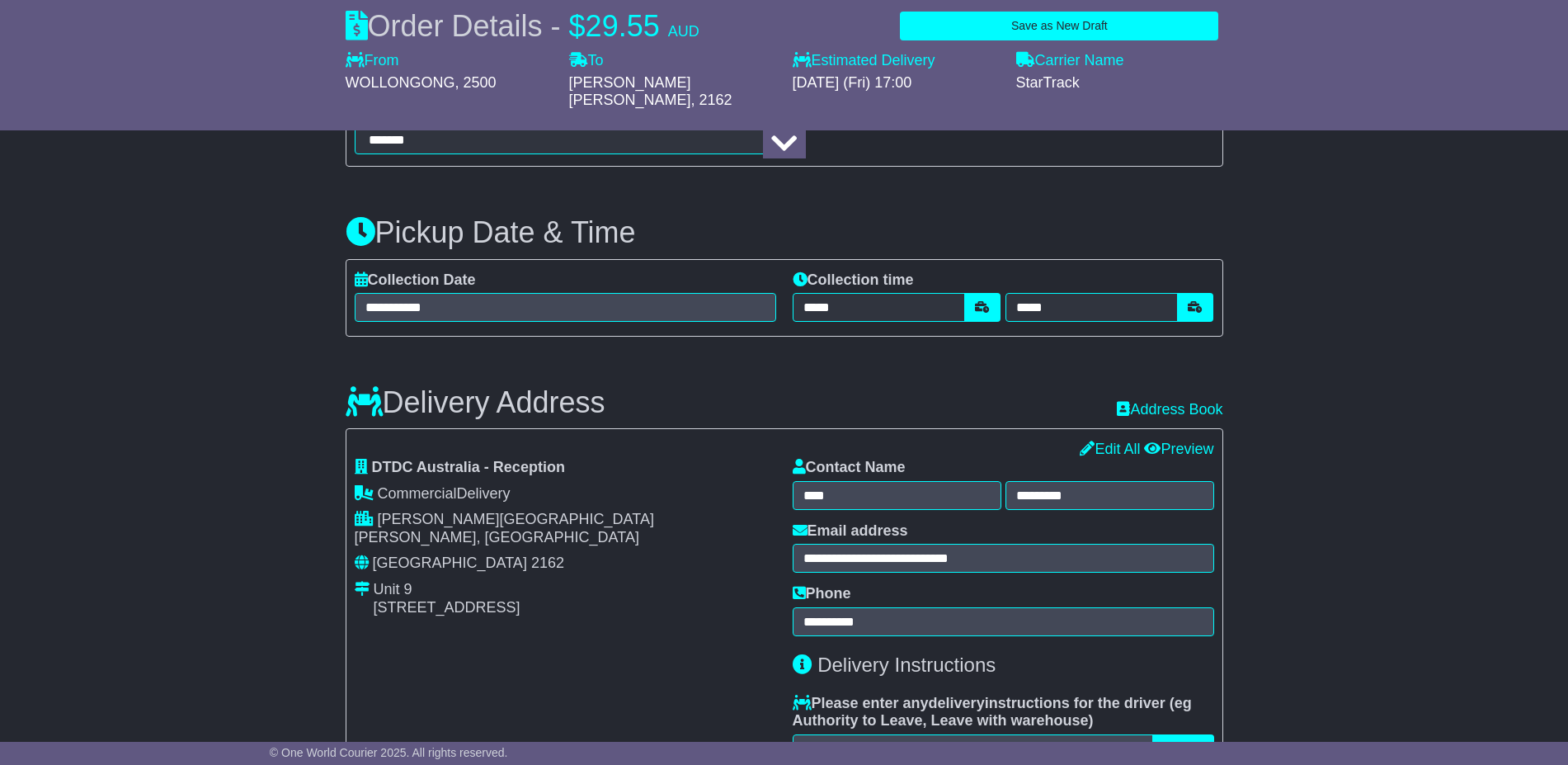 scroll, scrollTop: 928, scrollLeft: 0, axis: vertical 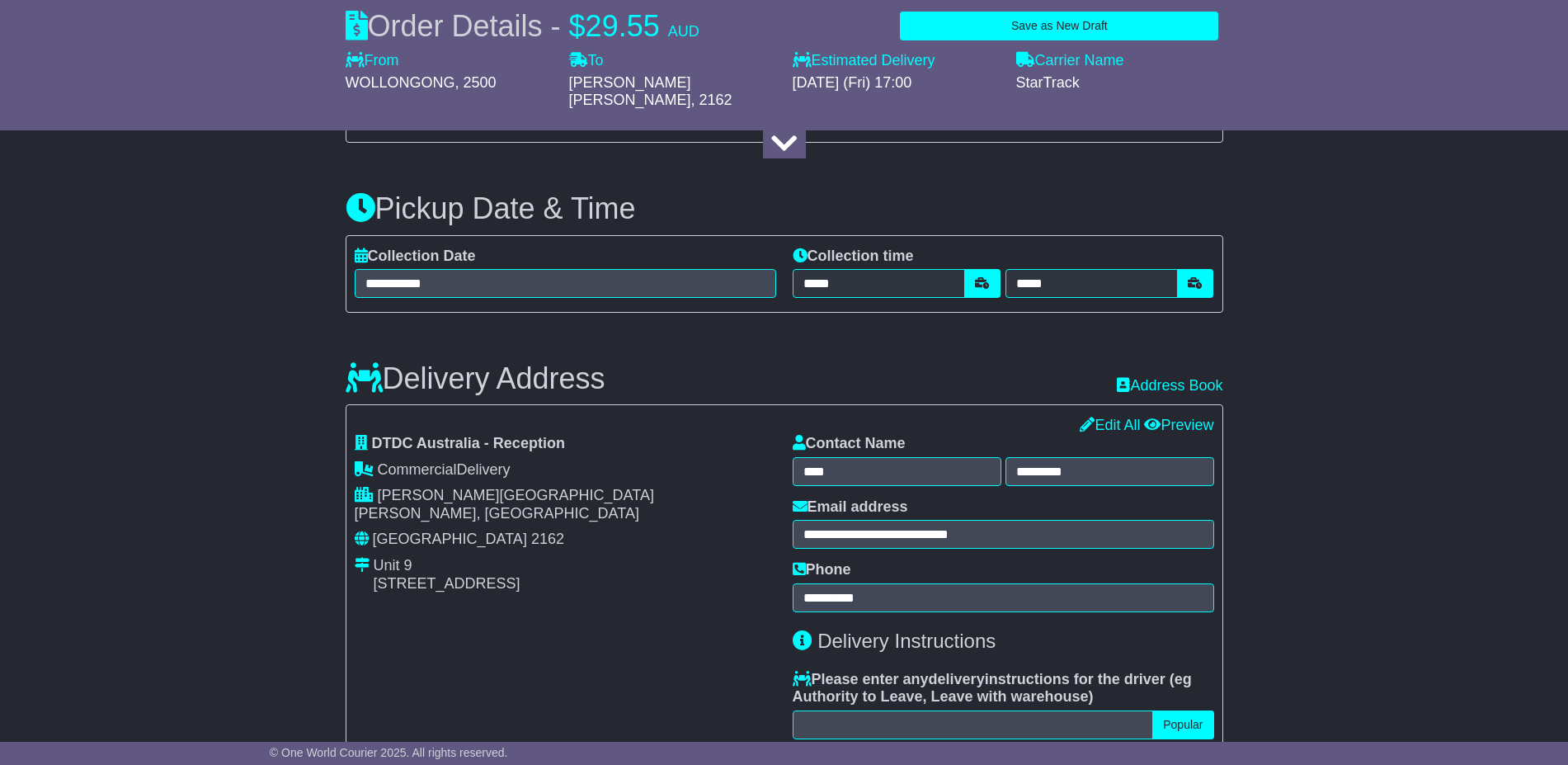 type on "**********" 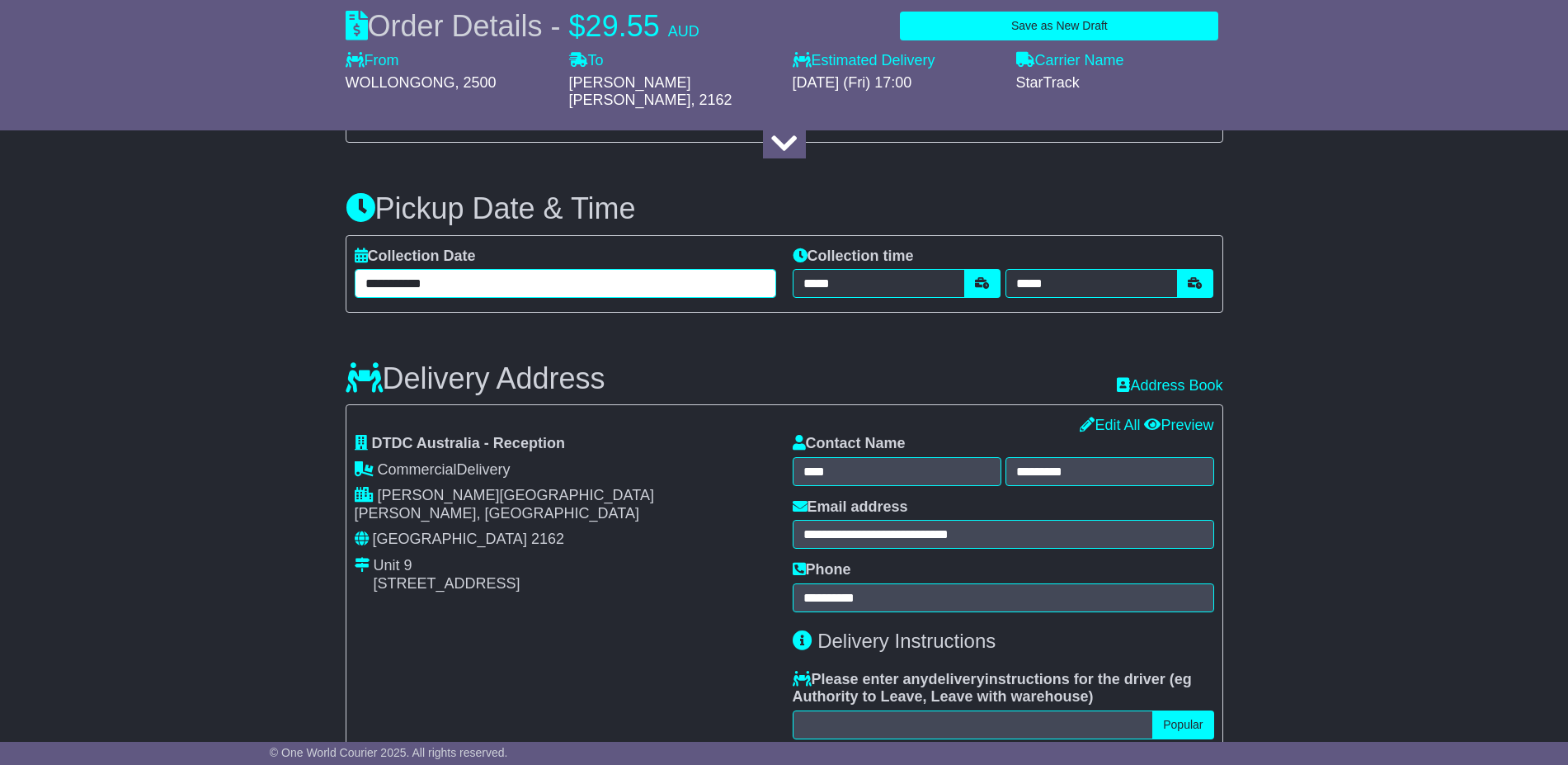 click on "**********" at bounding box center [565, 283] 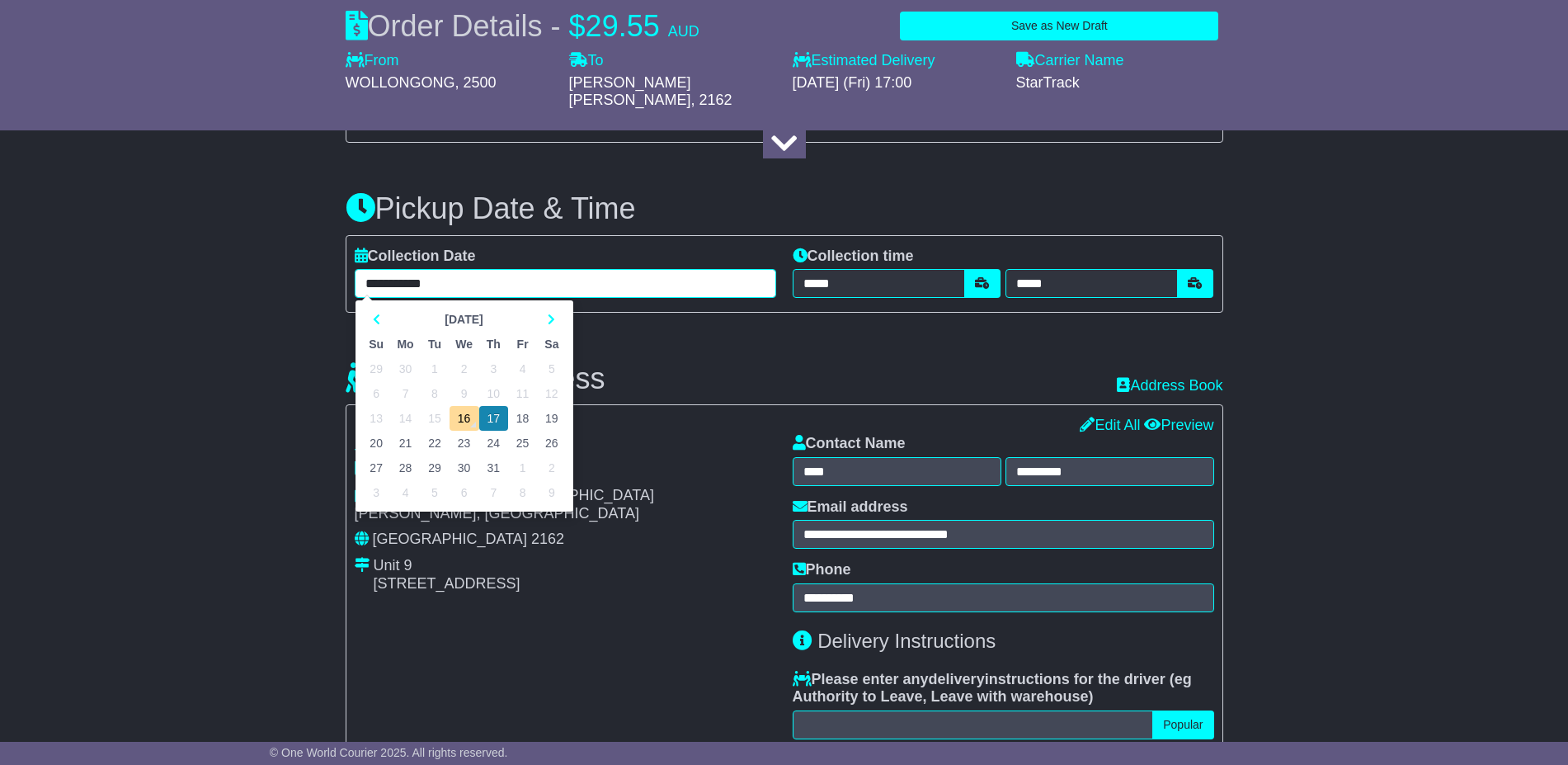 click on "18" at bounding box center [522, 418] 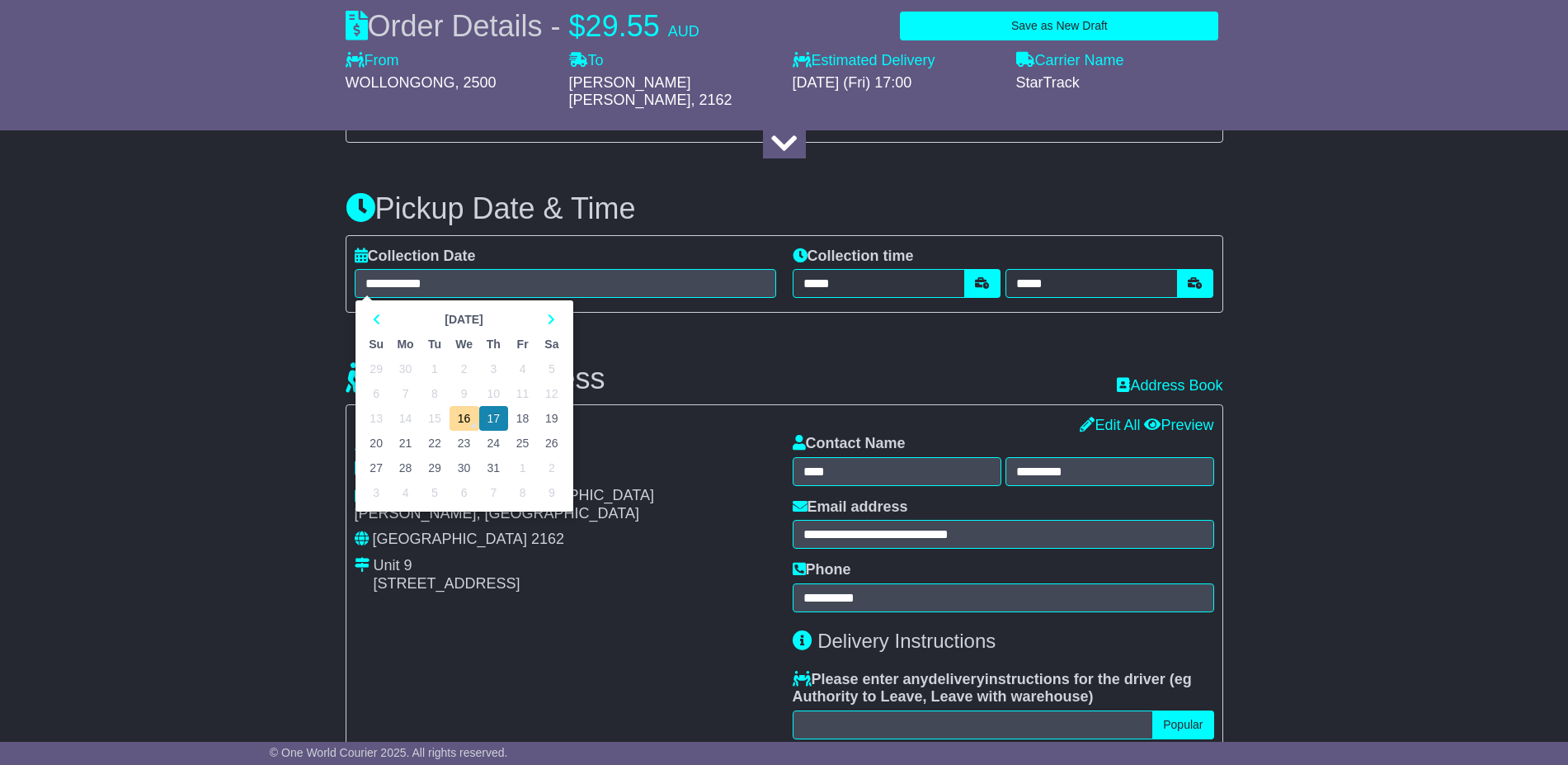 type on "**********" 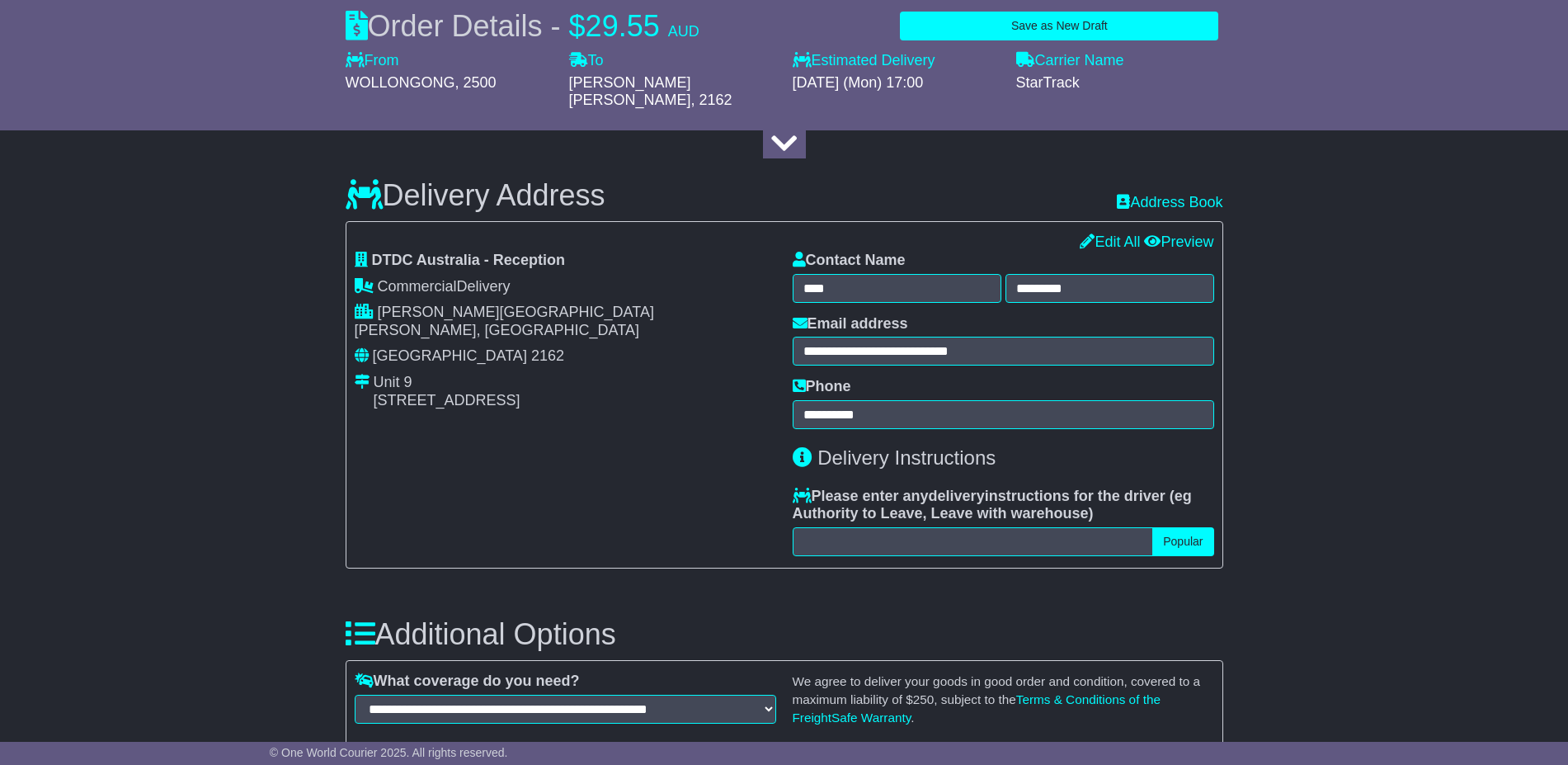 scroll, scrollTop: 1135, scrollLeft: 0, axis: vertical 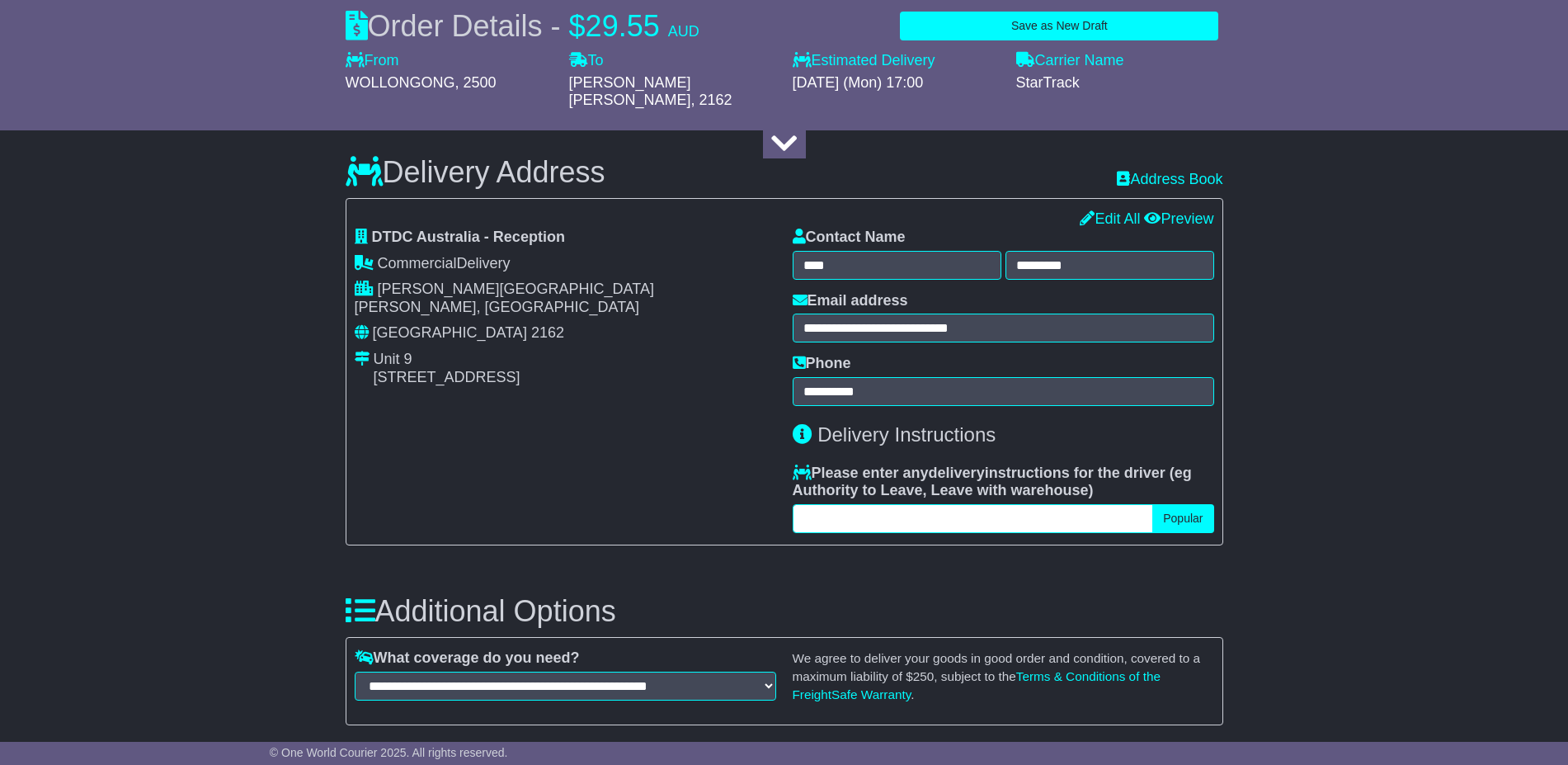click at bounding box center (973, 518) 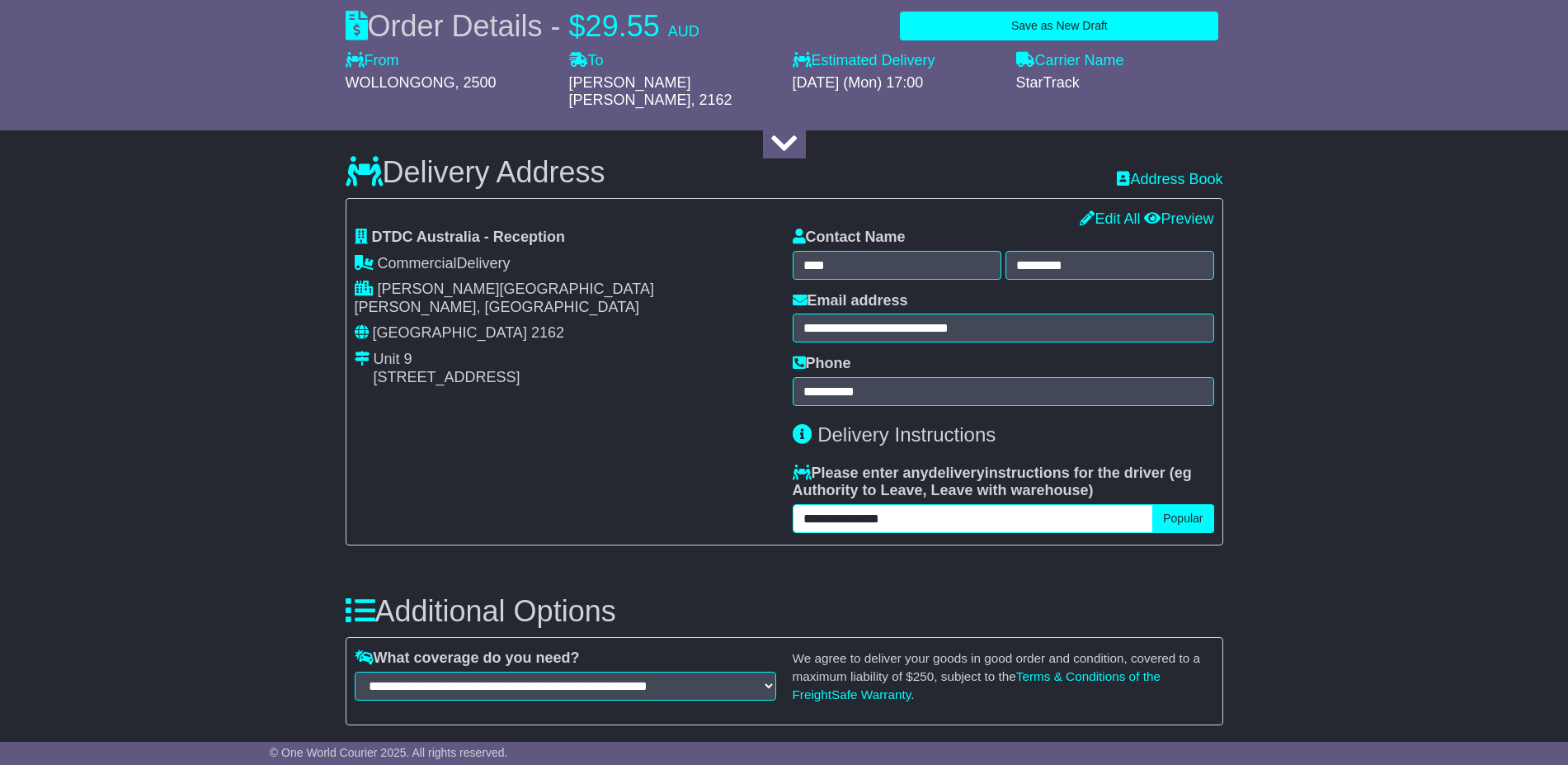 type on "**********" 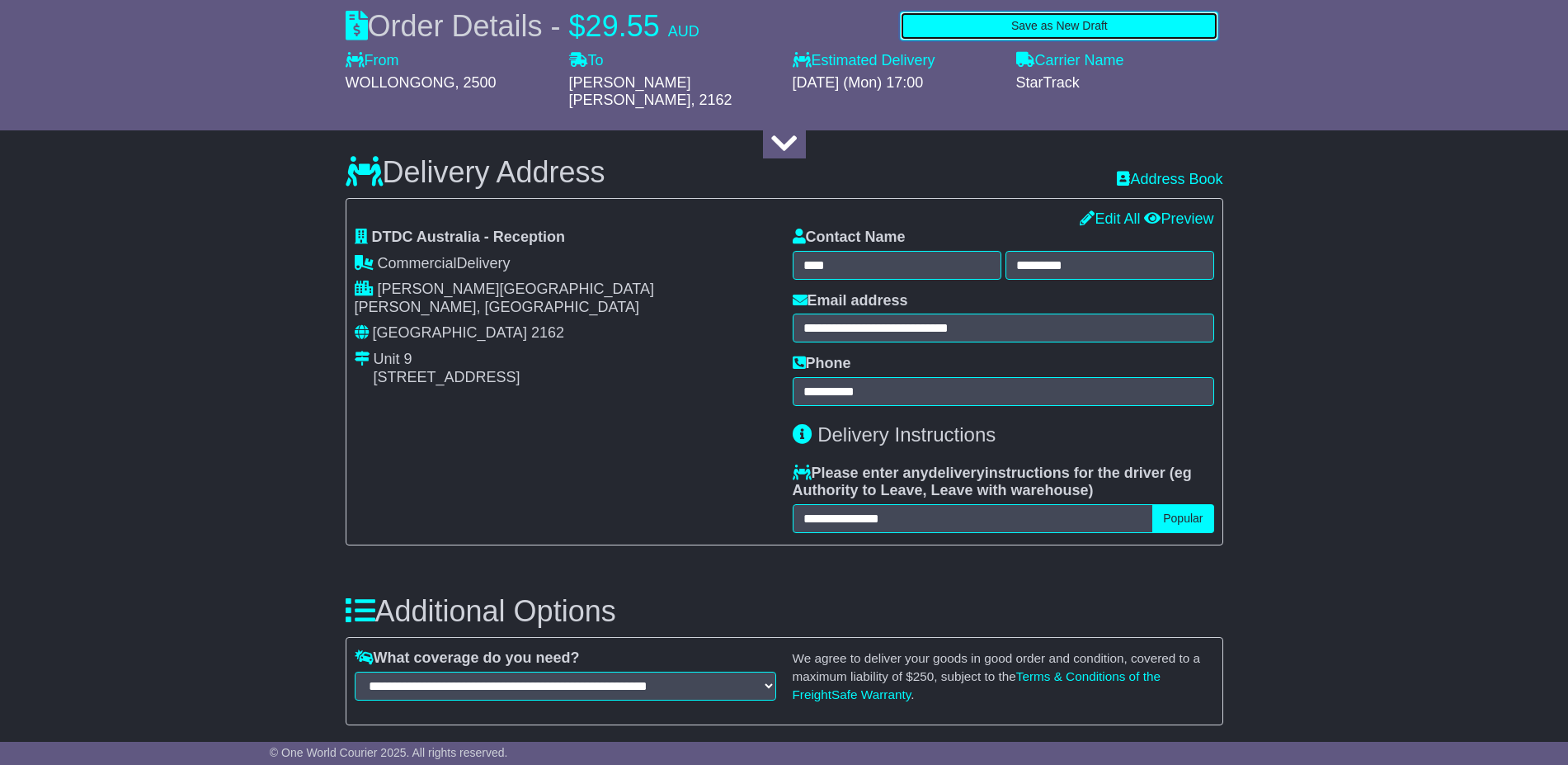 click on "Save as New Draft" at bounding box center [1059, 26] 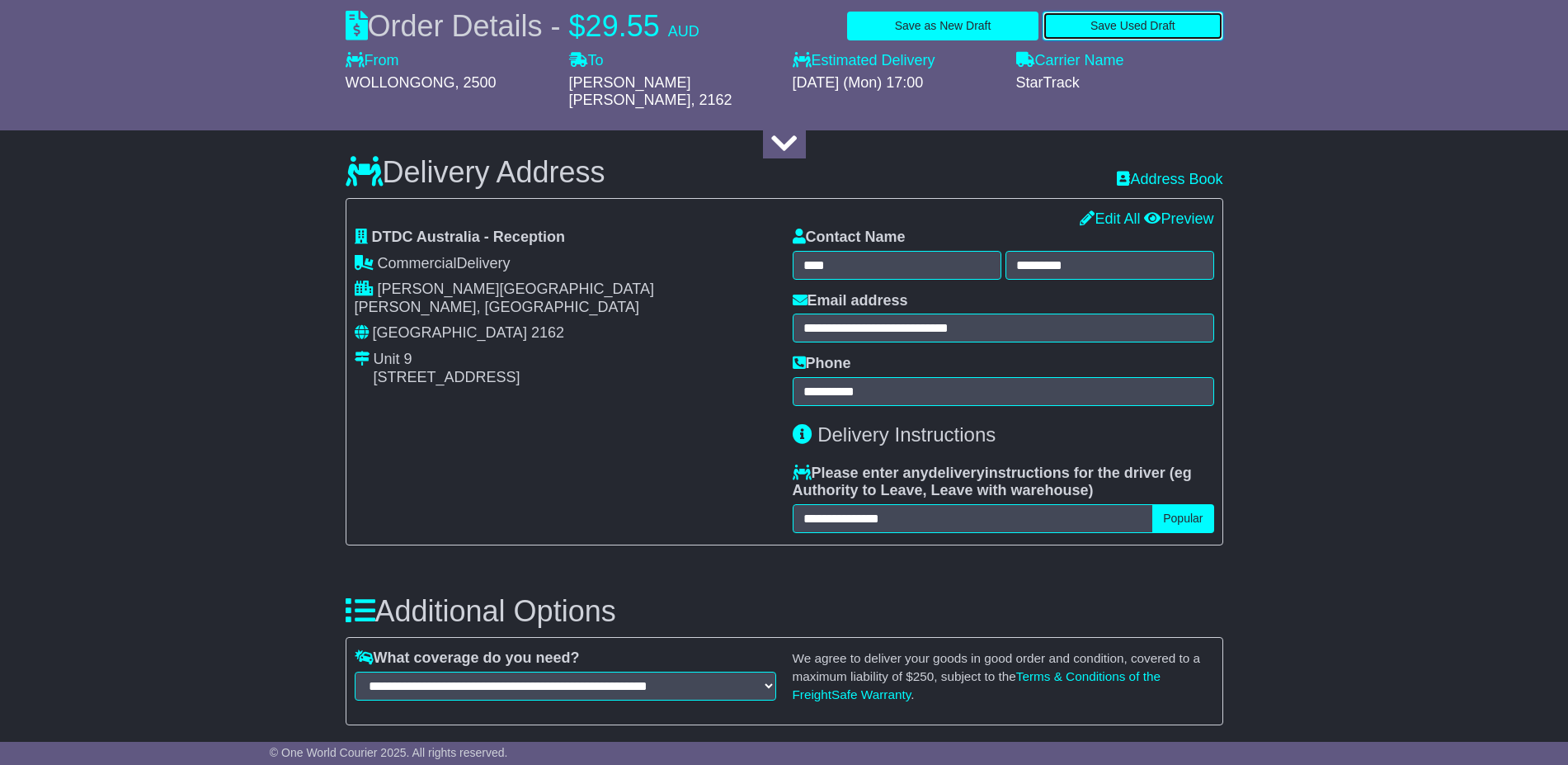 click on "Save Used Draft" at bounding box center [1132, 26] 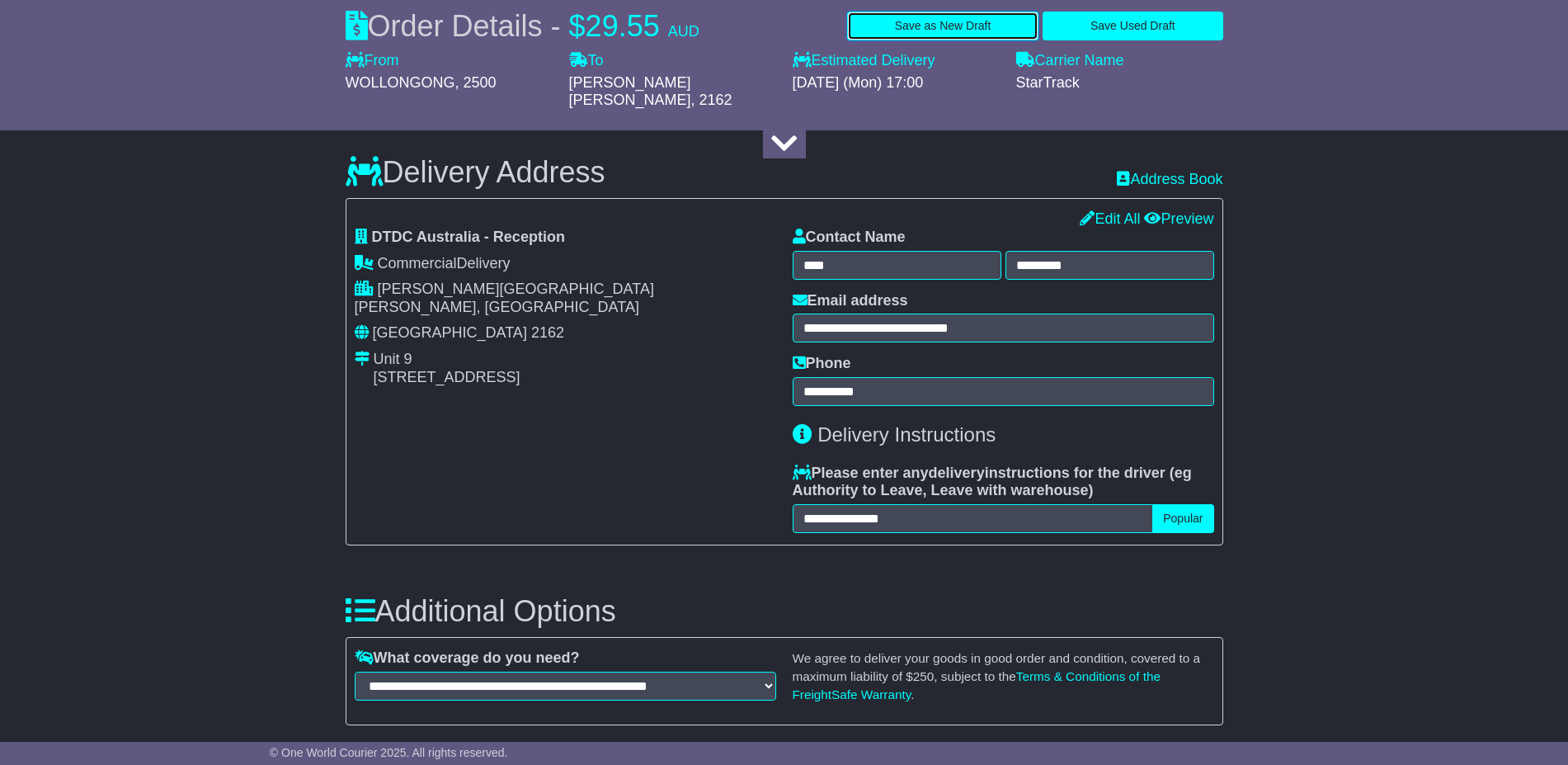 click on "Save as New Draft" at bounding box center [943, 26] 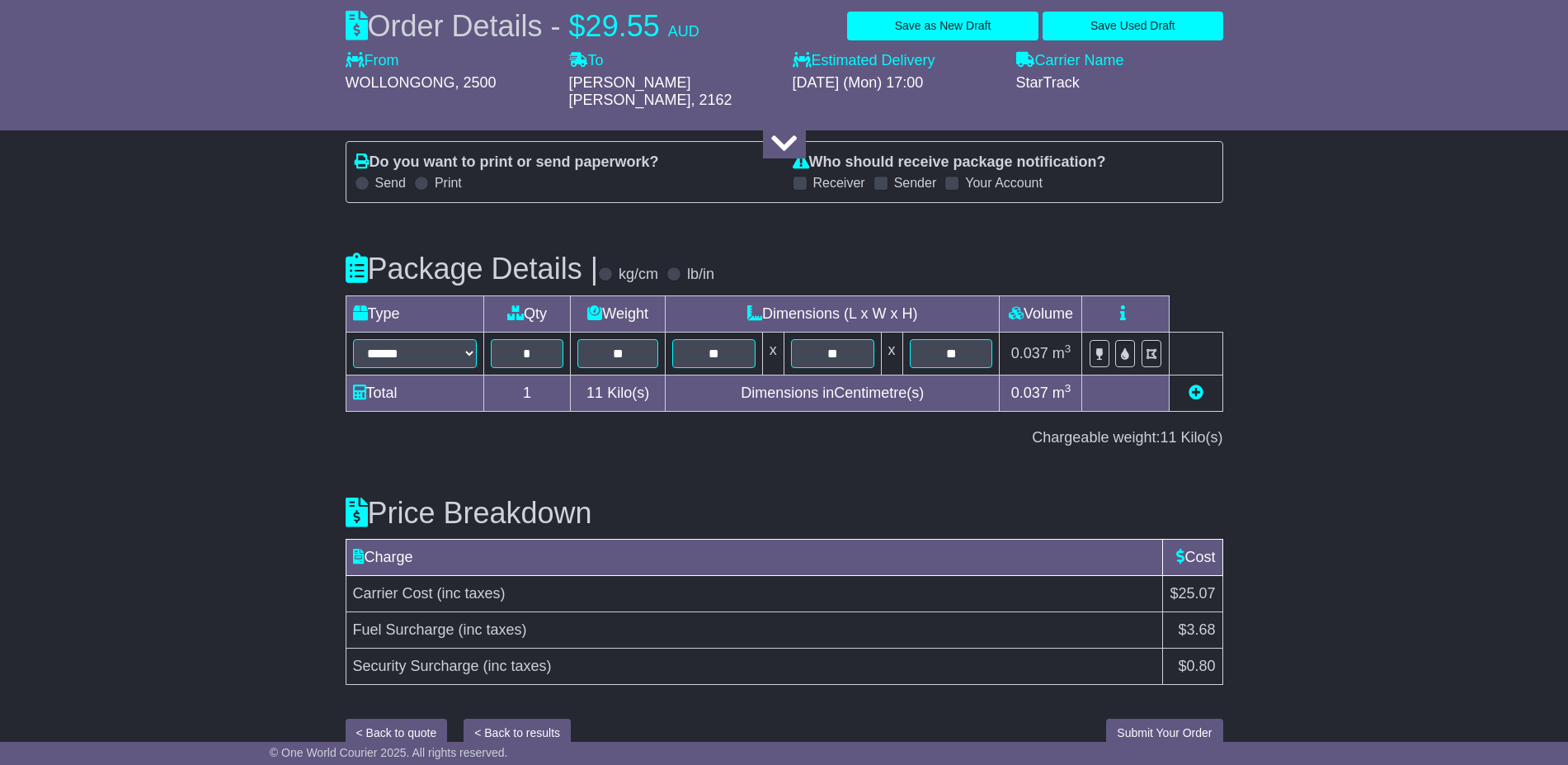 scroll, scrollTop: 1818, scrollLeft: 0, axis: vertical 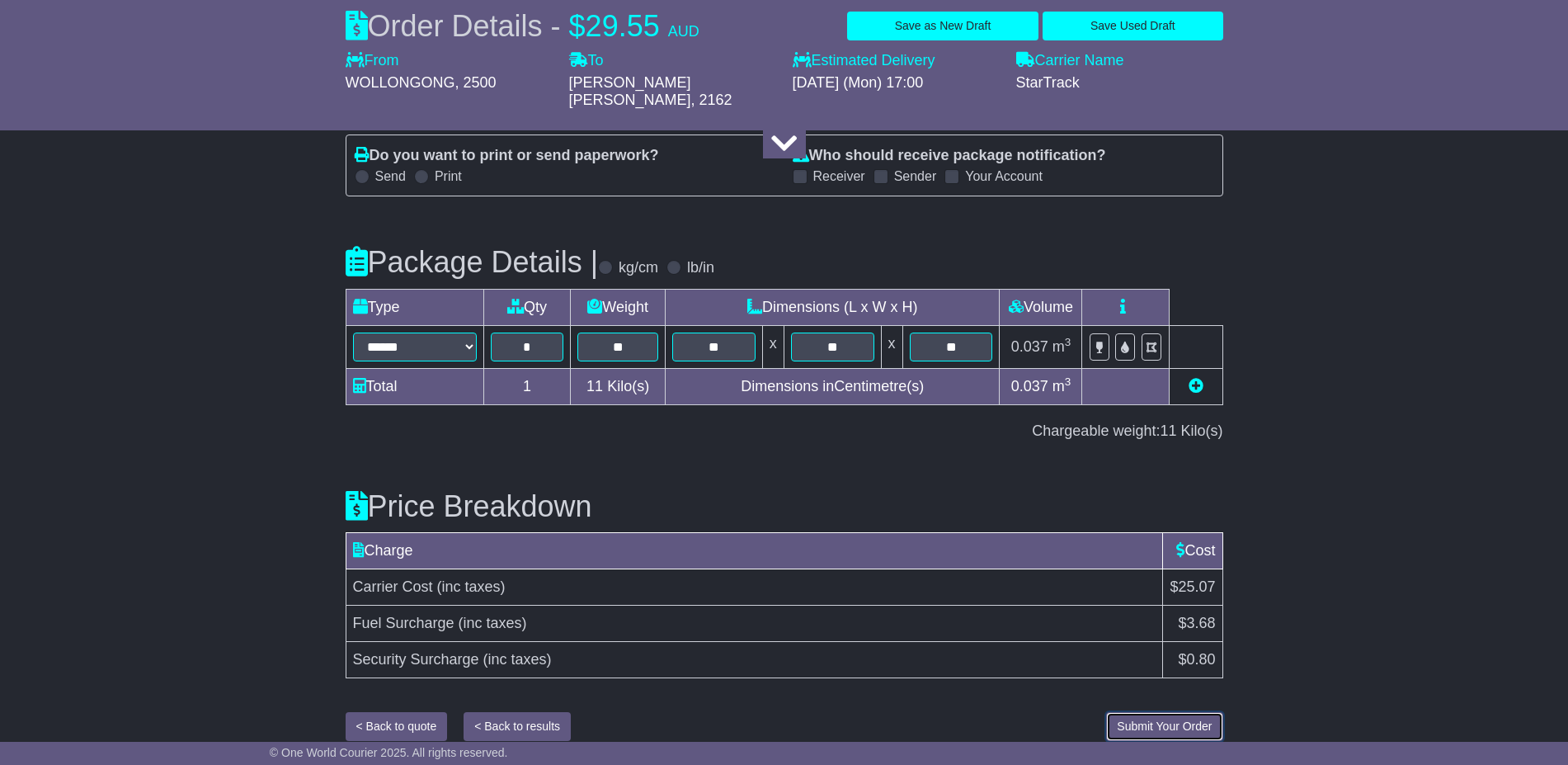 click on "Submit Your Order" at bounding box center [1164, 726] 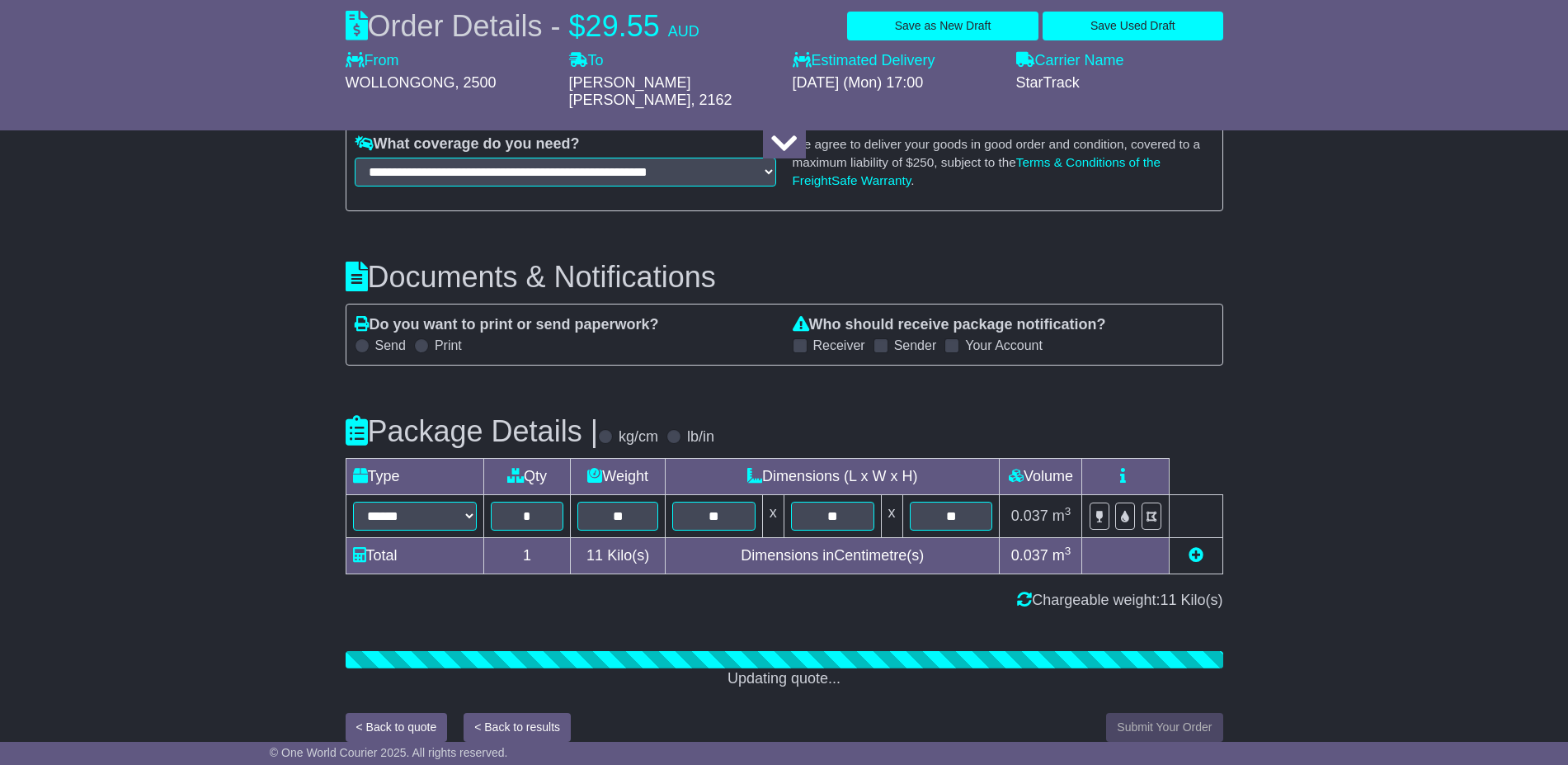 scroll, scrollTop: 1818, scrollLeft: 0, axis: vertical 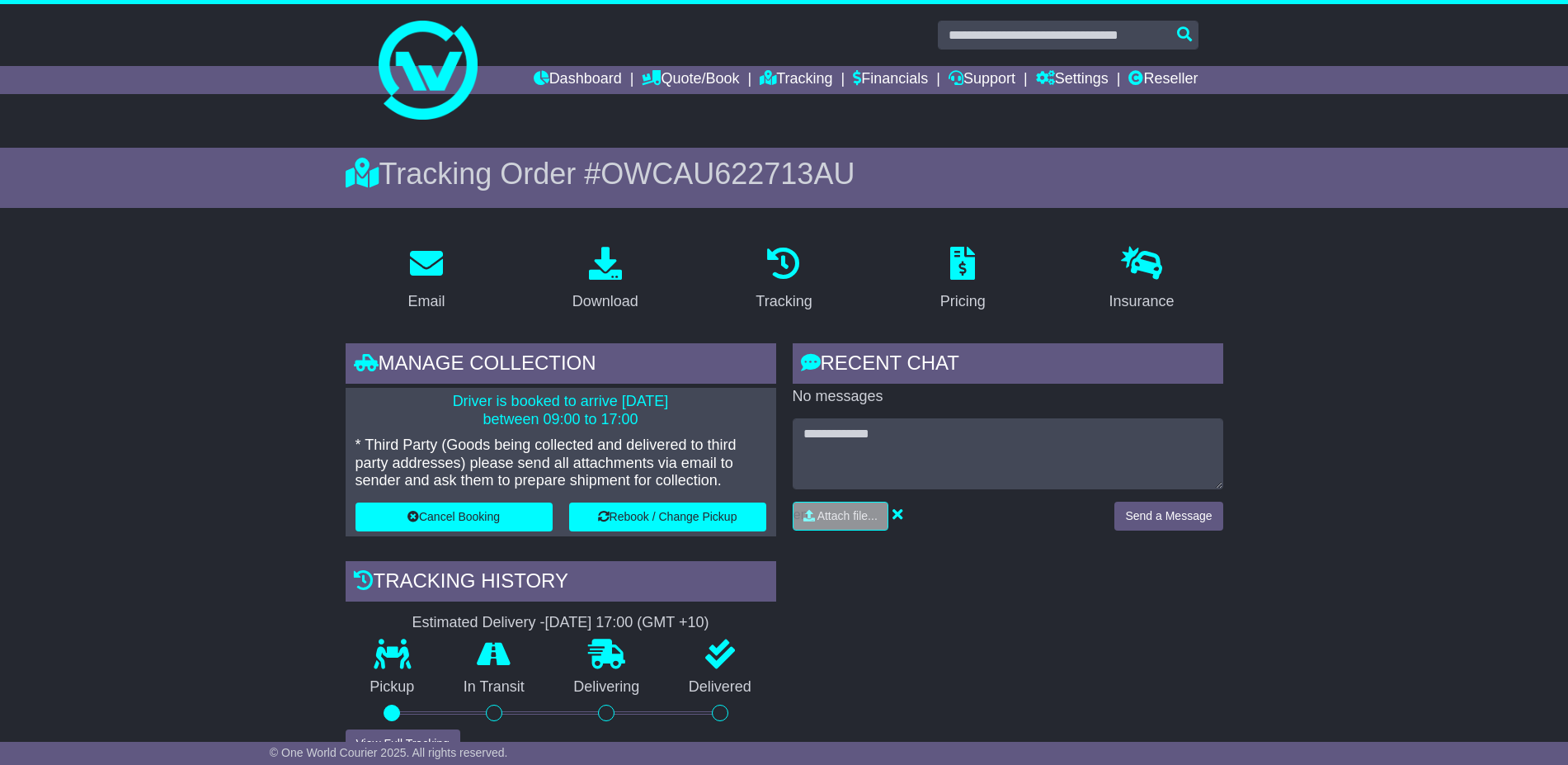 click on "OWCAU622713AU" at bounding box center (727, 173) 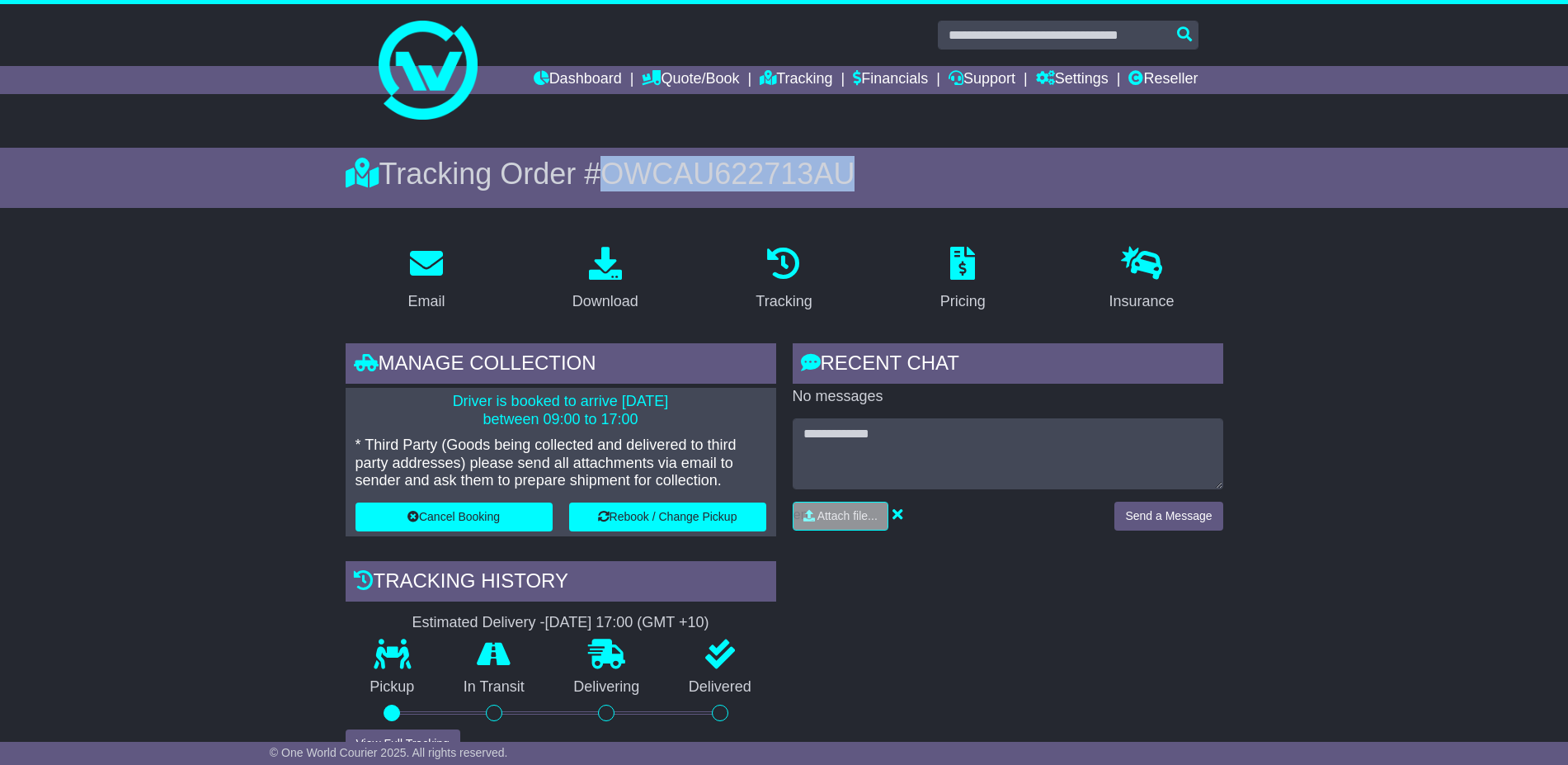 click on "OWCAU622713AU" at bounding box center (727, 173) 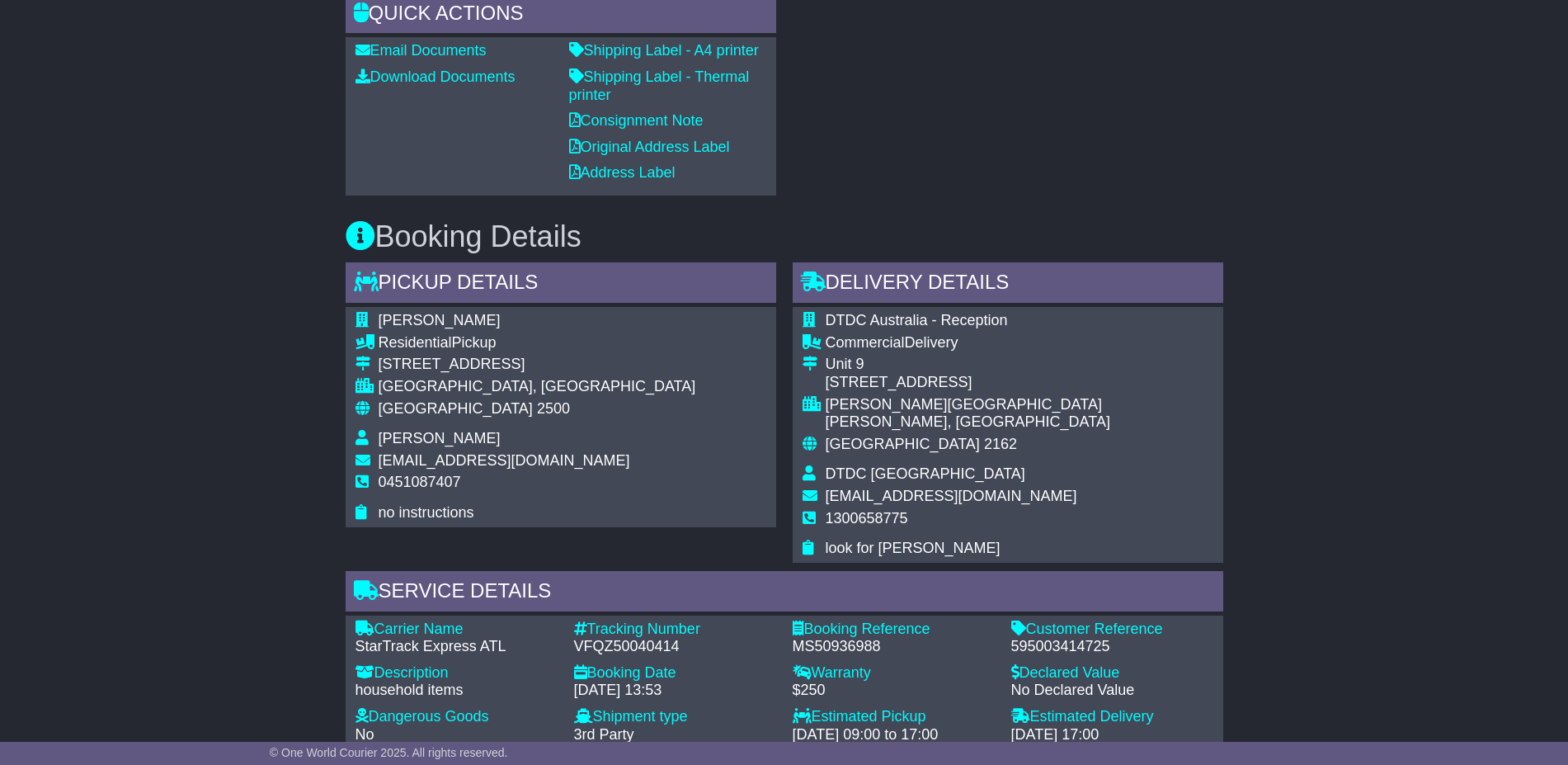 scroll, scrollTop: 825, scrollLeft: 0, axis: vertical 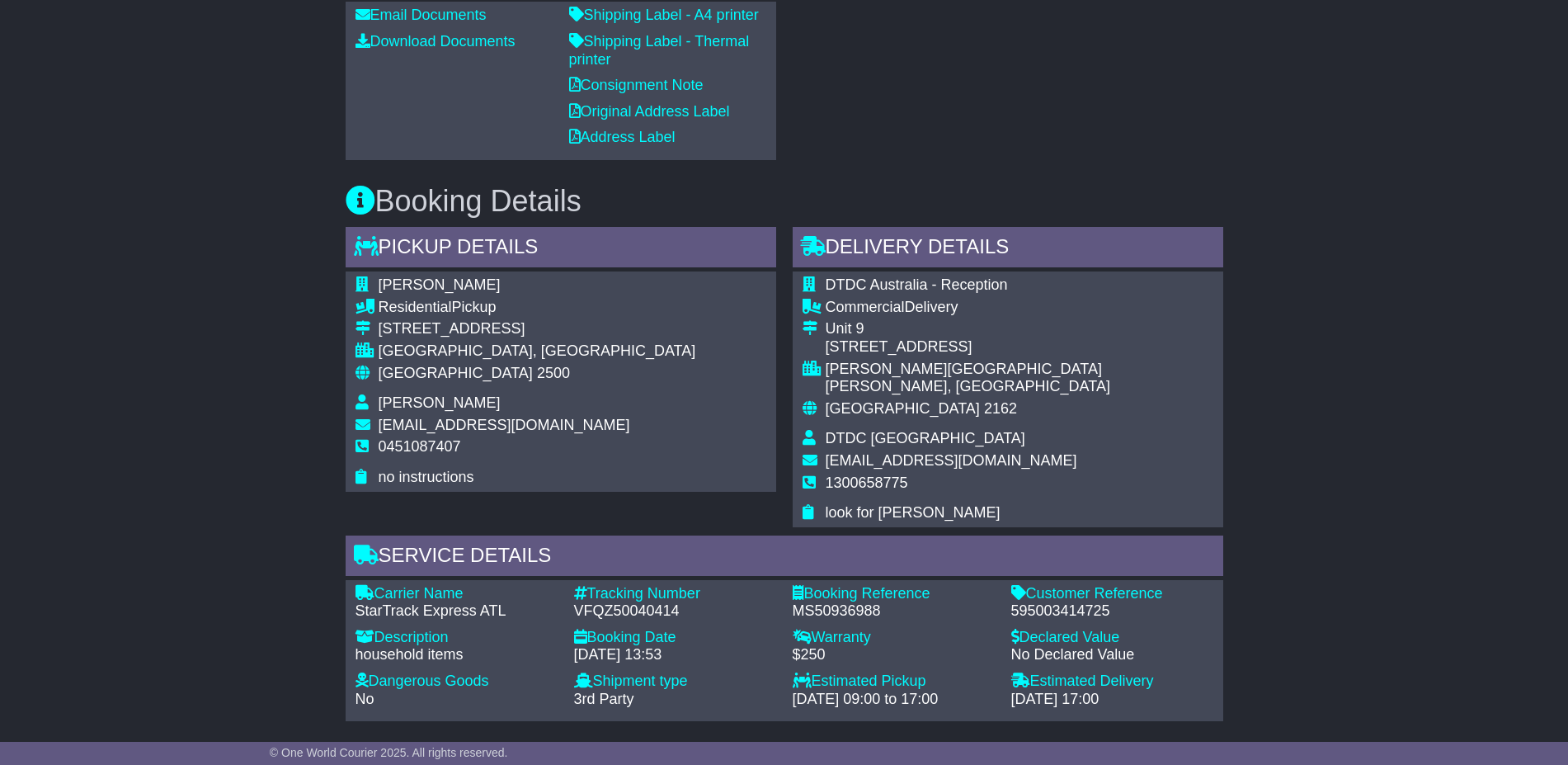 click on "Carrier Name
-
StarTrack Express ATL
Description
-
household items
Tracking Number
-
VFQZ50040414
Booking Date
-
[DATE] 13:53
Booking Reference
-
MS50936988
Customer Reference
-
595003414725
Dangerous Goods  -
No
Lithium Battery
Other Dangerous Goods
Package Group:
Warranty
-
$250
Insurance
-
$
( )
Declared Value
-
No Declared Value
- -" at bounding box center [784, 651] 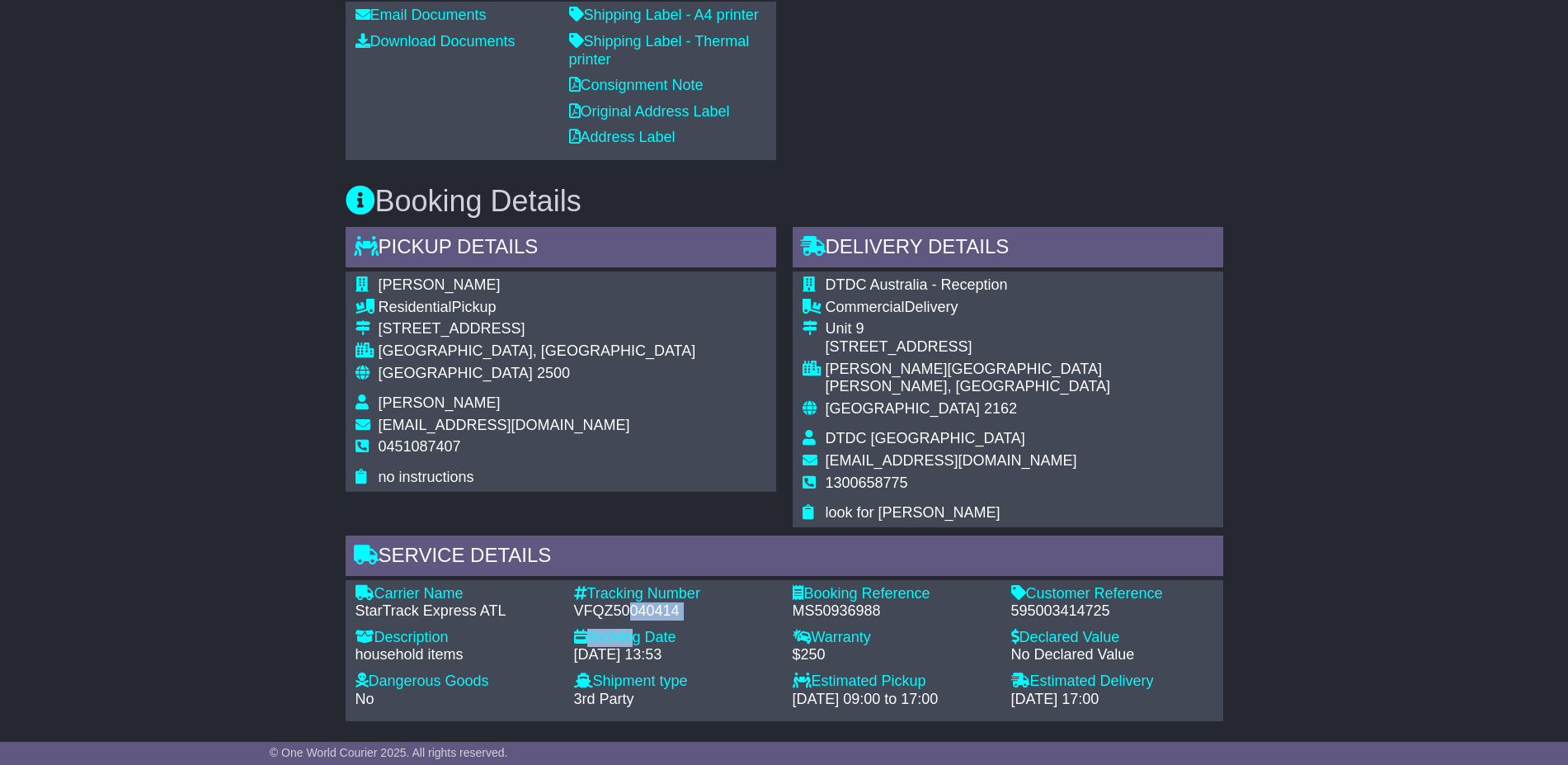 click on "Carrier Name
-
StarTrack Express ATL
Description
-
household items
Tracking Number
-
VFQZ50040414
Booking Date
-
[DATE] 13:53
Booking Reference
-
MS50936988
Customer Reference
-
595003414725
Dangerous Goods  -
No
Lithium Battery
Other Dangerous Goods
Package Group:
Warranty
-
$250
Insurance
-
$
( )
Declared Value
-
No Declared Value
- -" at bounding box center (784, 651) 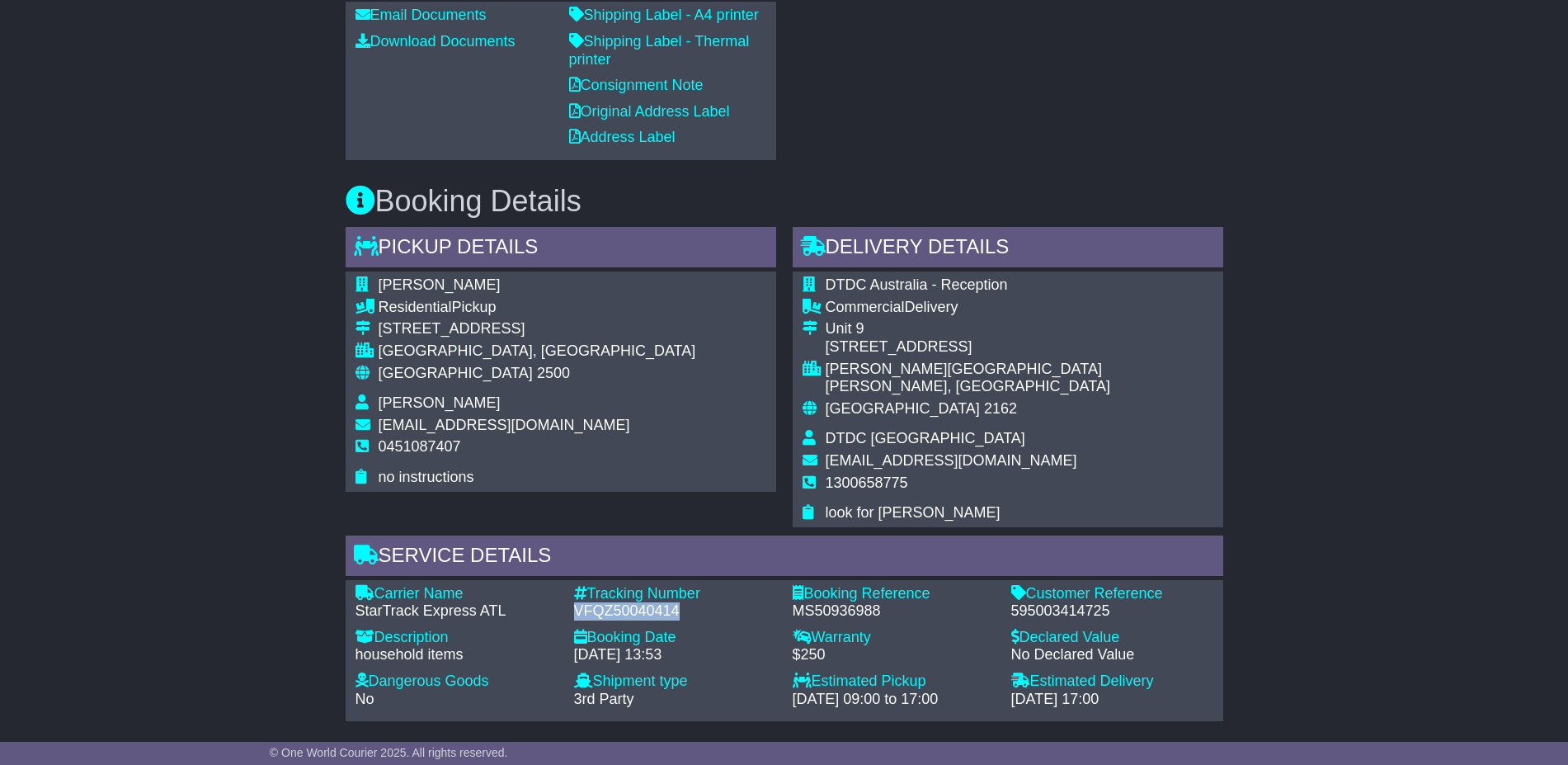 click on "VFQZ50040414" at bounding box center (675, 612) 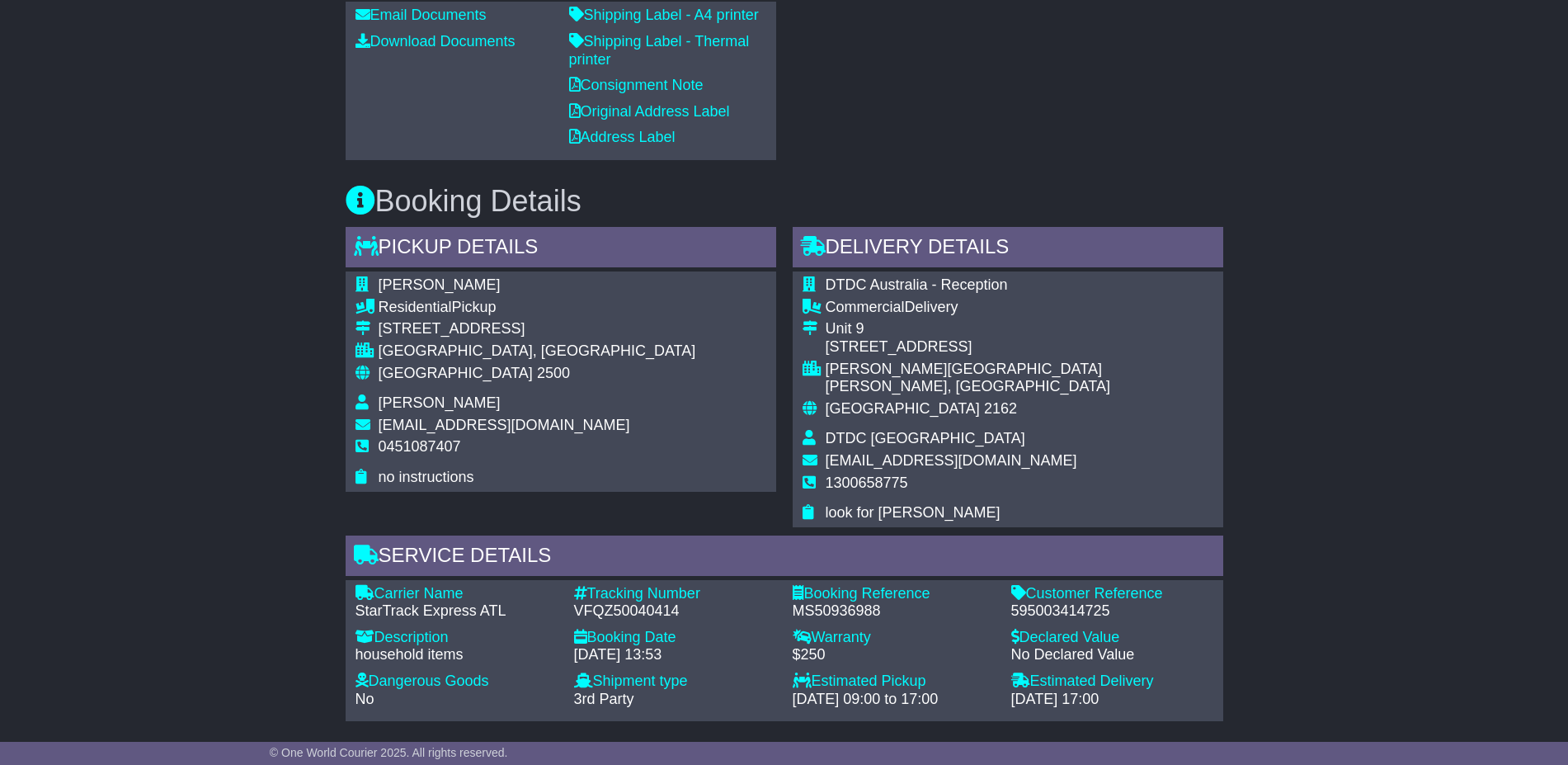 click on "MS50936988" at bounding box center [893, 612] 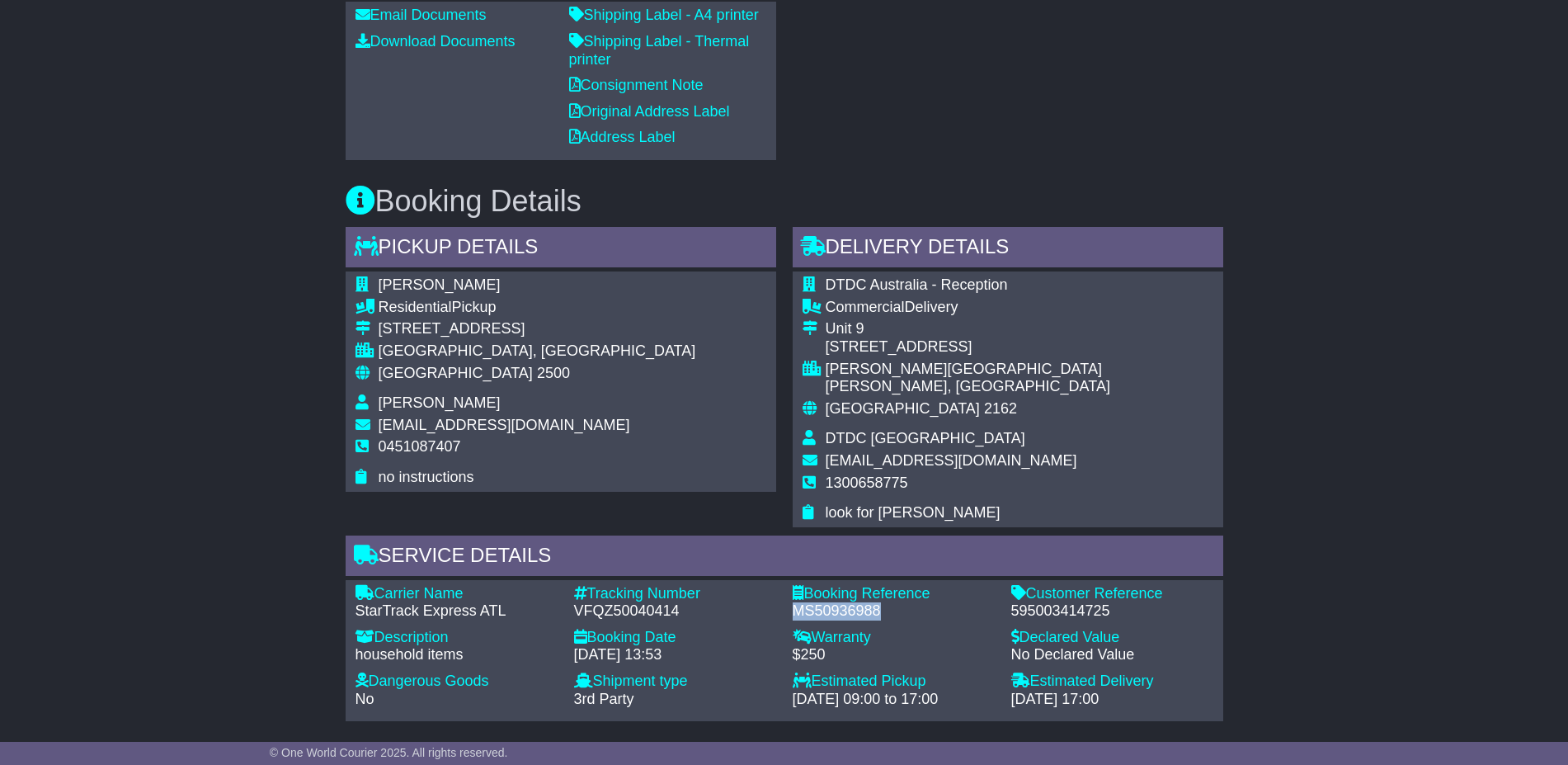 click on "MS50936988" at bounding box center (893, 612) 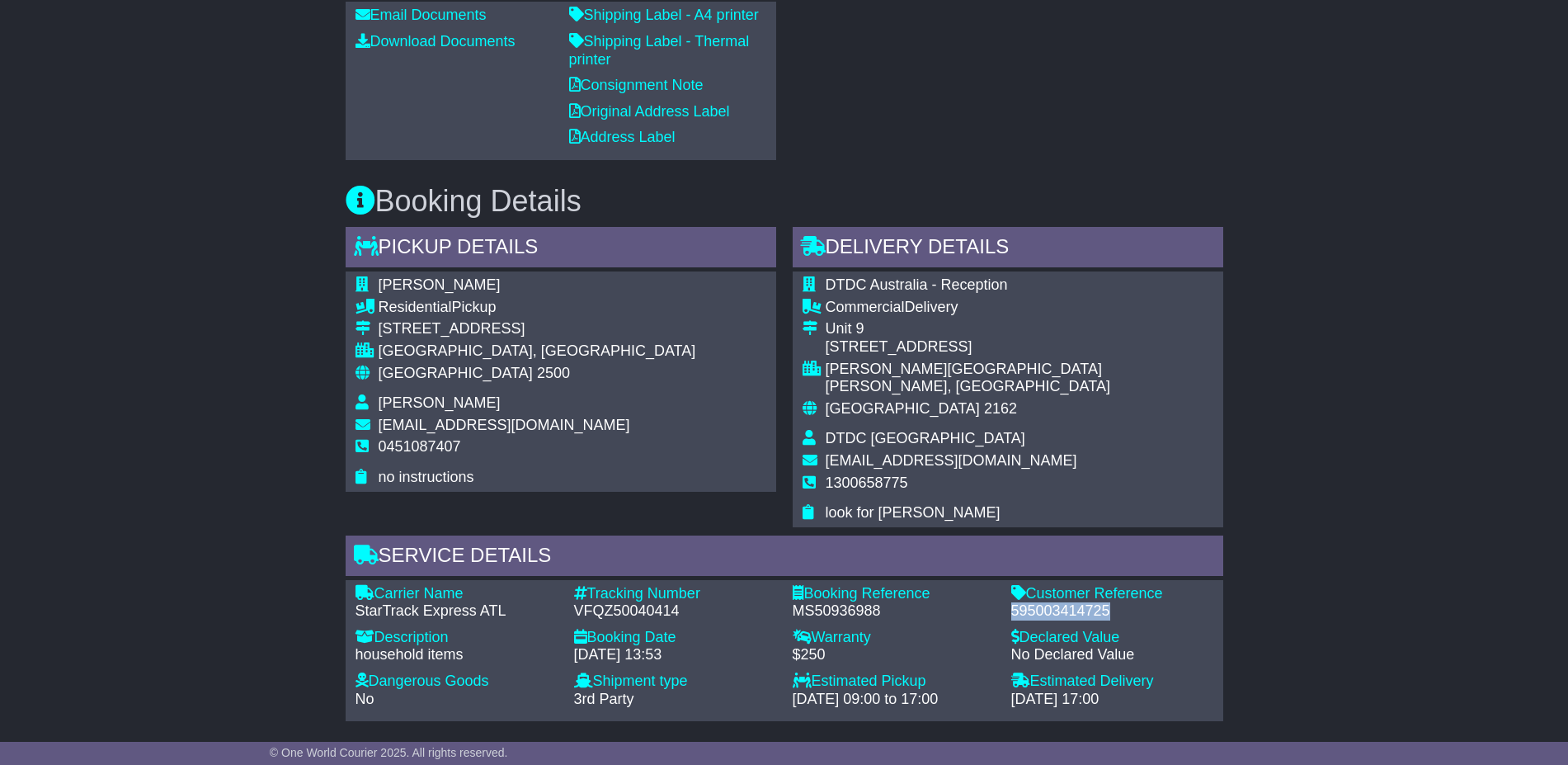 click on "595003414725" at bounding box center (1112, 612) 